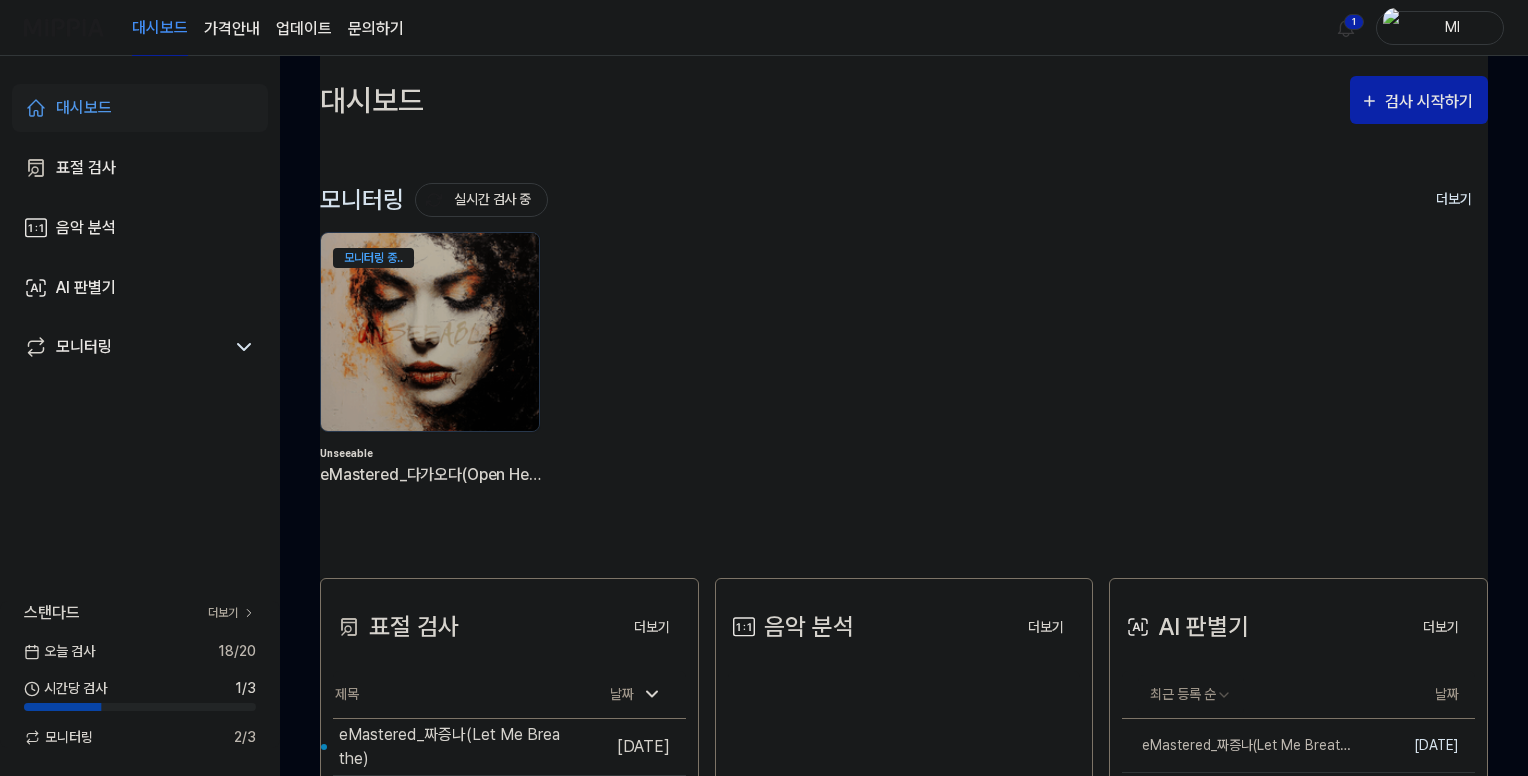 scroll, scrollTop: 348, scrollLeft: 0, axis: vertical 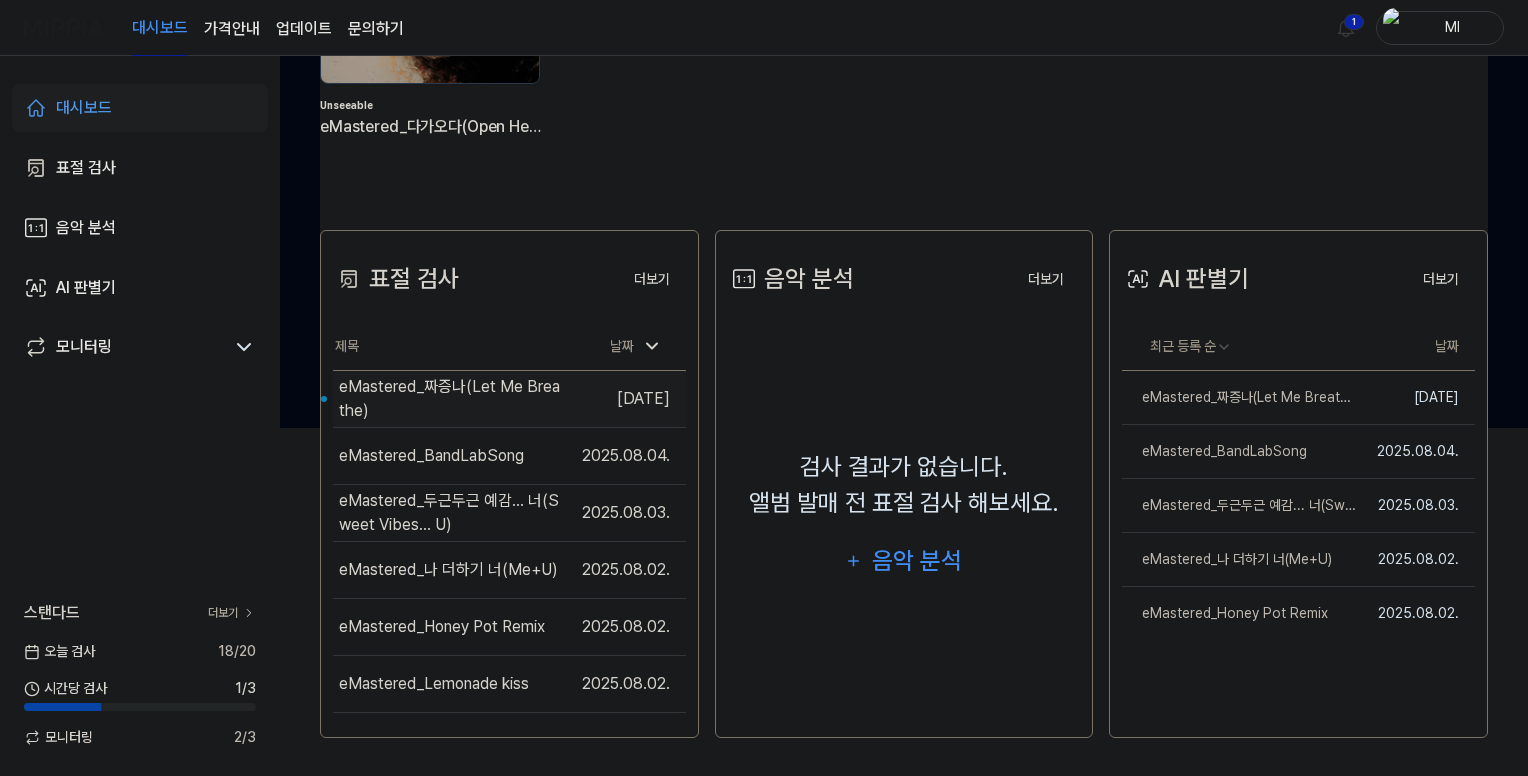 click on "eMastered_짜증나(Let Me Breathe)" at bounding box center [452, 399] 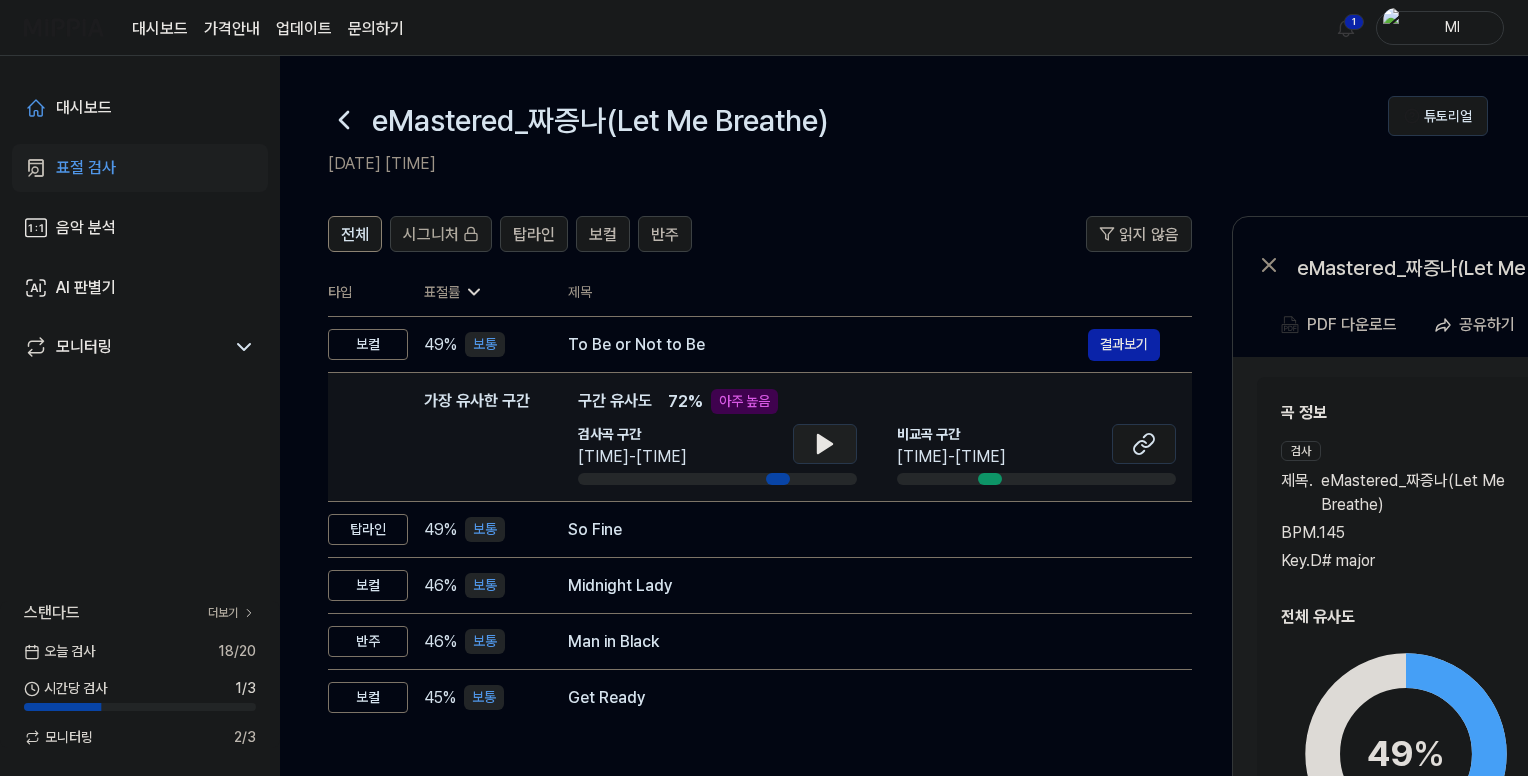 click 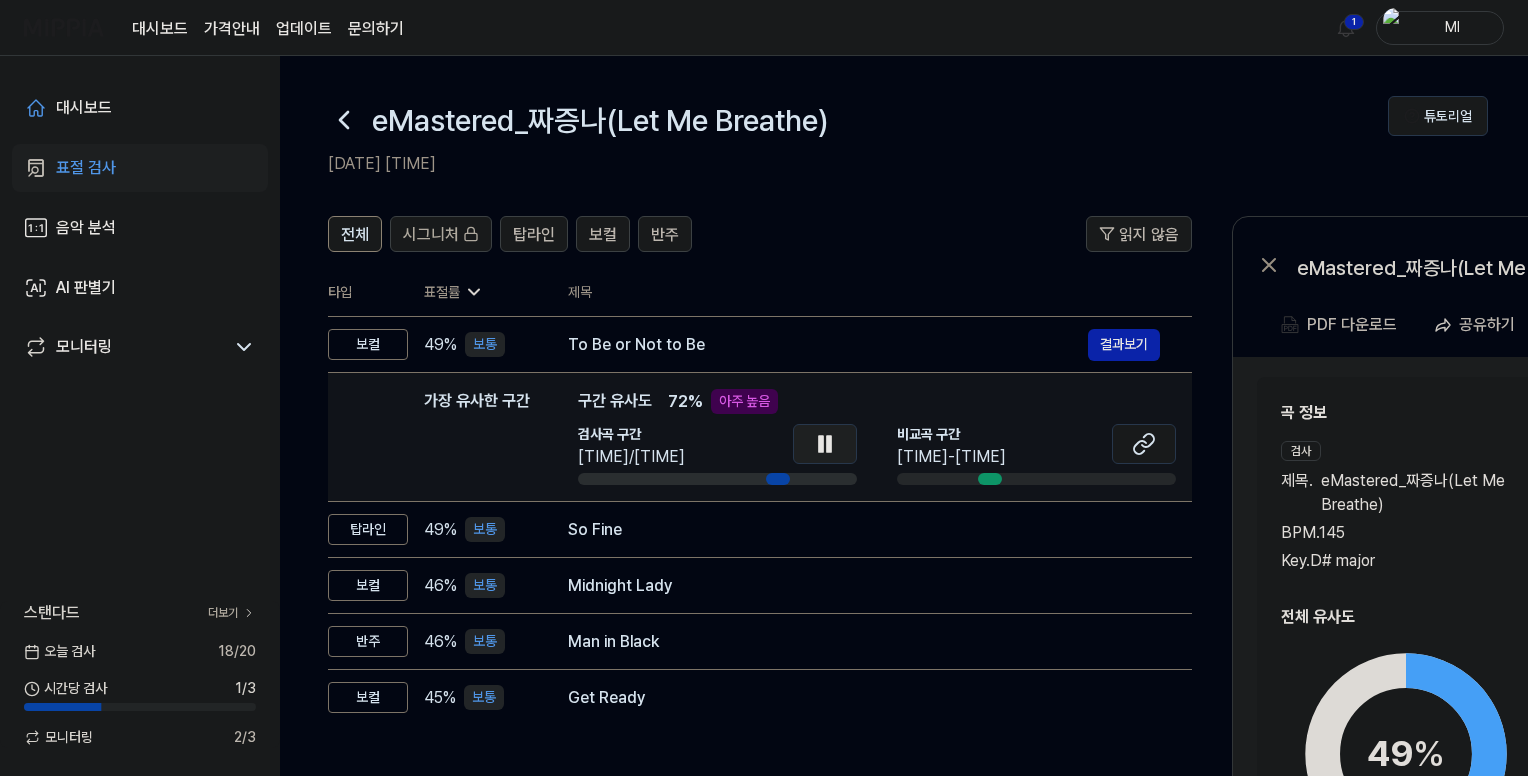 click 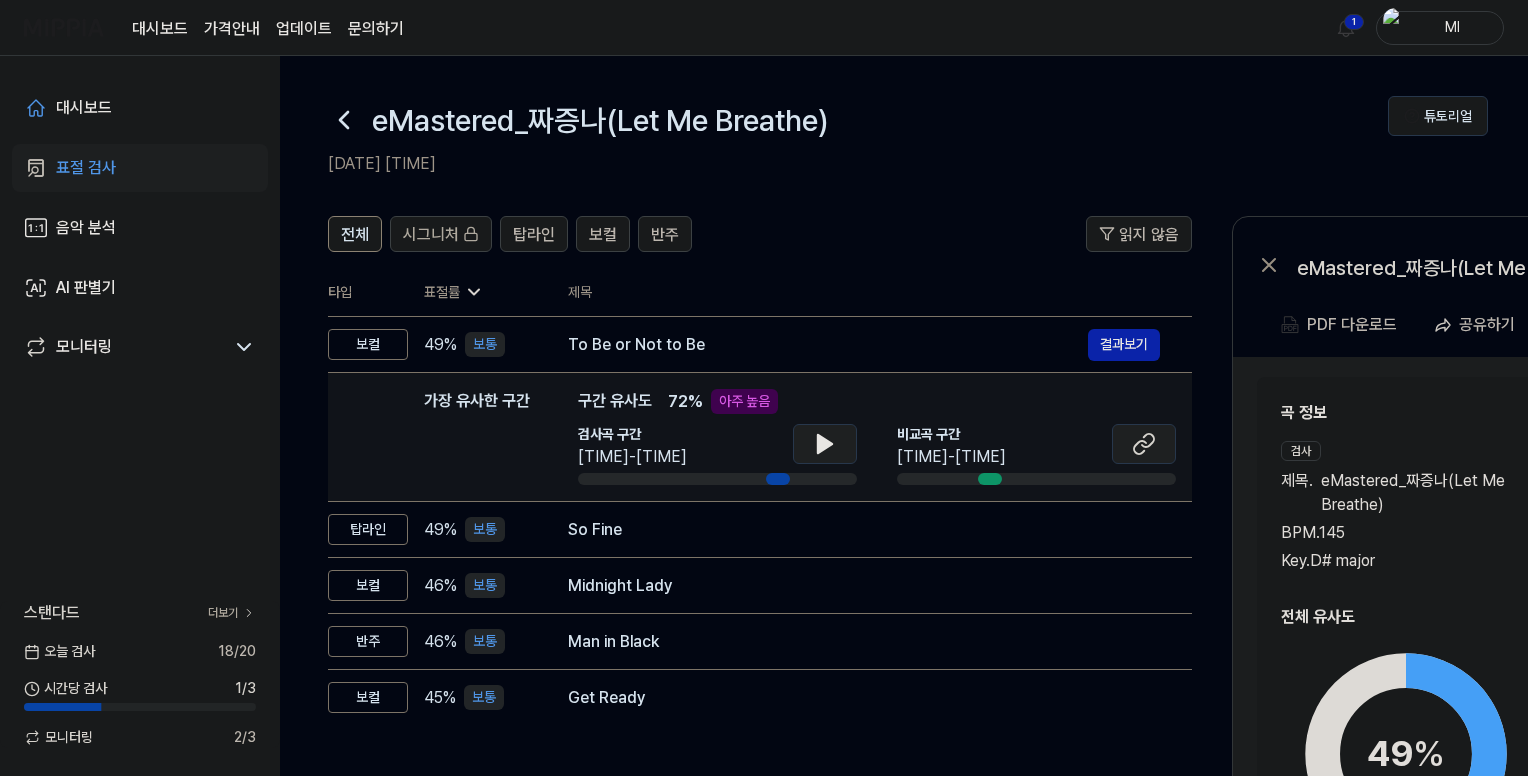 click 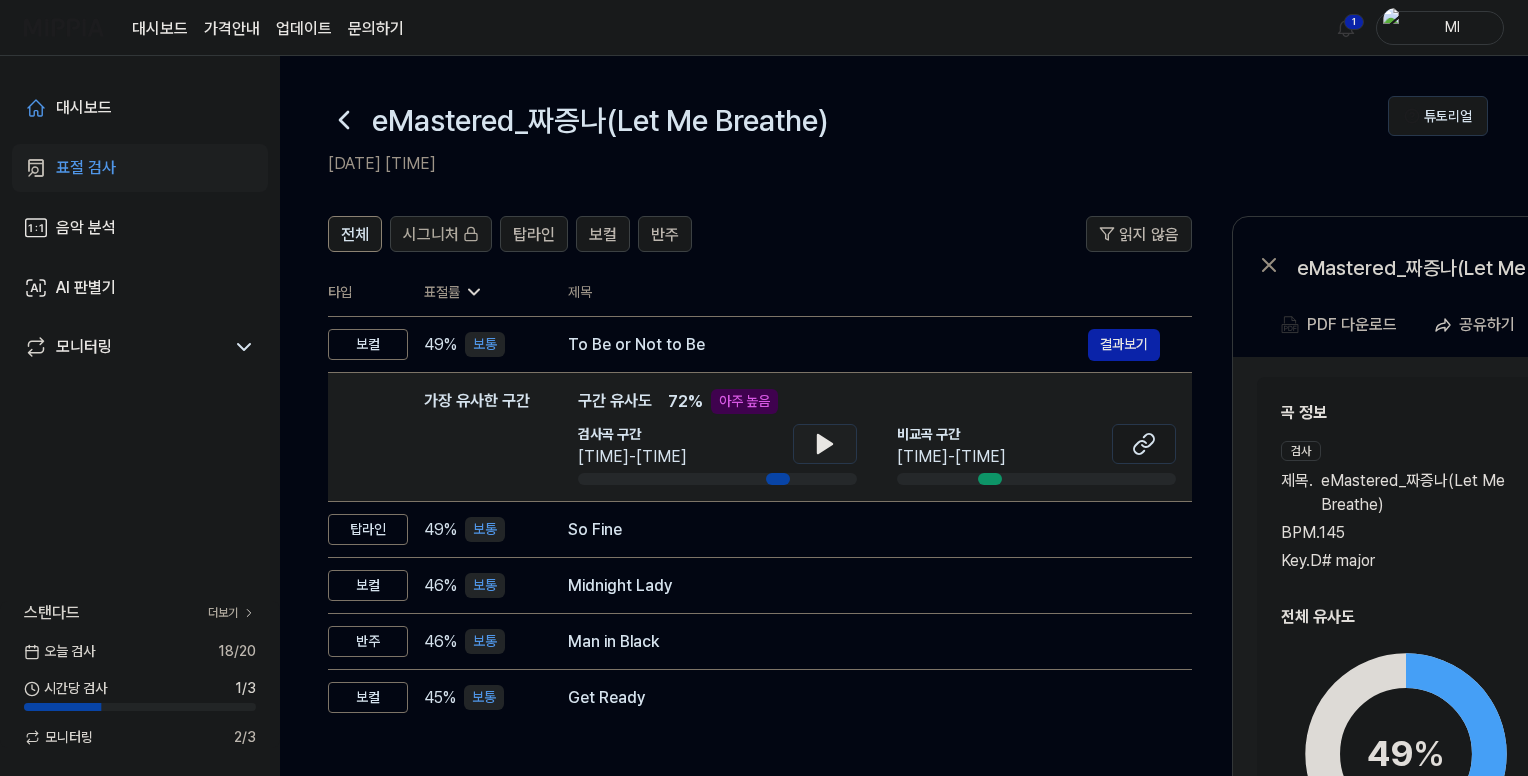 click 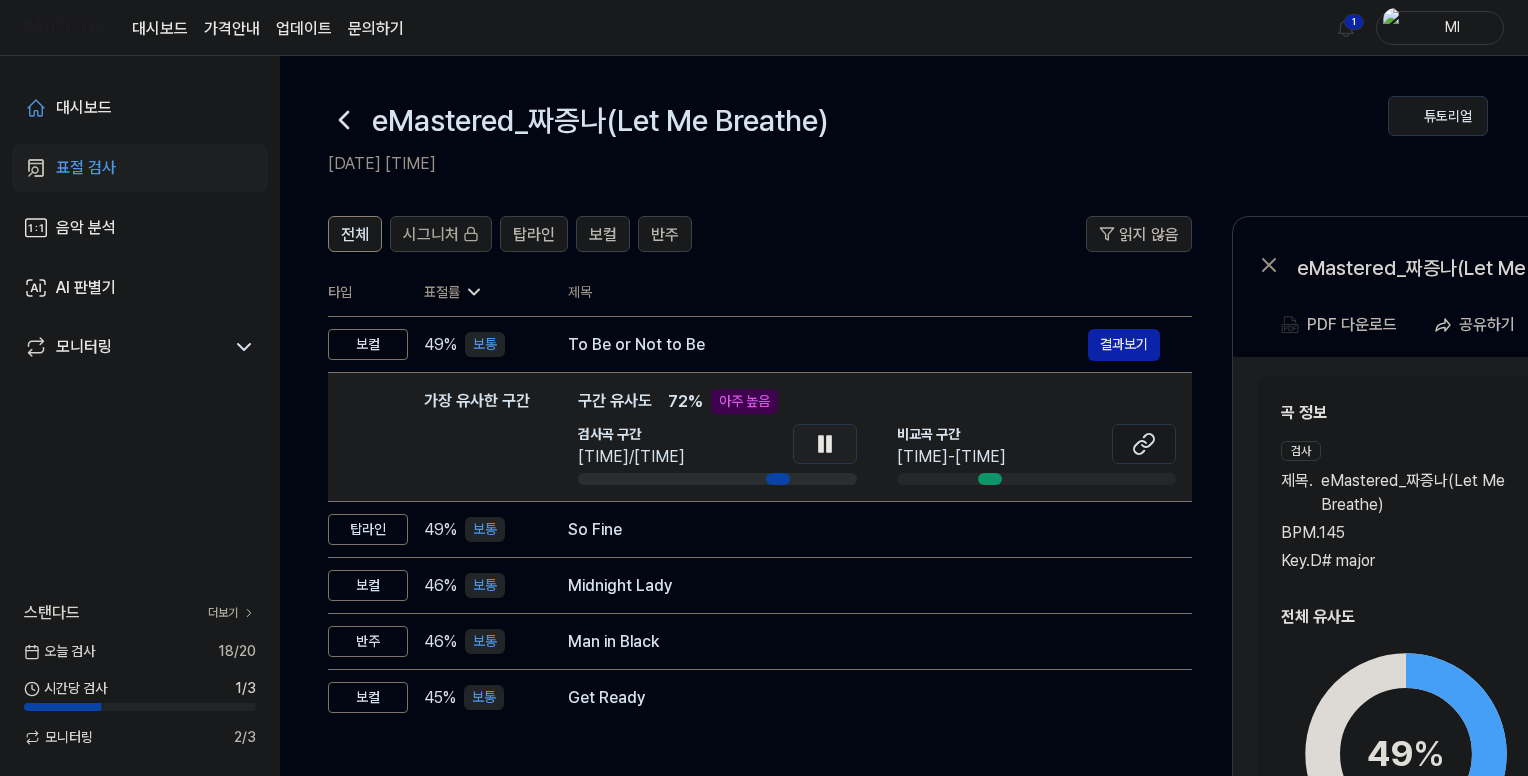click 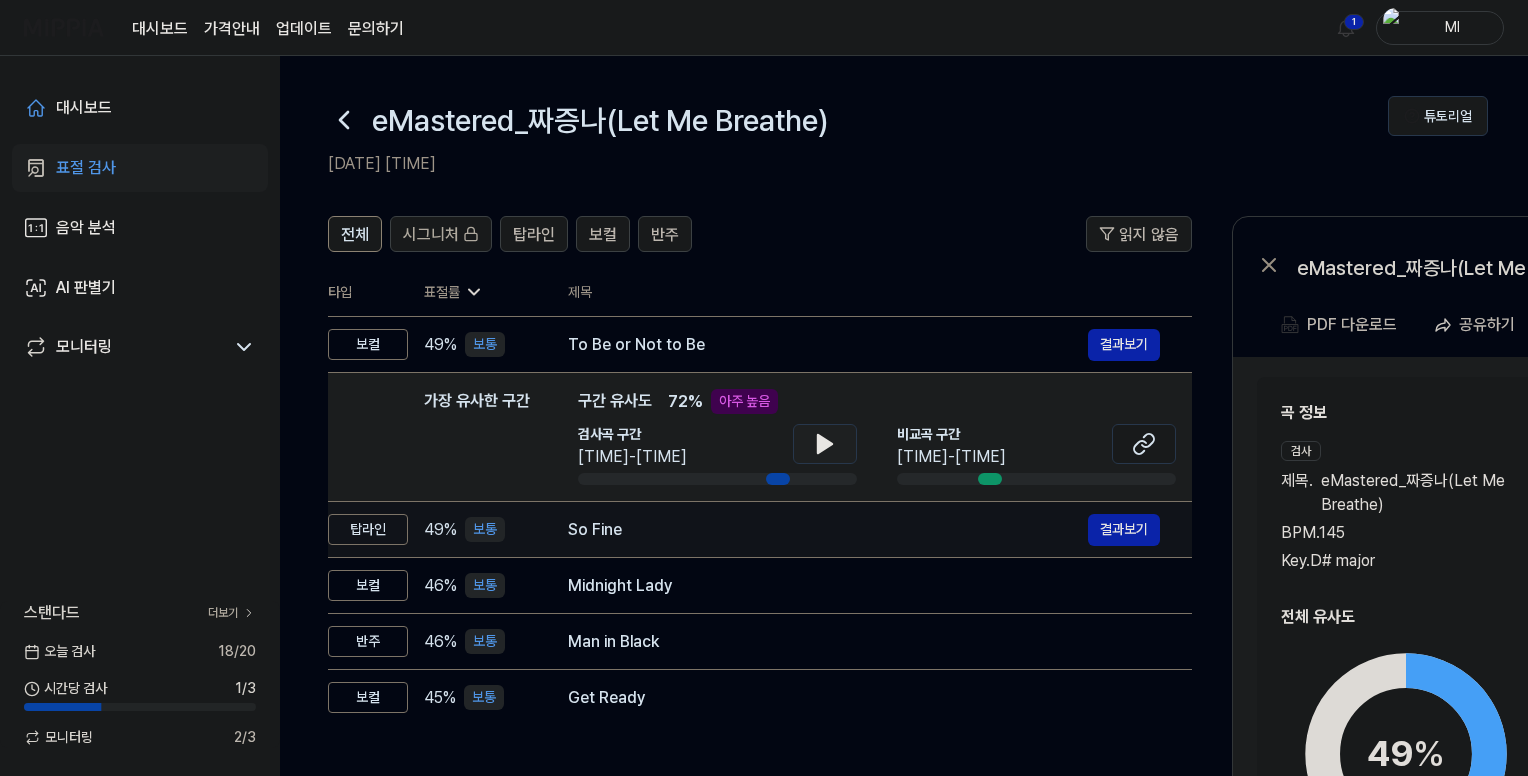 click on "So Fine" at bounding box center [828, 530] 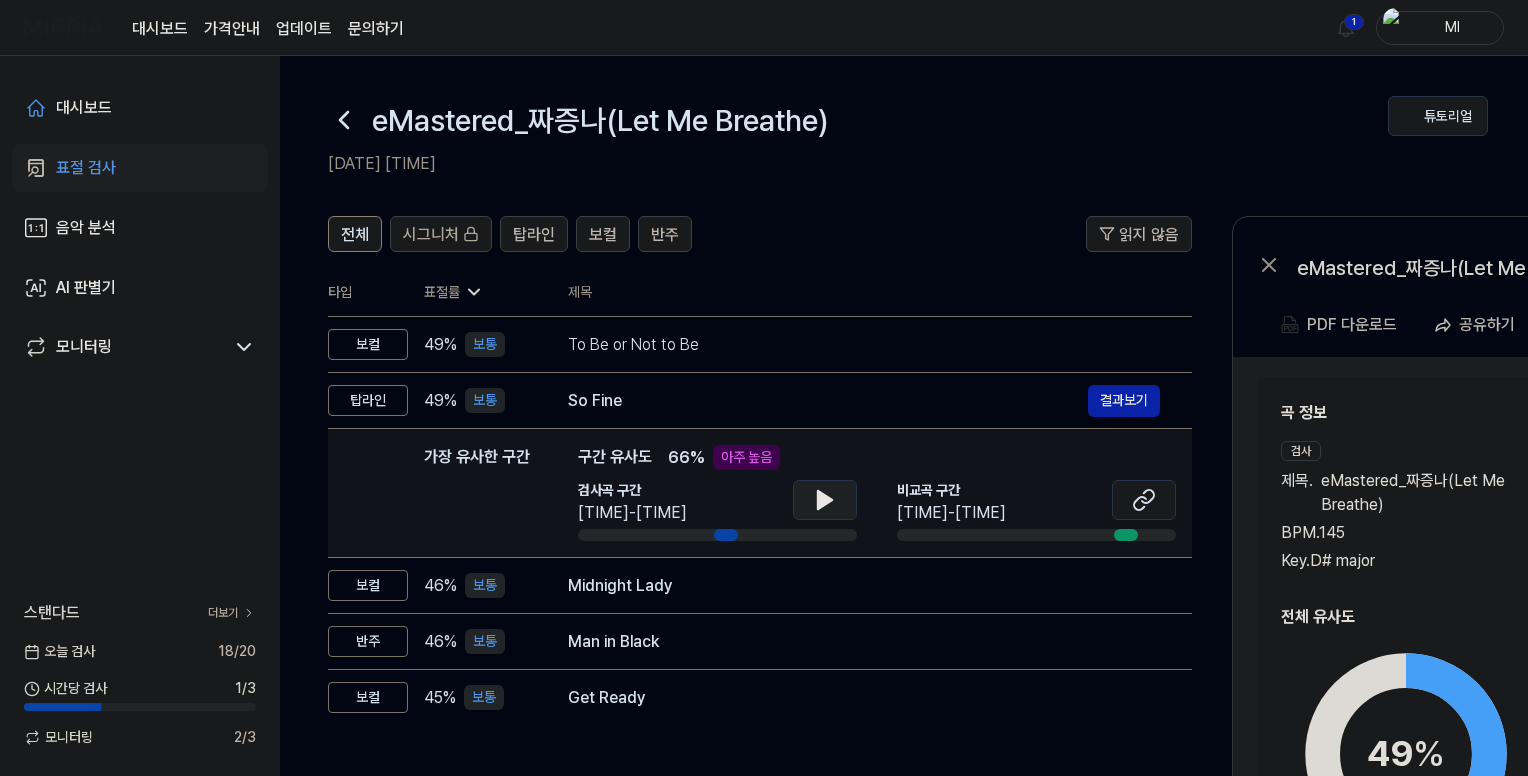 click 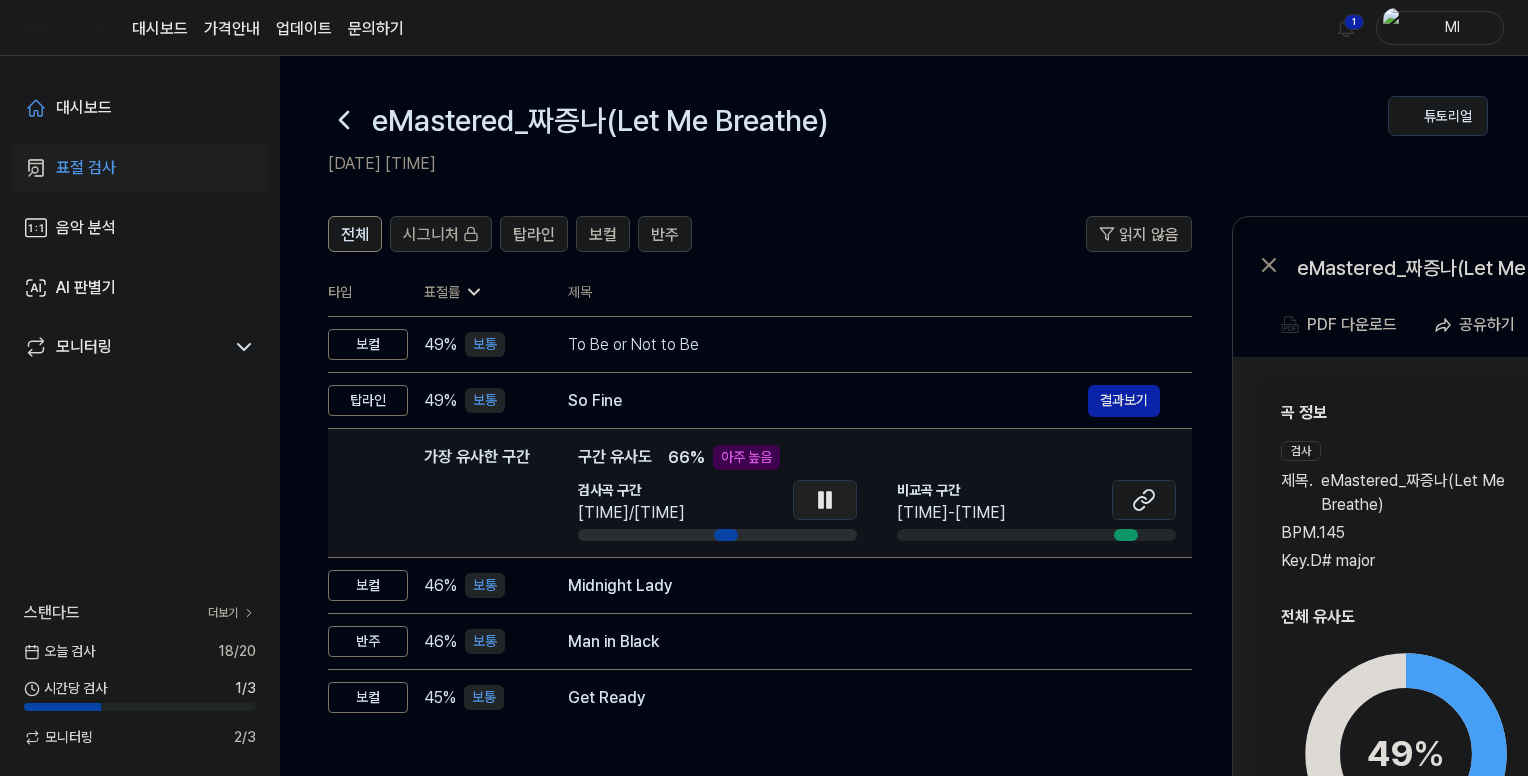 click 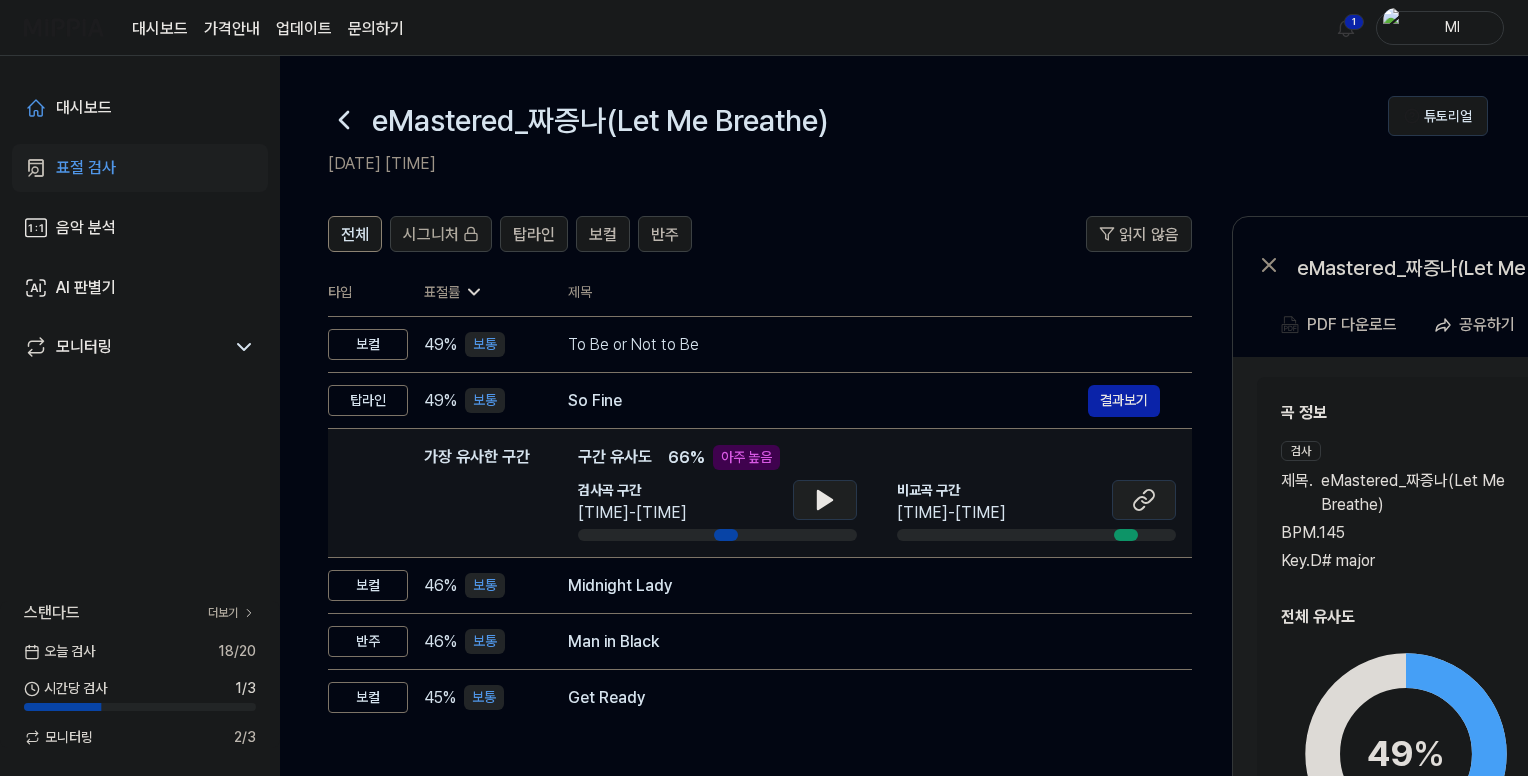 click 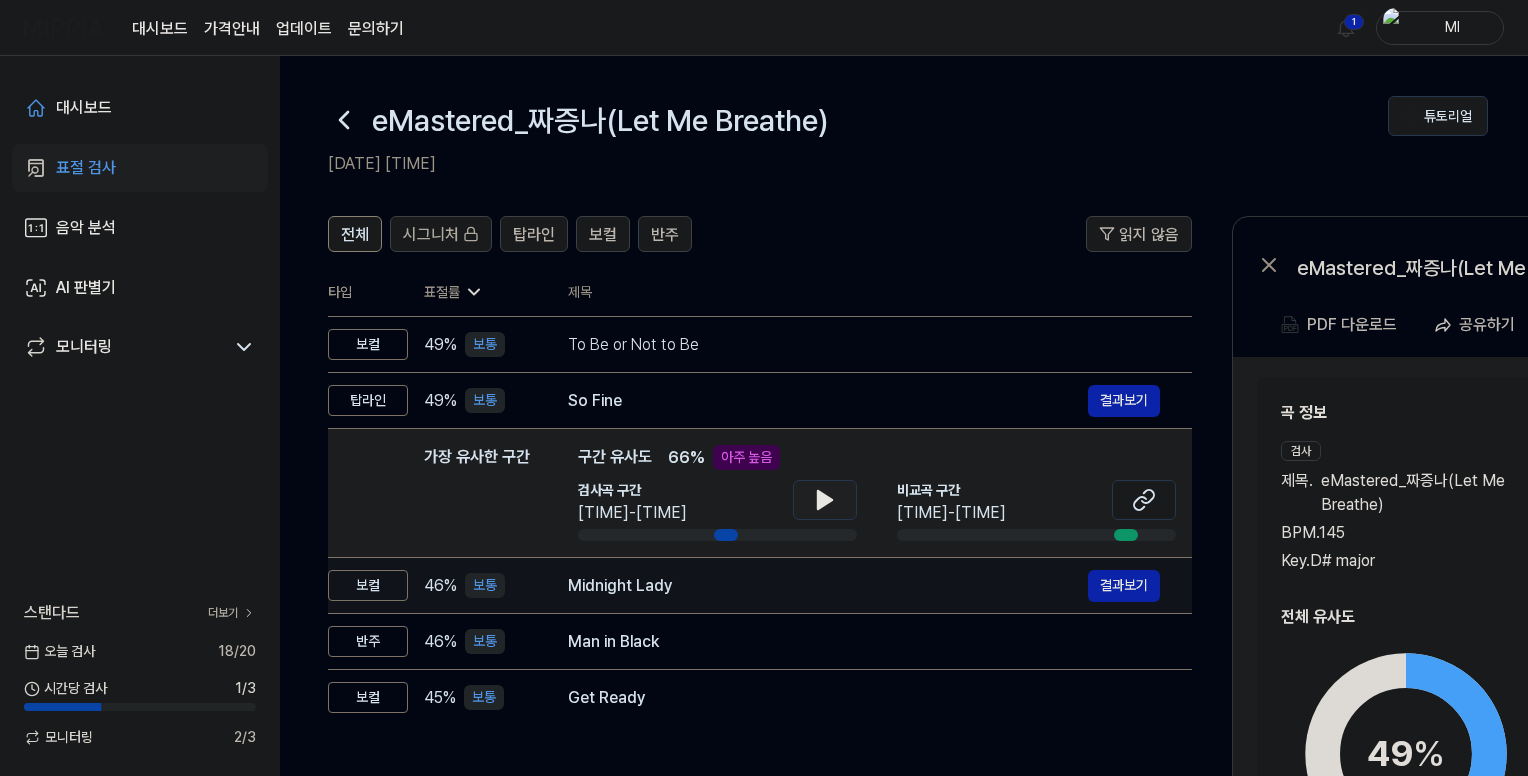 click on "Midnight Lady" at bounding box center [828, 586] 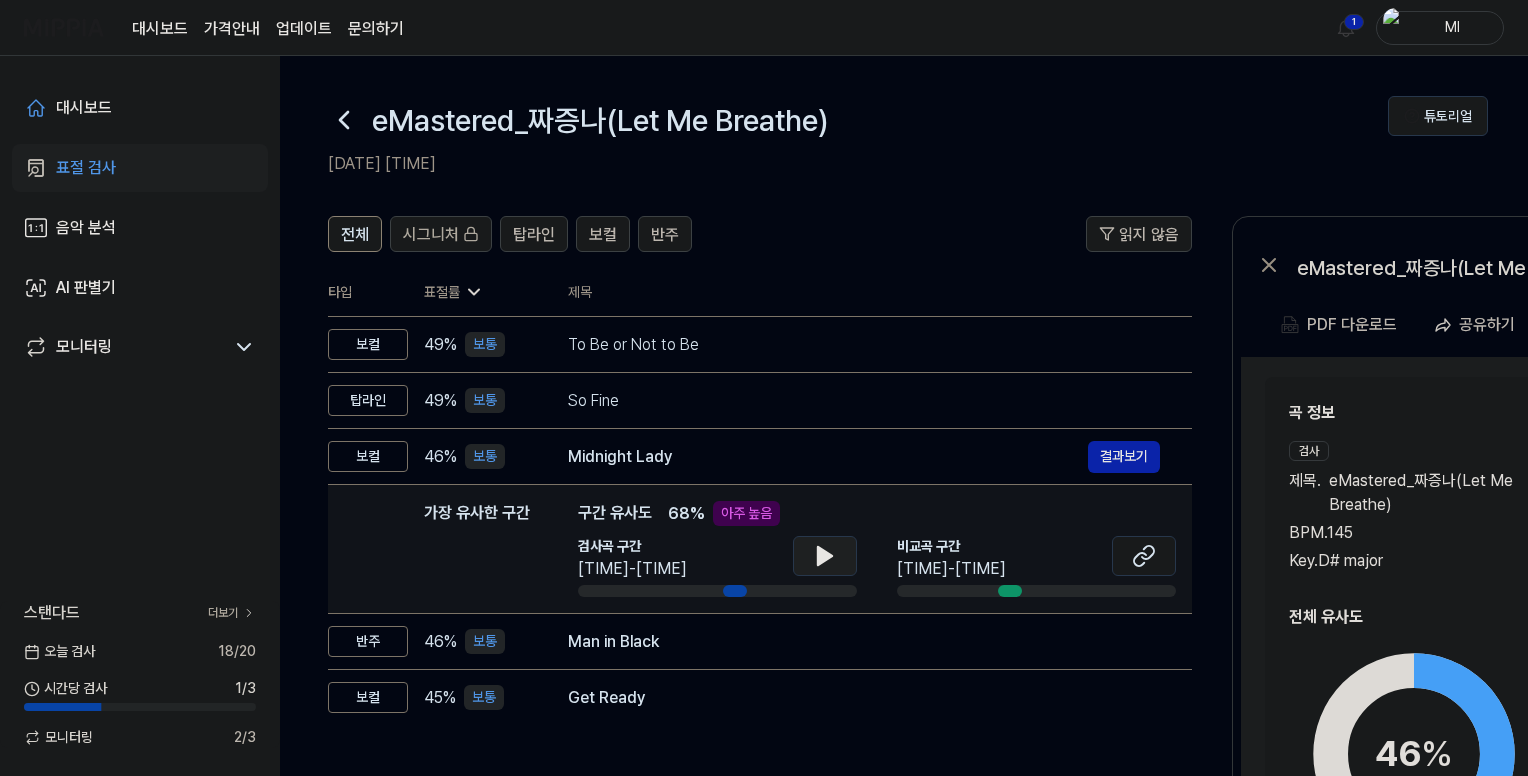 click 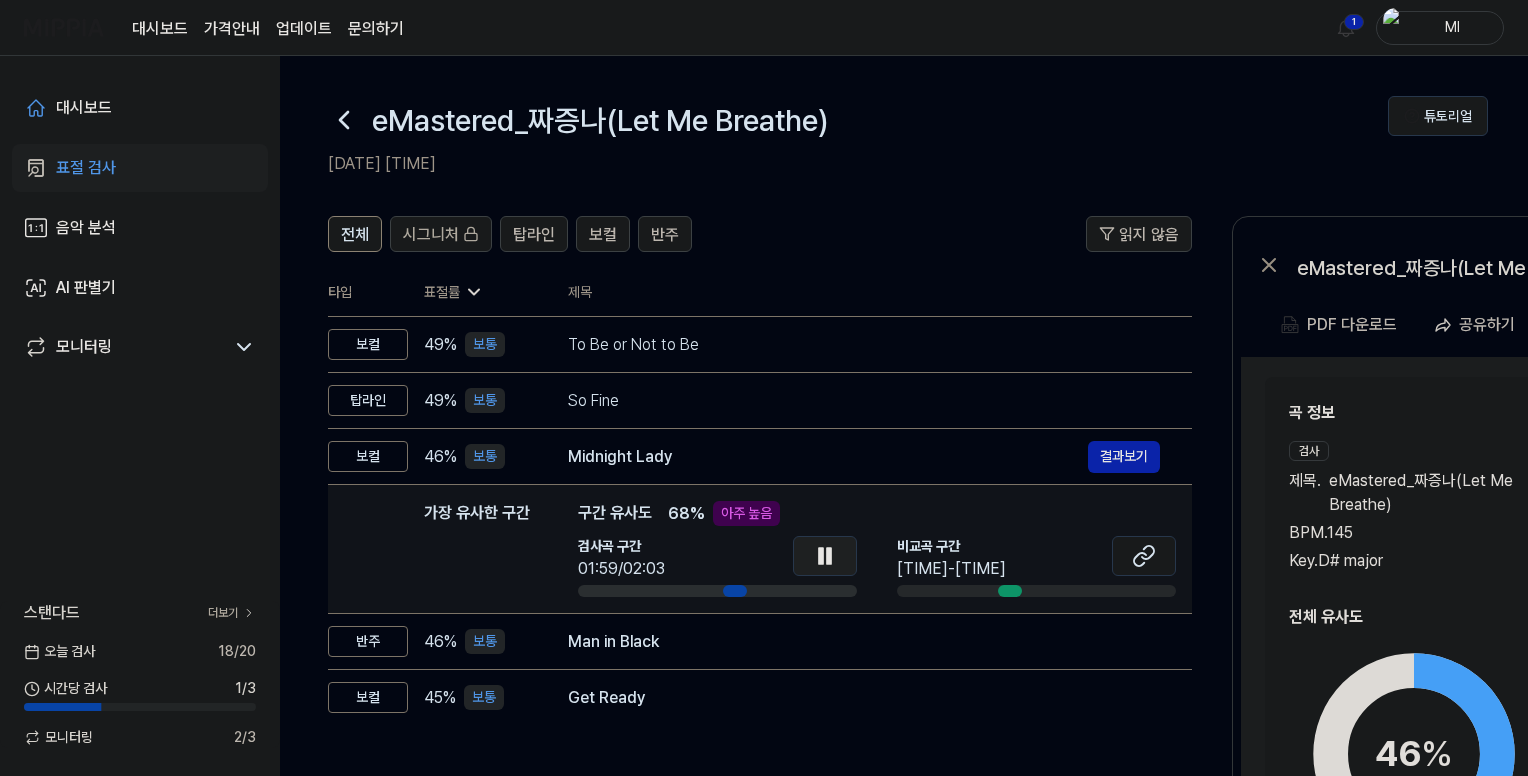 click 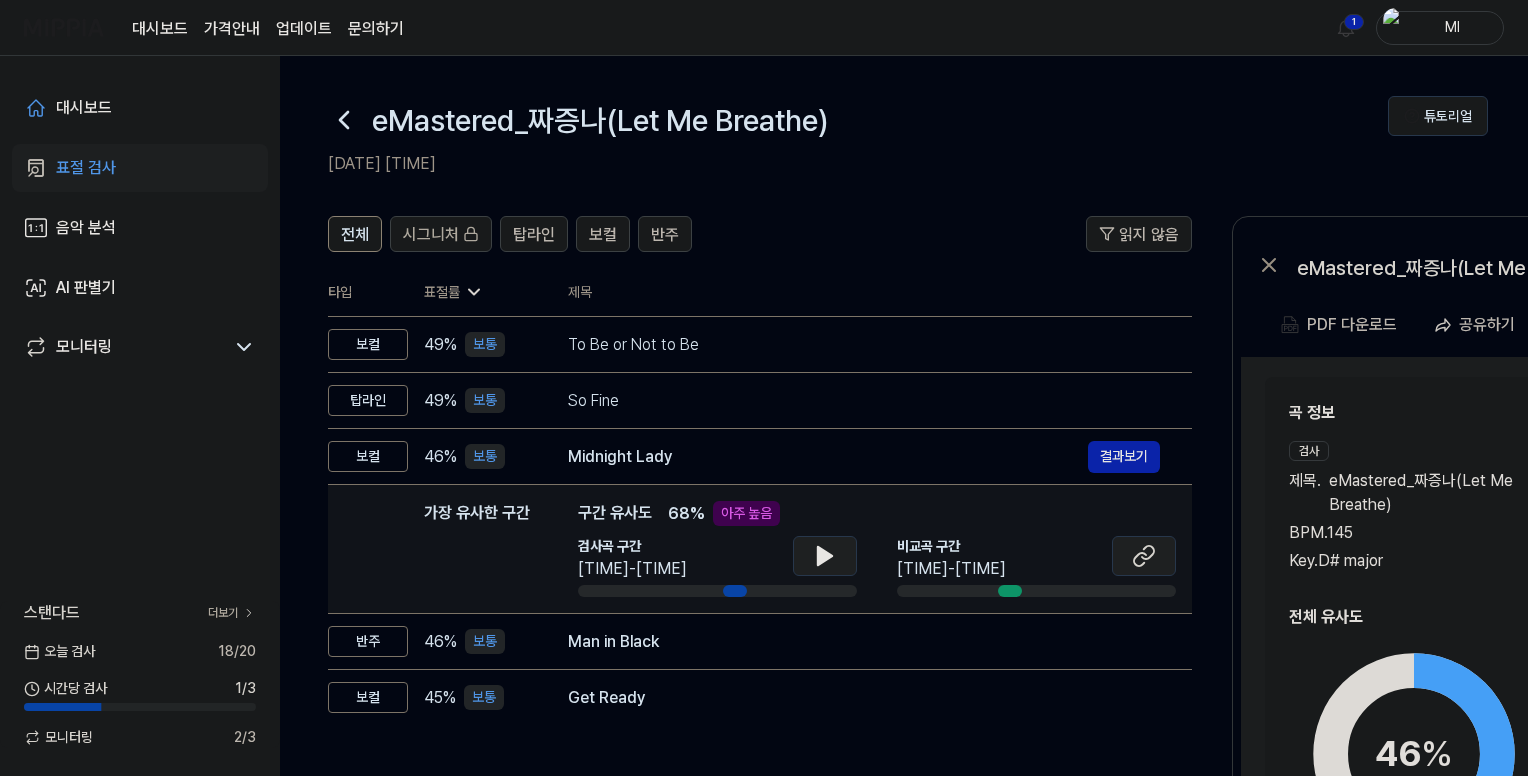 click 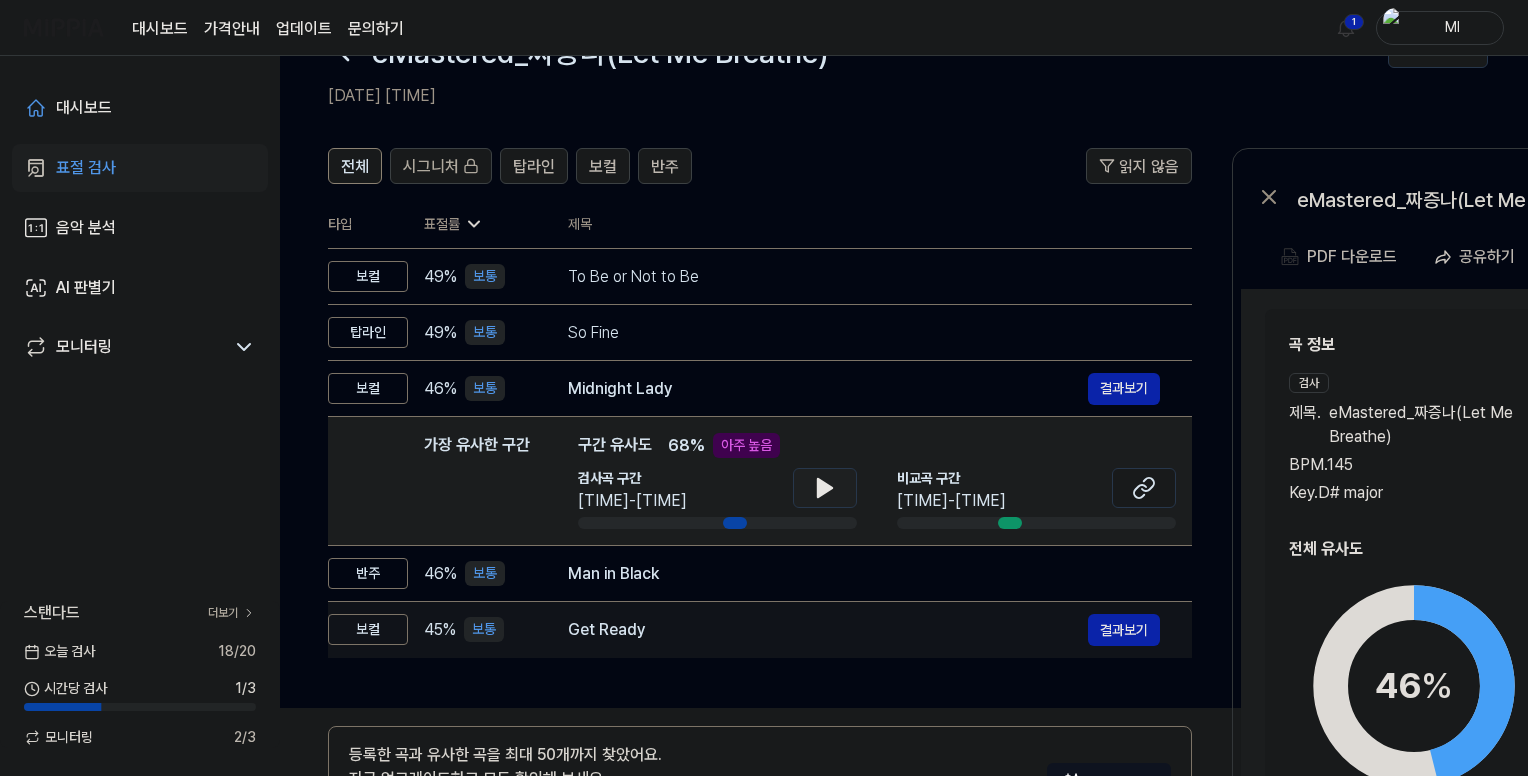scroll, scrollTop: 100, scrollLeft: 0, axis: vertical 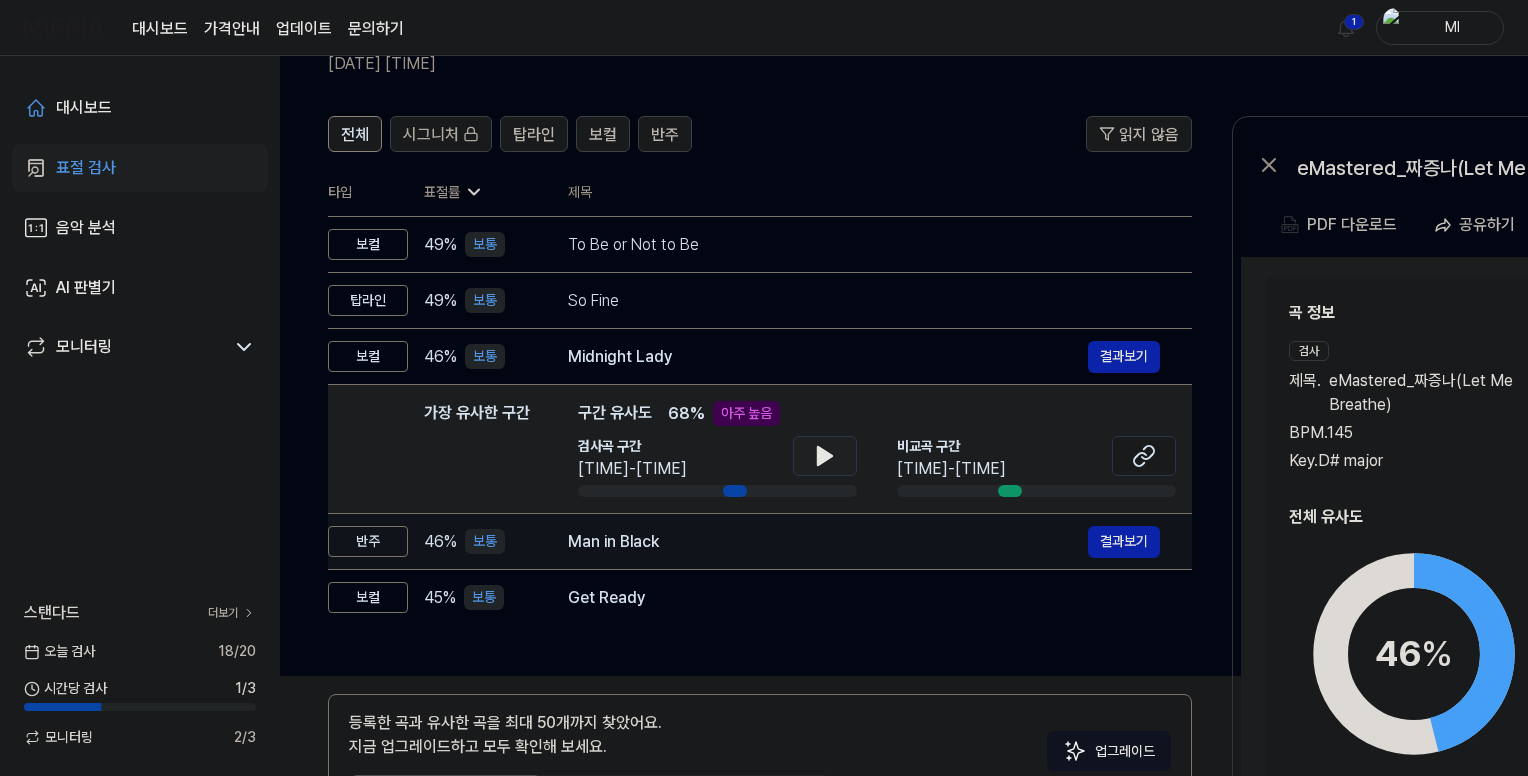 click on "Man in Black" at bounding box center [828, 542] 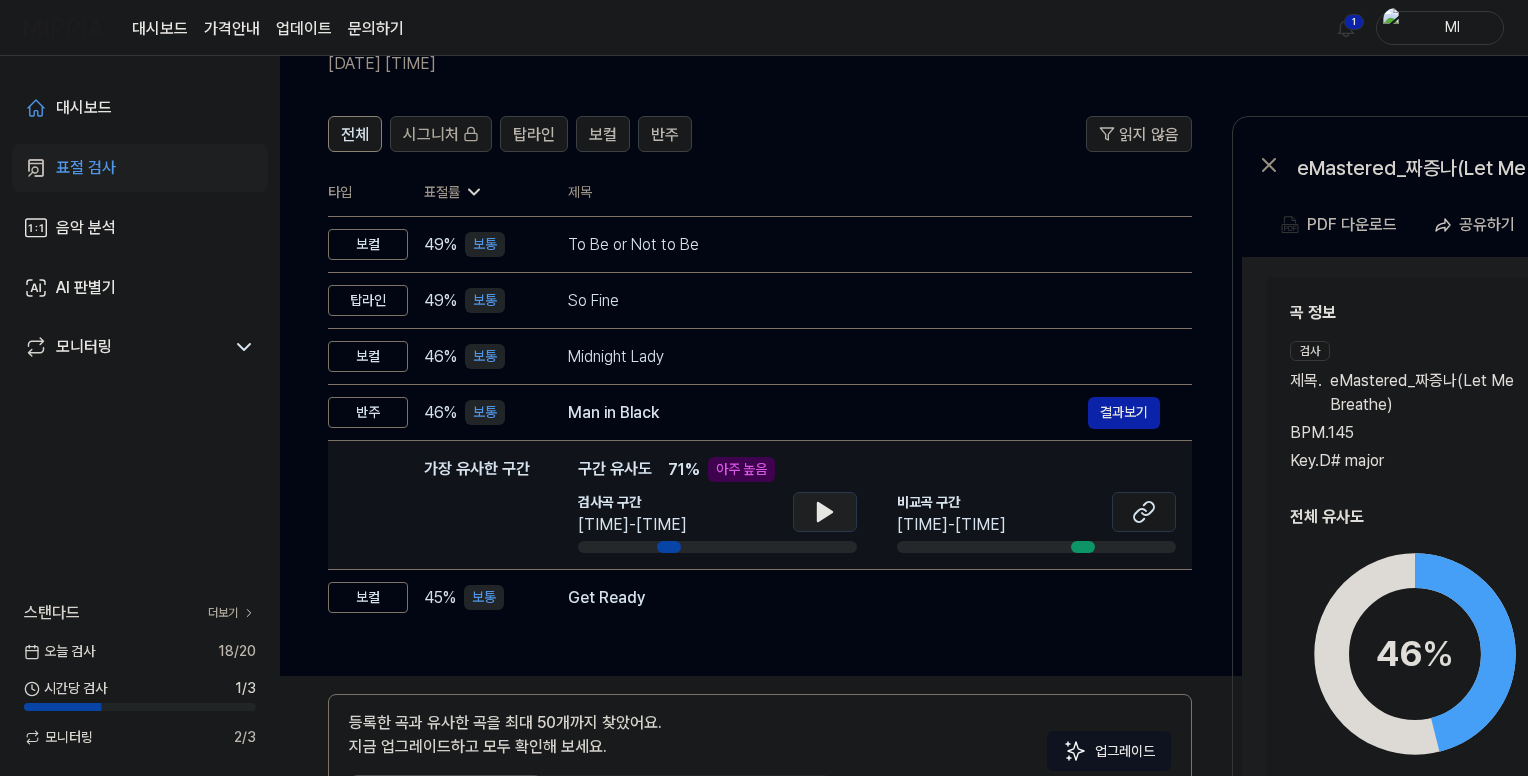 click 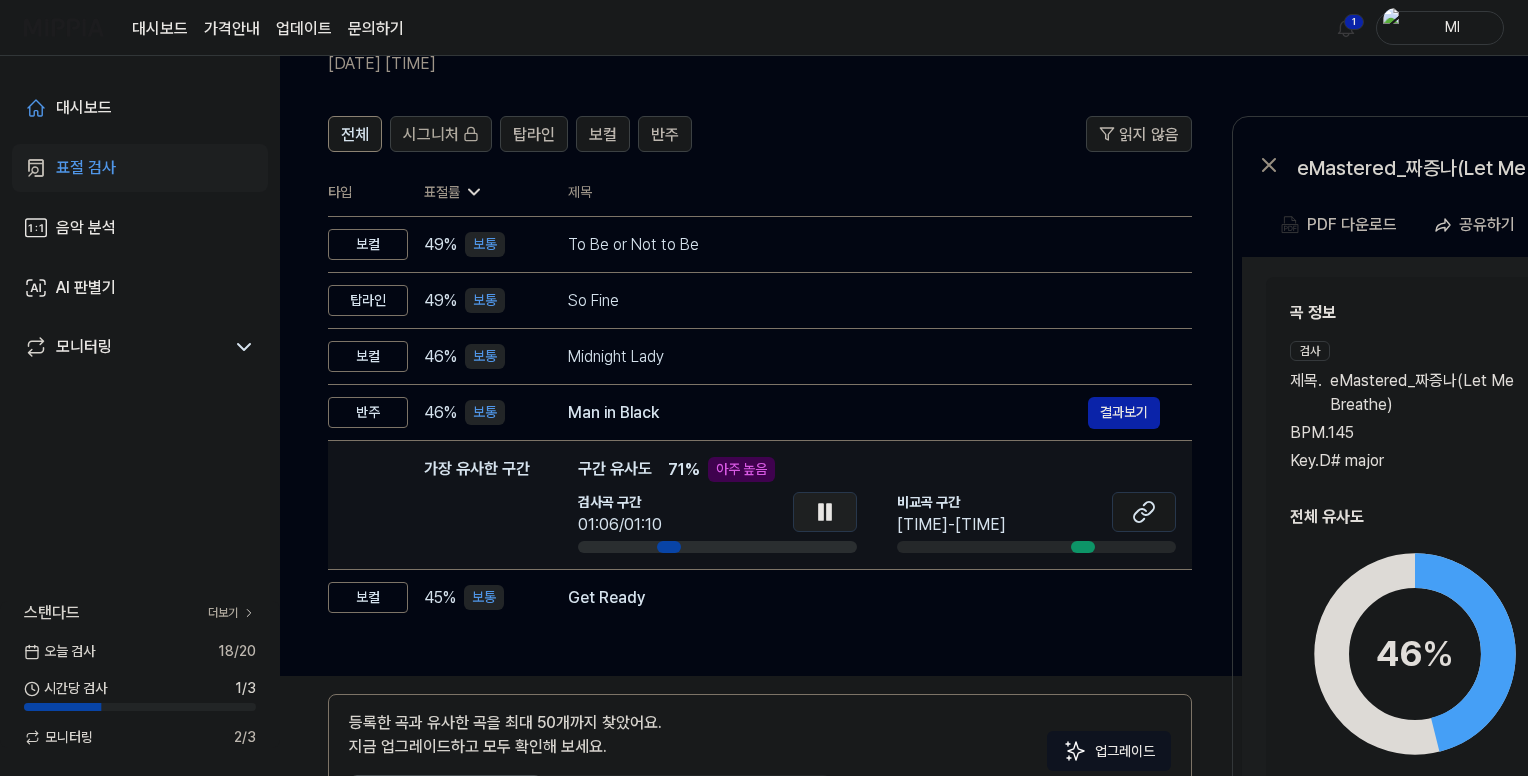 click 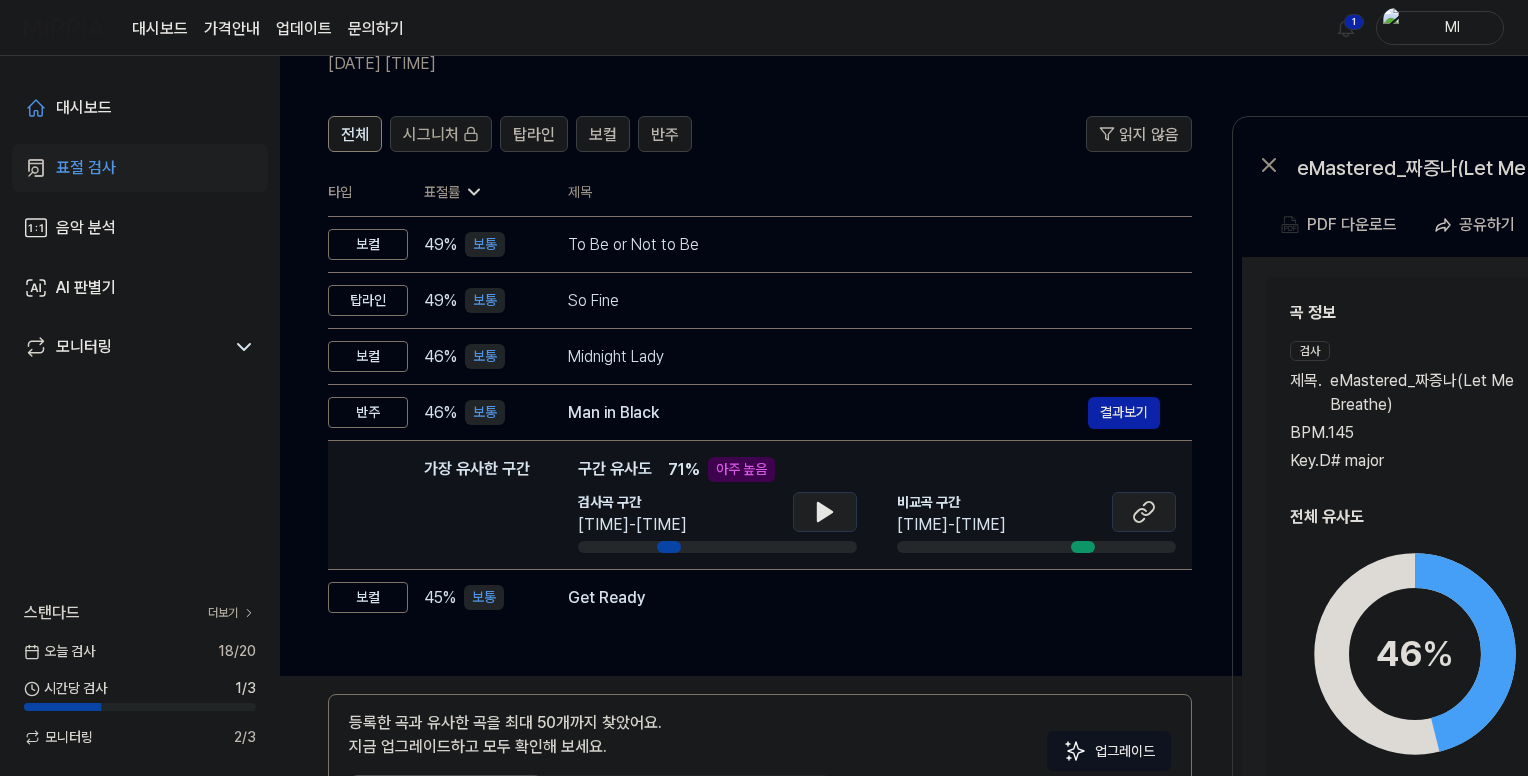 click 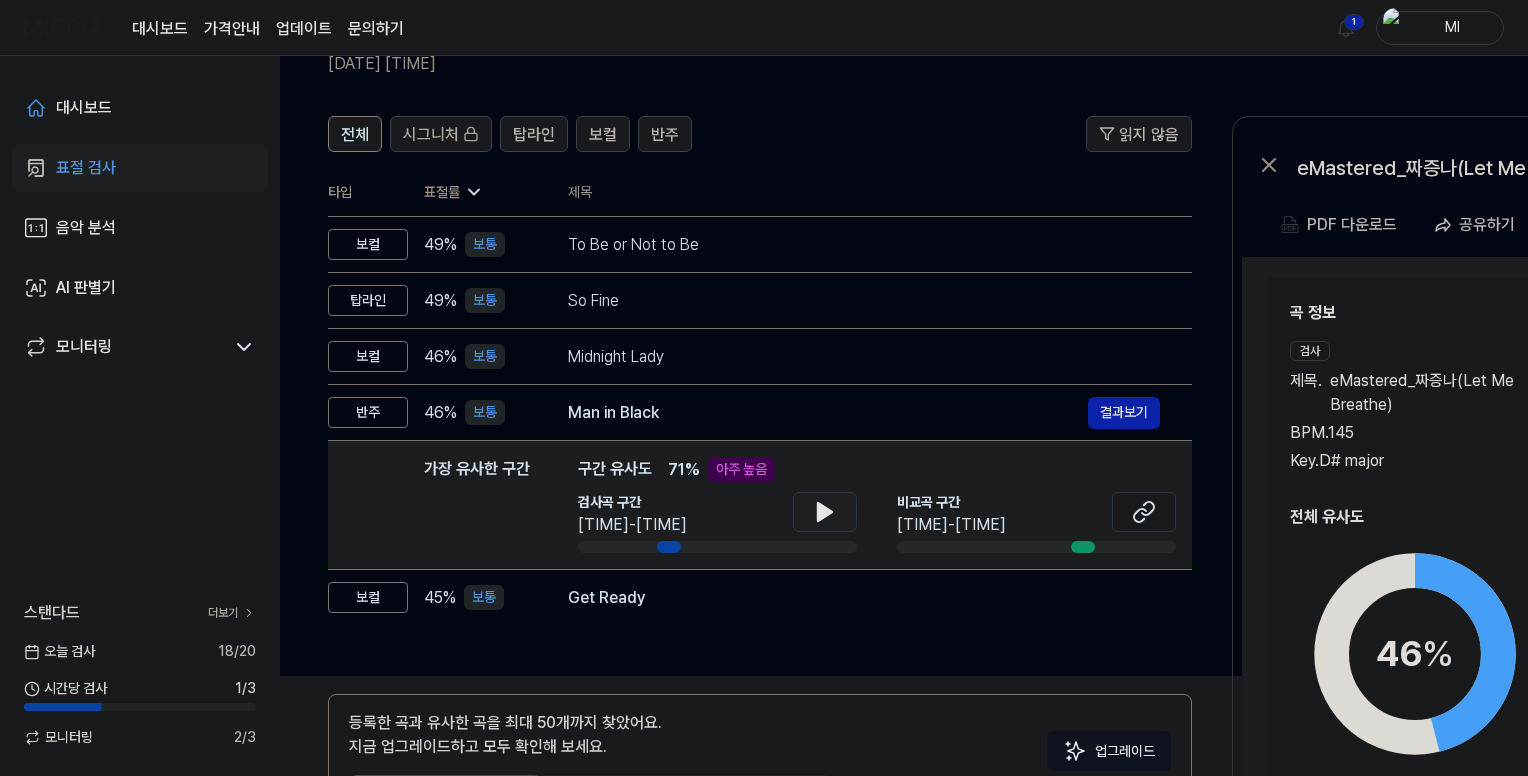 click 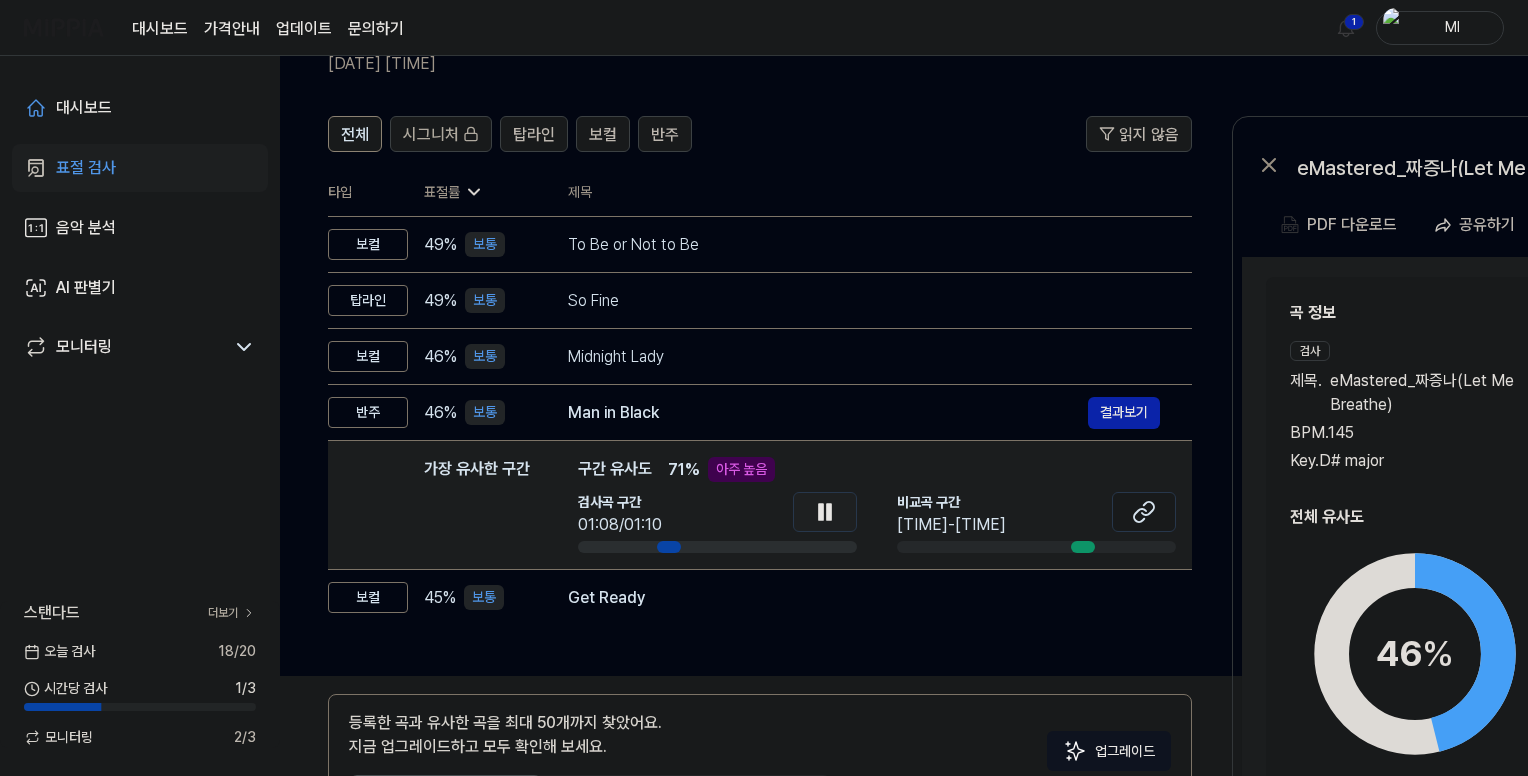 click 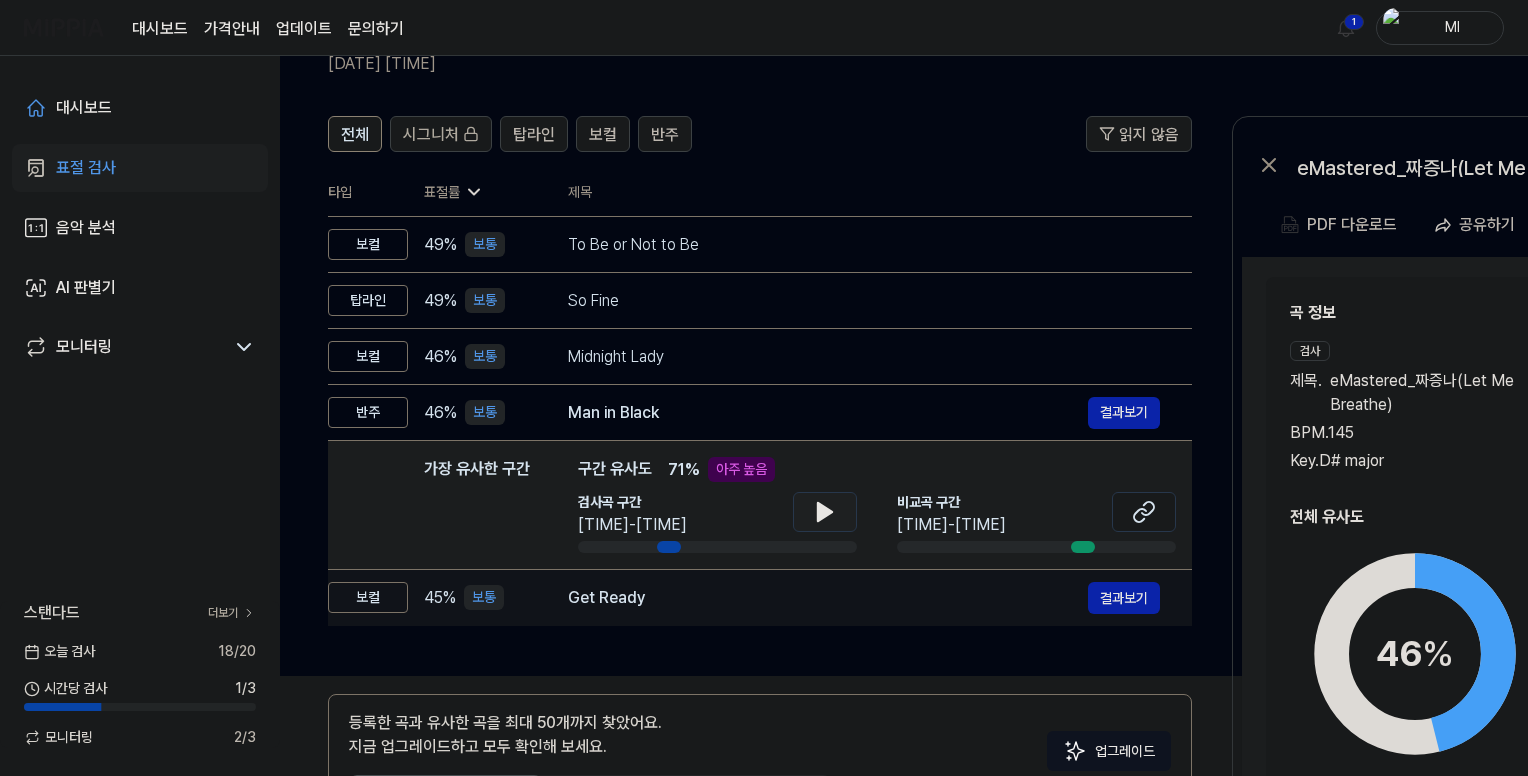 click on "Get Ready" at bounding box center [828, 598] 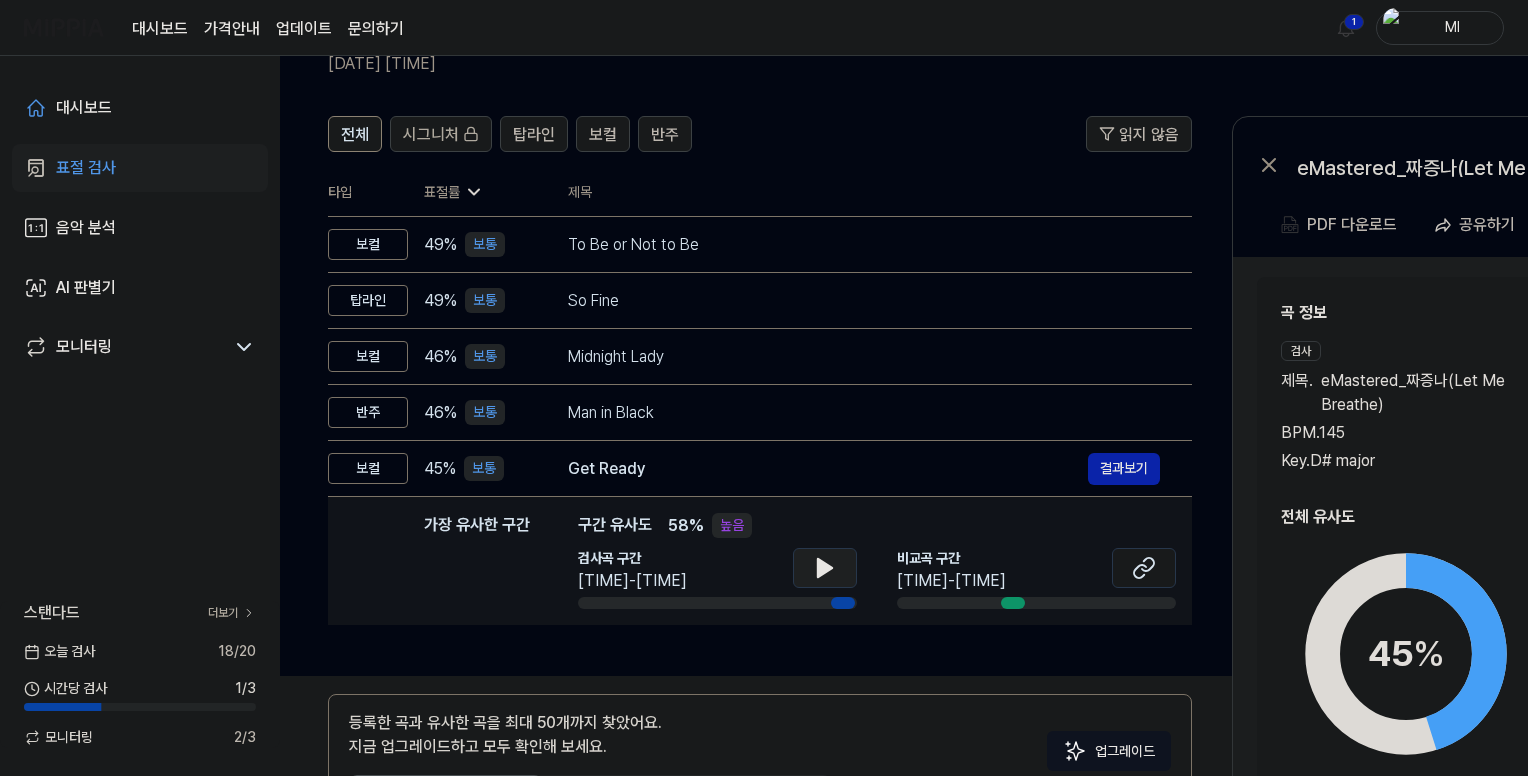 click 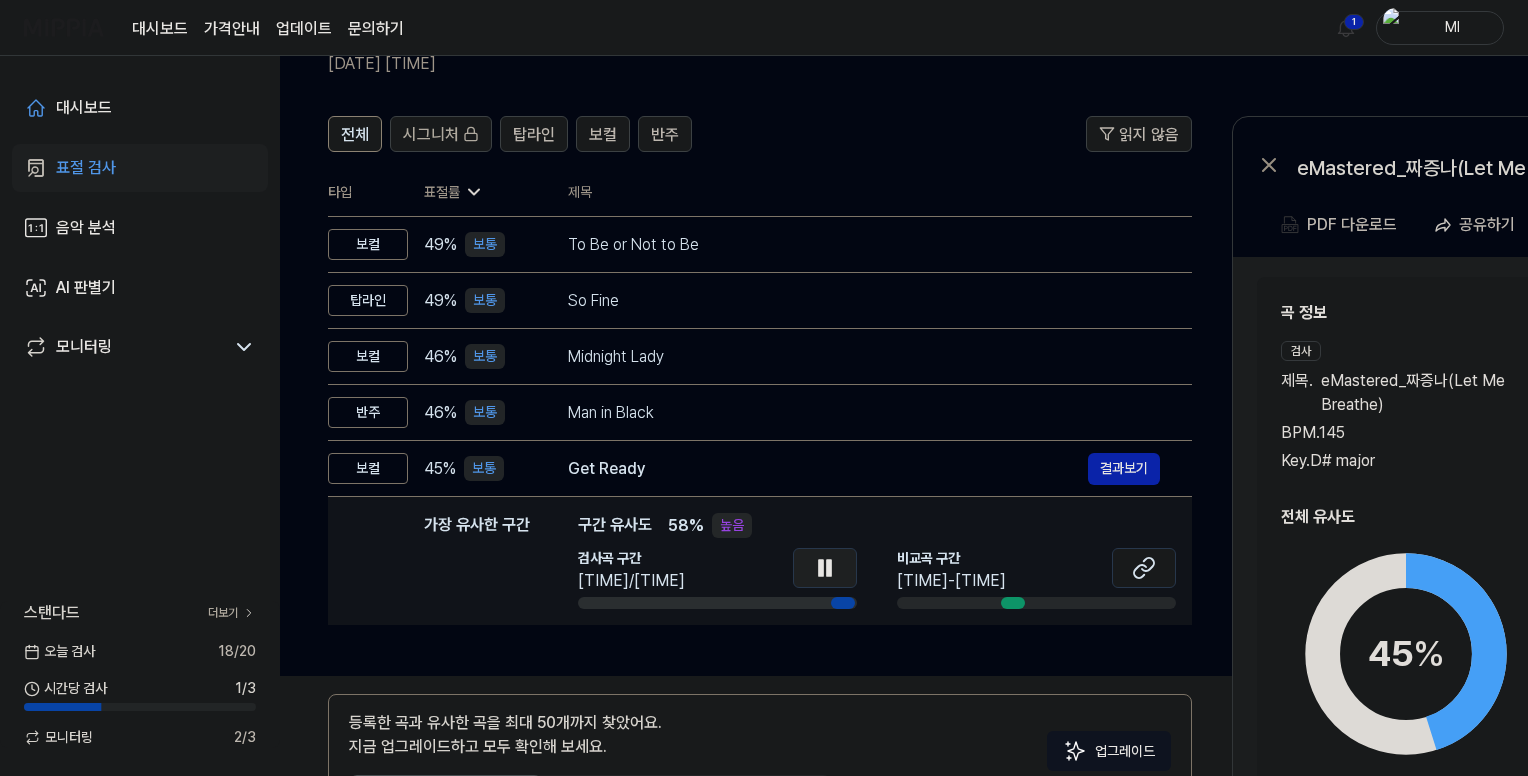 click 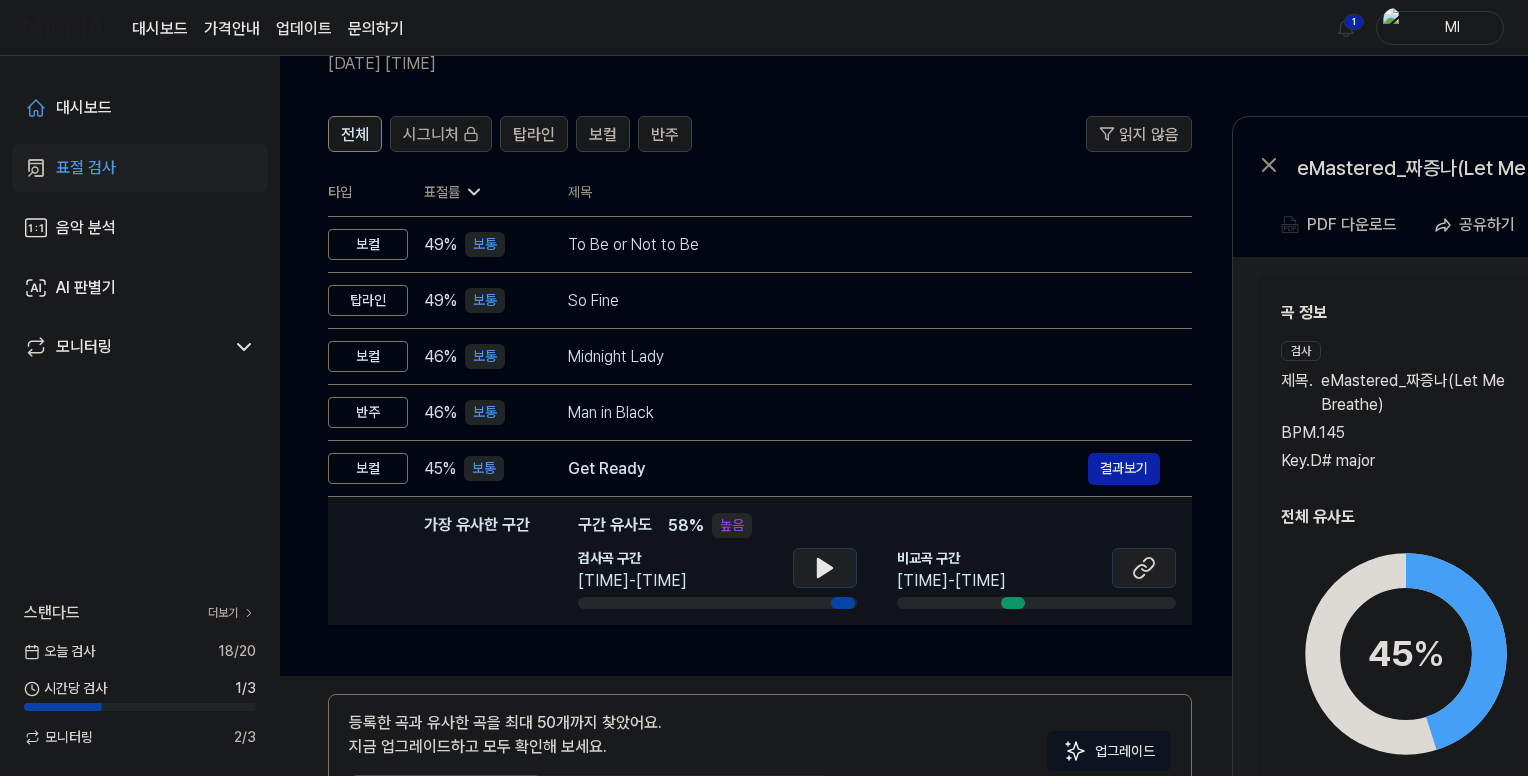 click 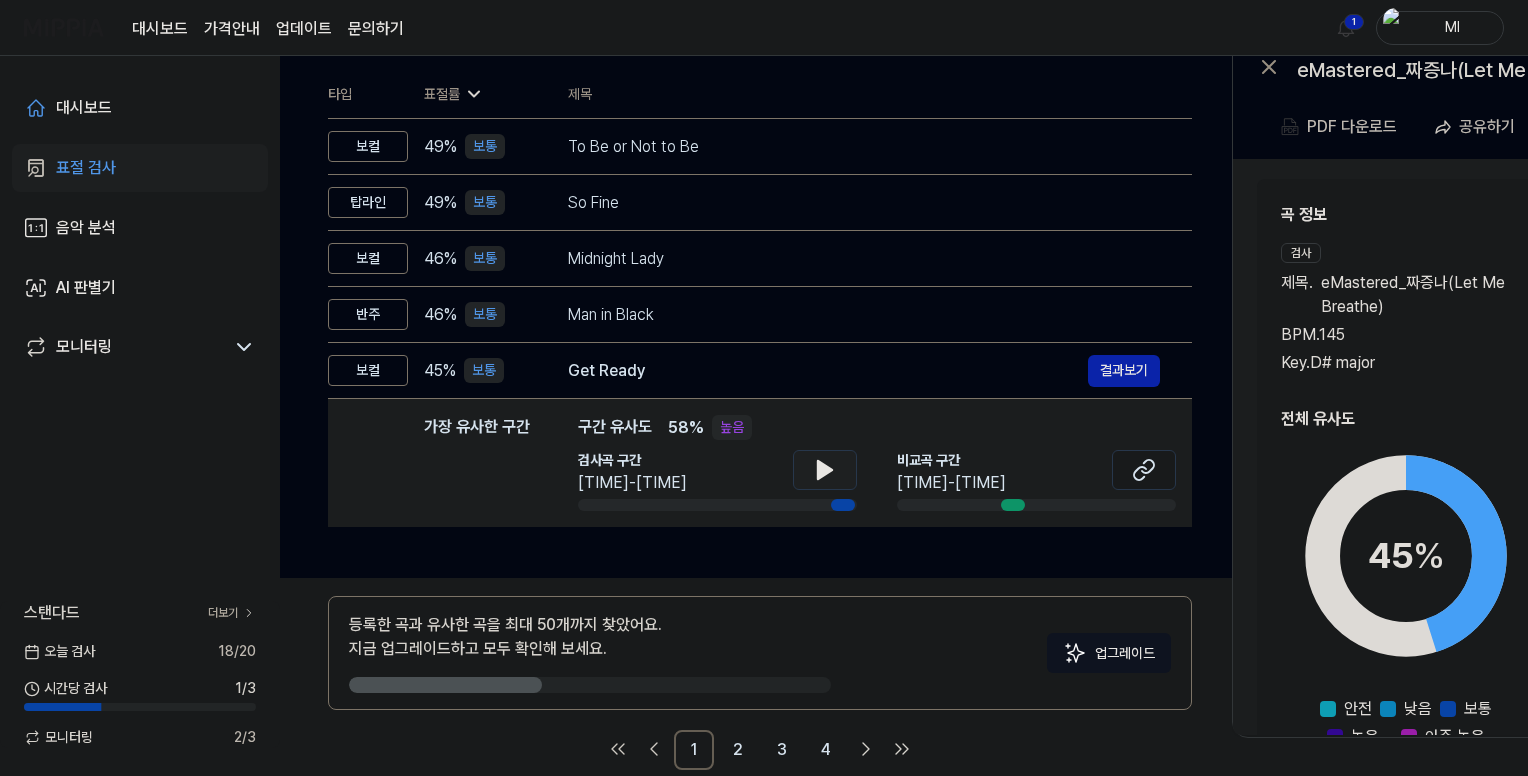 scroll, scrollTop: 232, scrollLeft: 0, axis: vertical 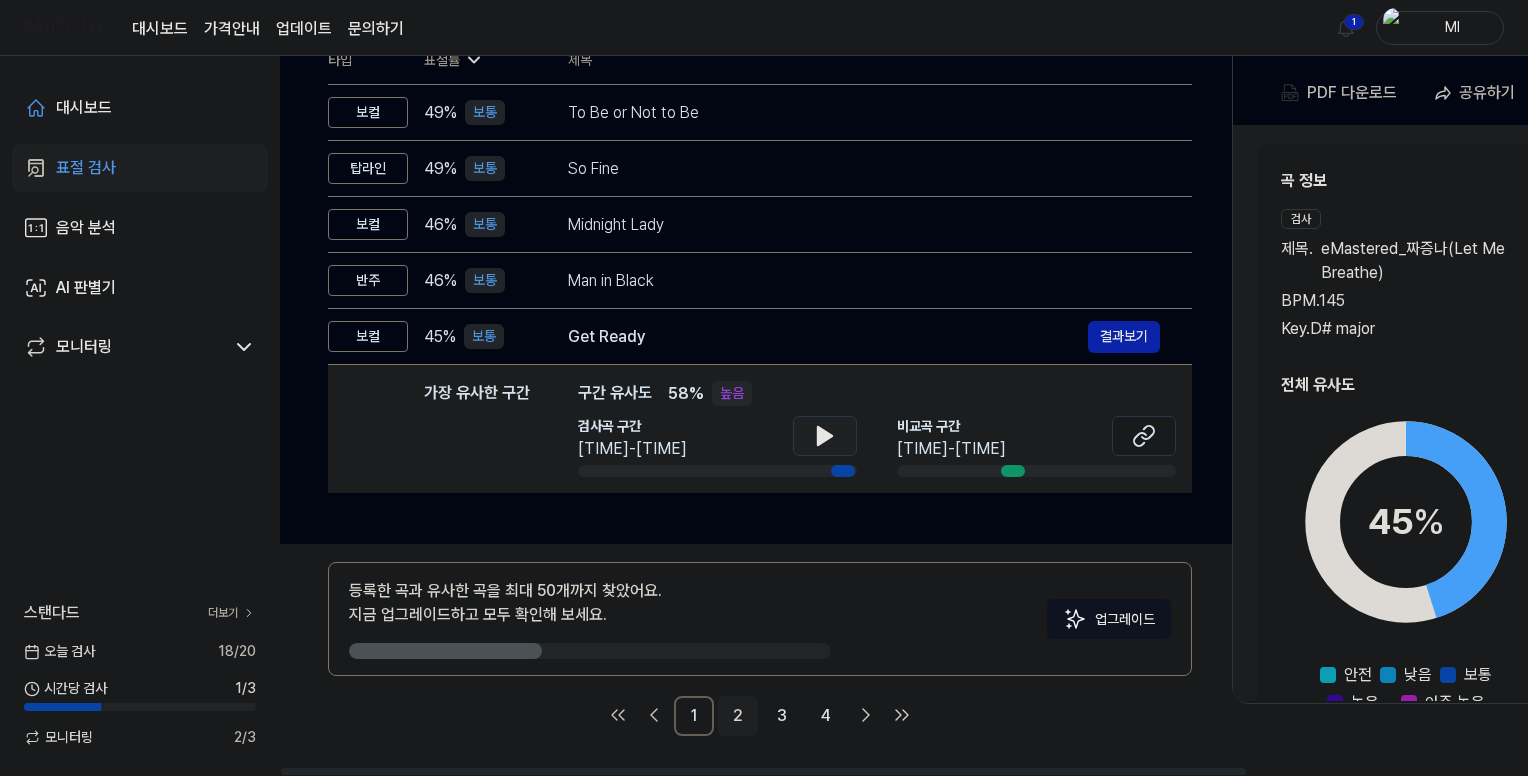 click on "2" at bounding box center [738, 716] 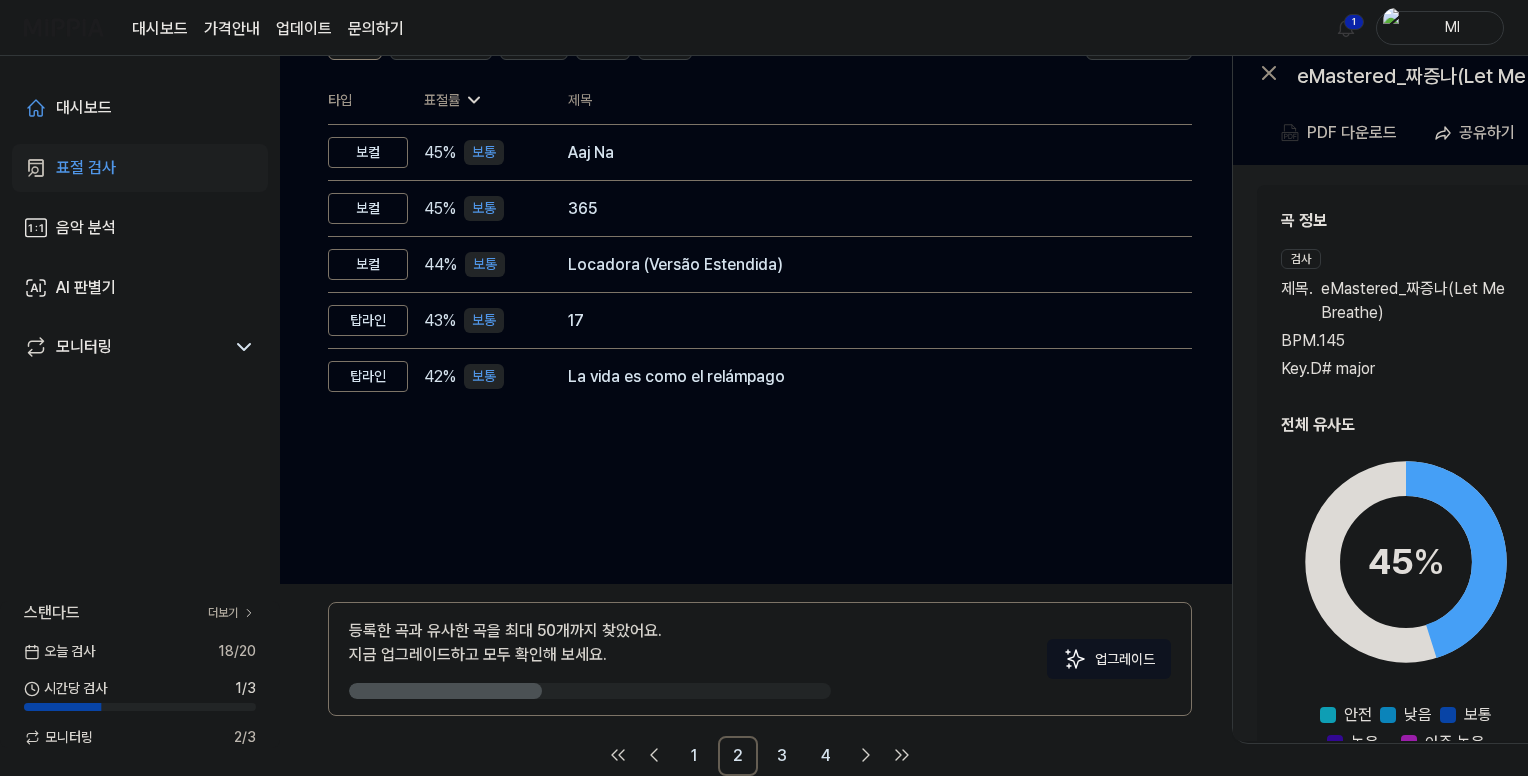 scroll, scrollTop: 32, scrollLeft: 0, axis: vertical 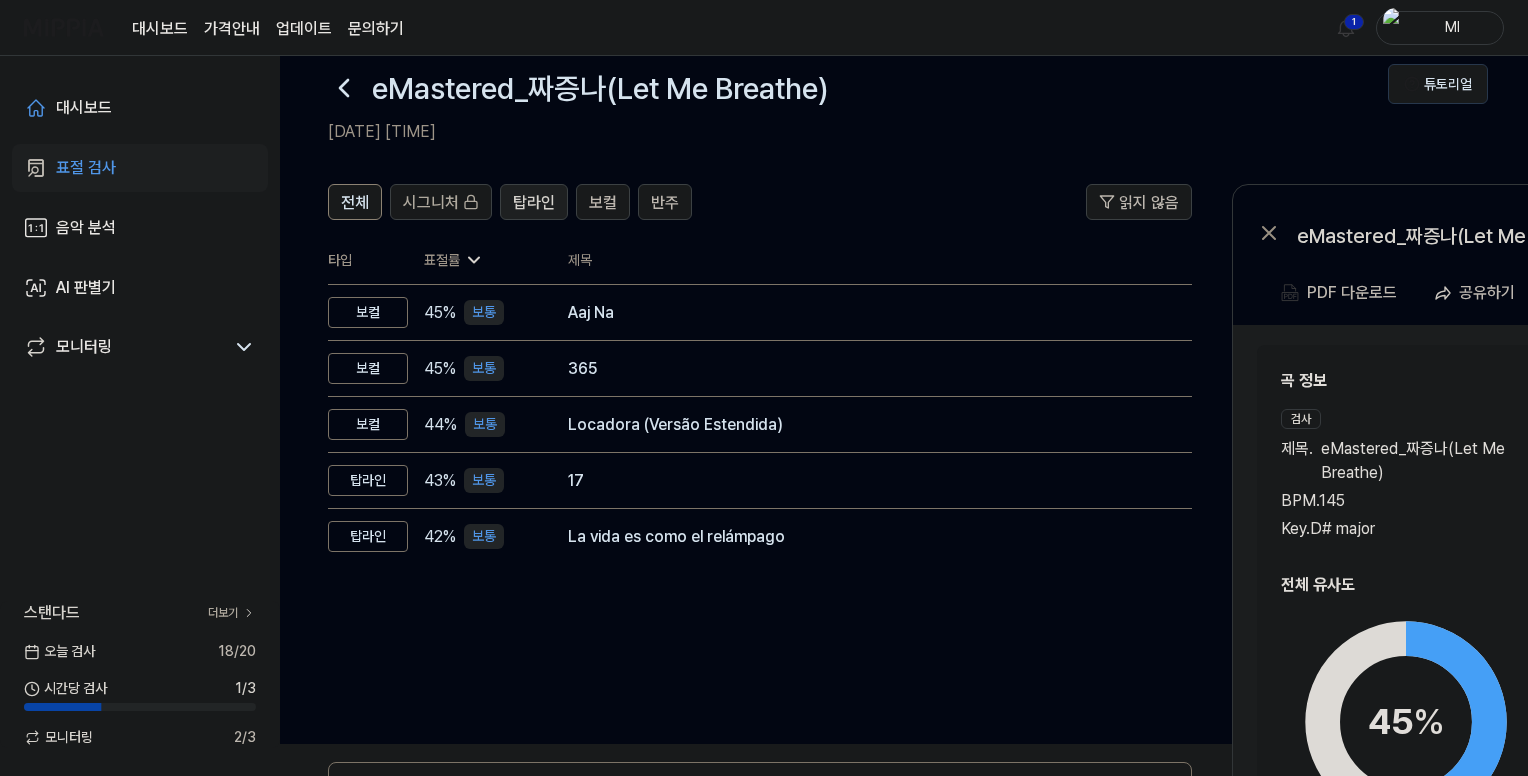 click on "탑라인" at bounding box center (534, 203) 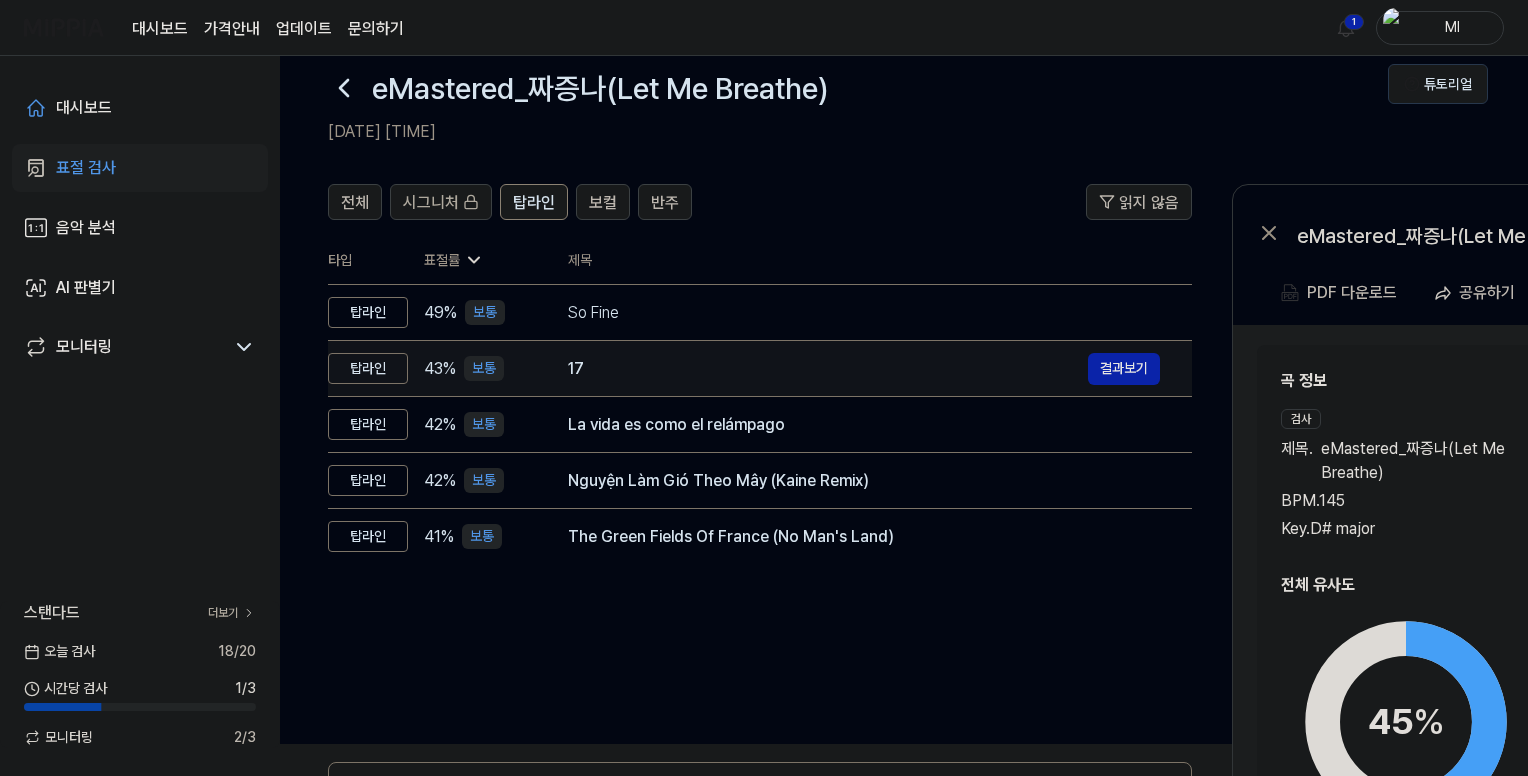 click on "17" at bounding box center [828, 369] 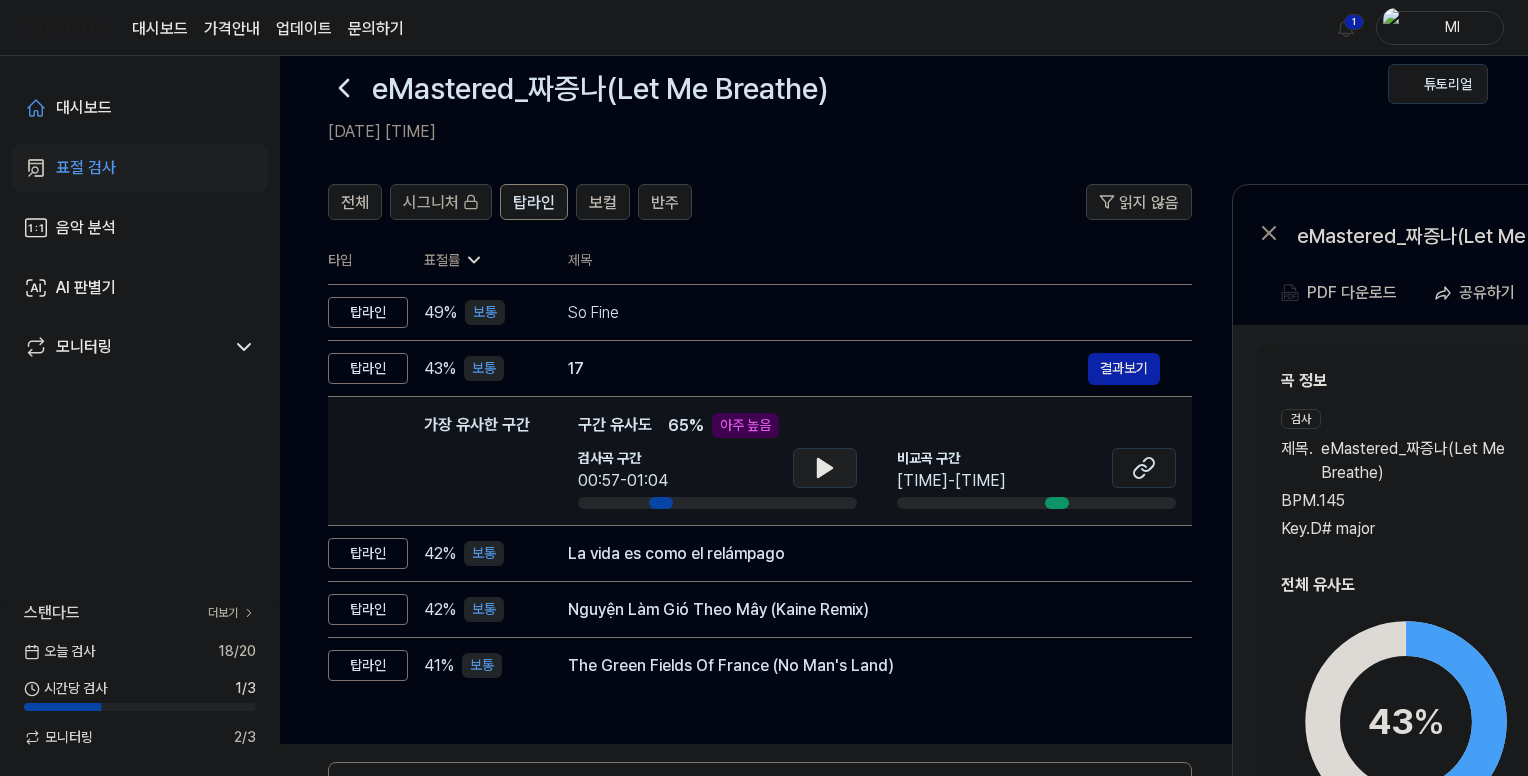 click 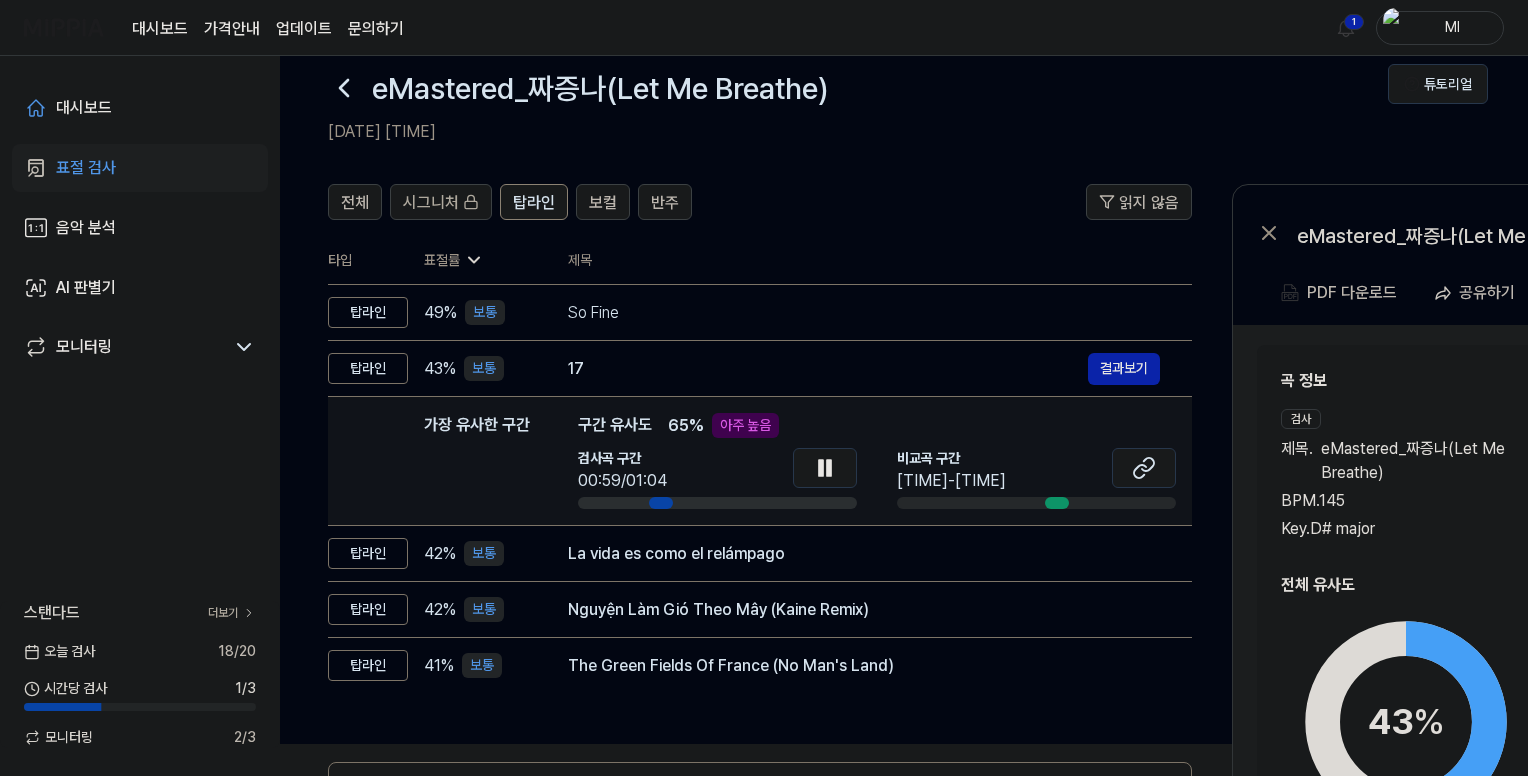 drag, startPoint x: 832, startPoint y: 475, endPoint x: 886, endPoint y: 473, distance: 54.037025 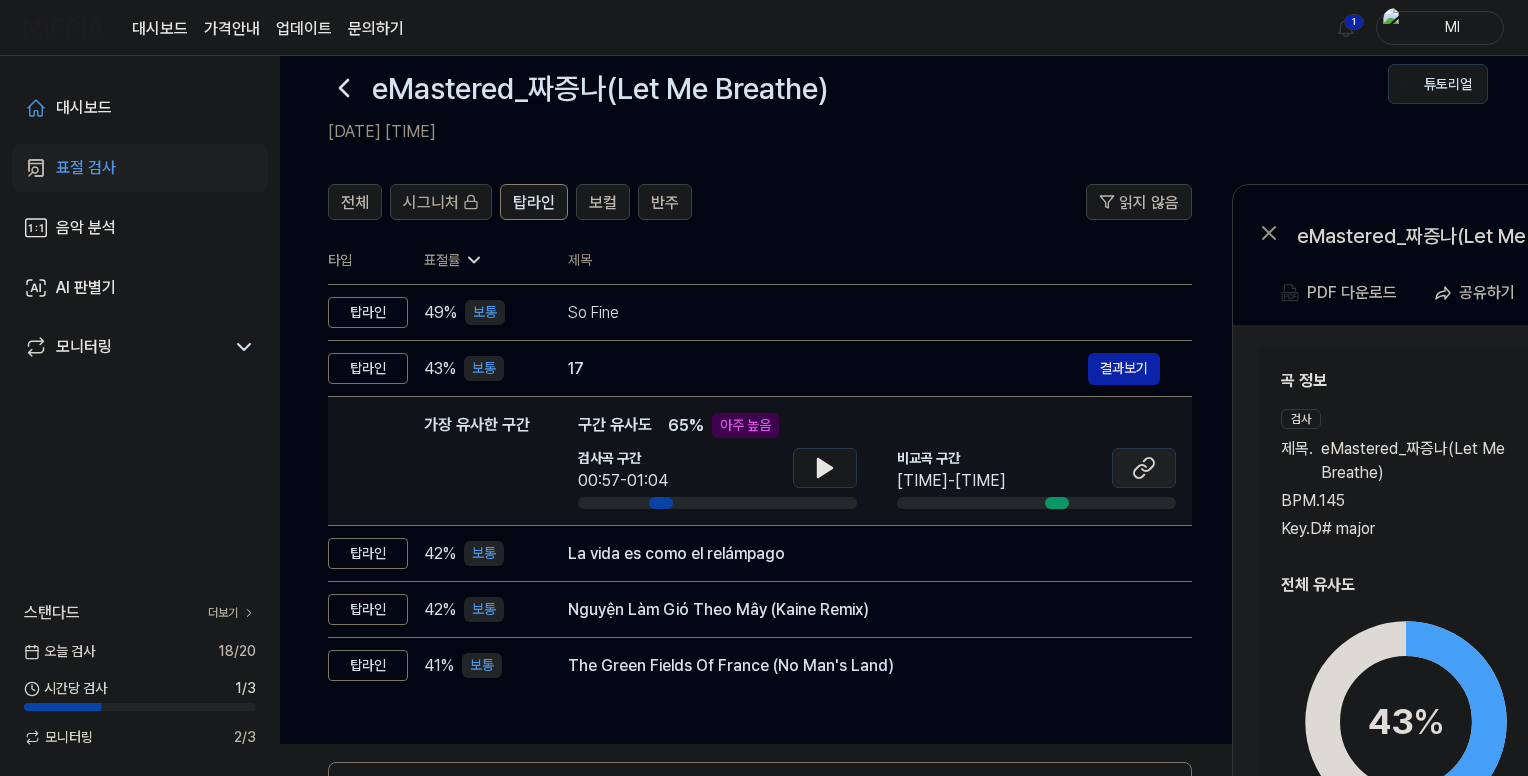 click 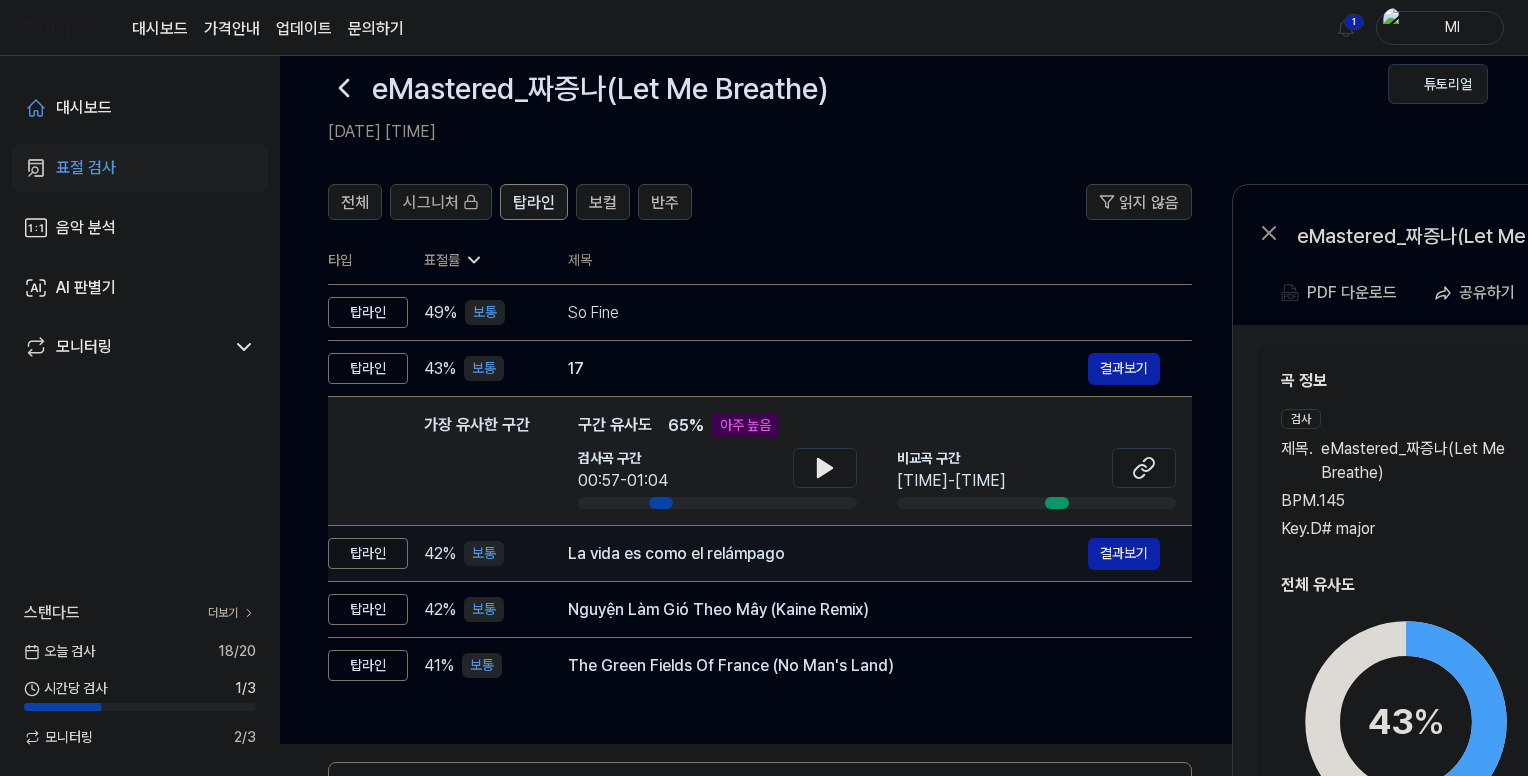 click on "La vida es como el relámpago" at bounding box center [828, 554] 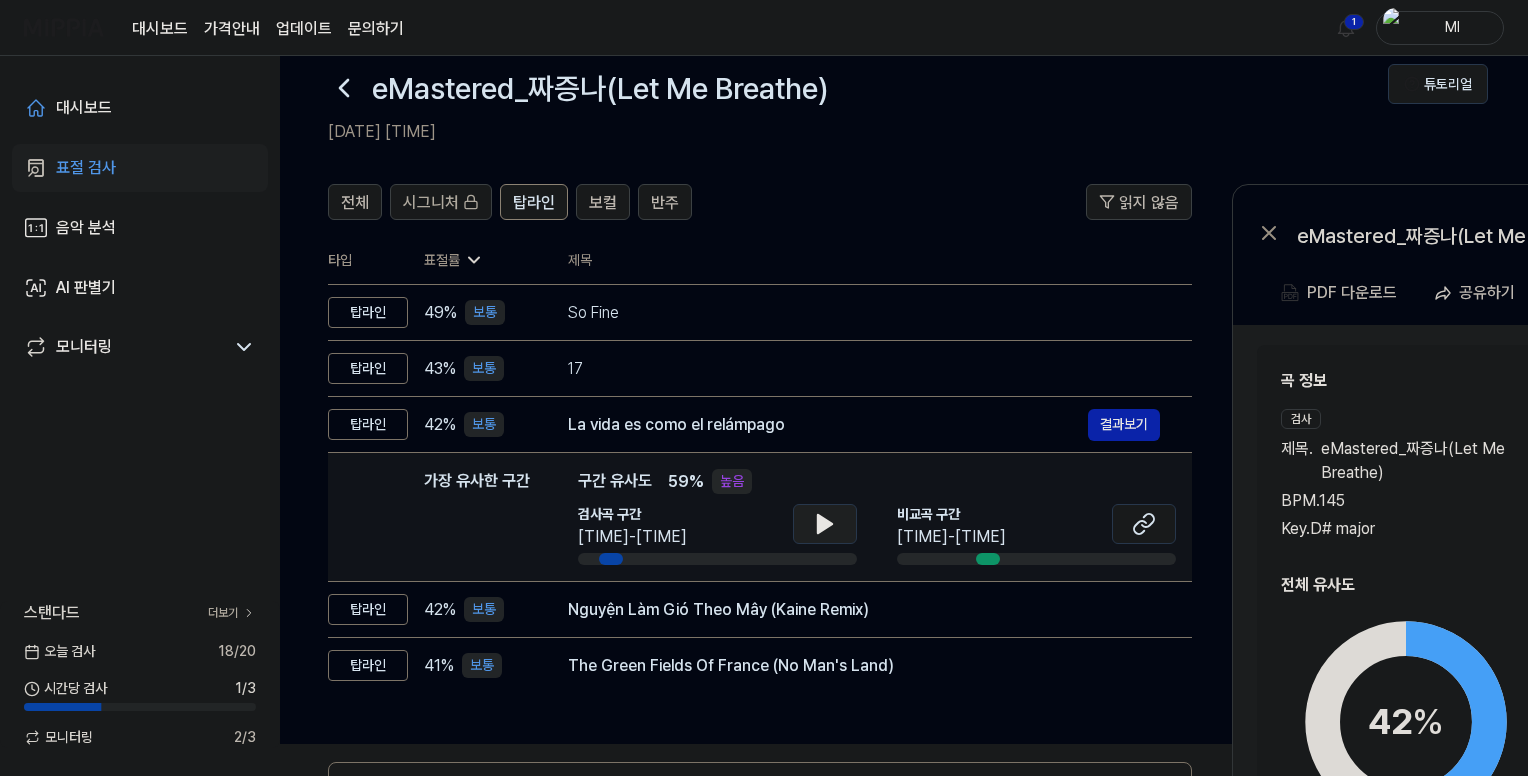 click 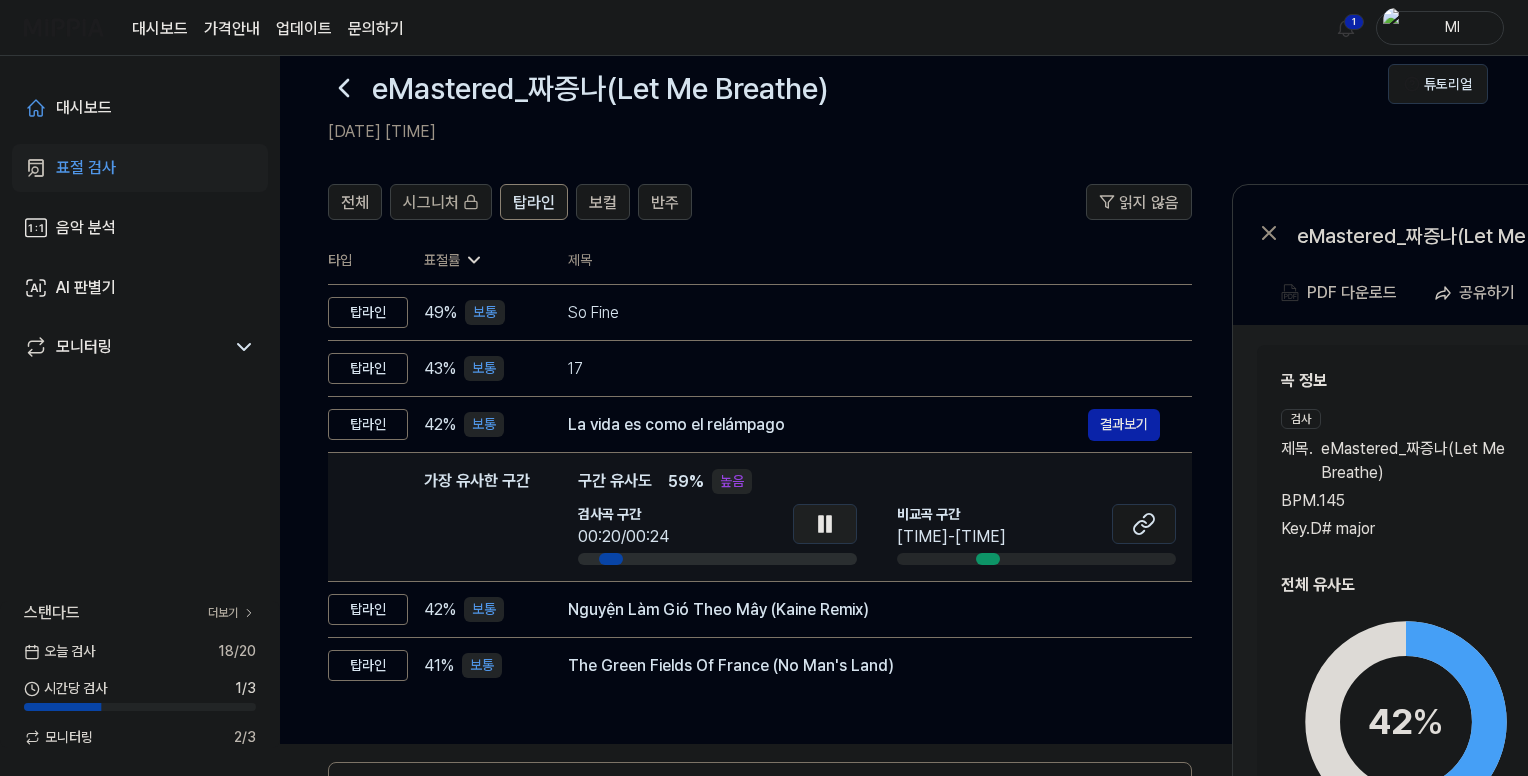 click 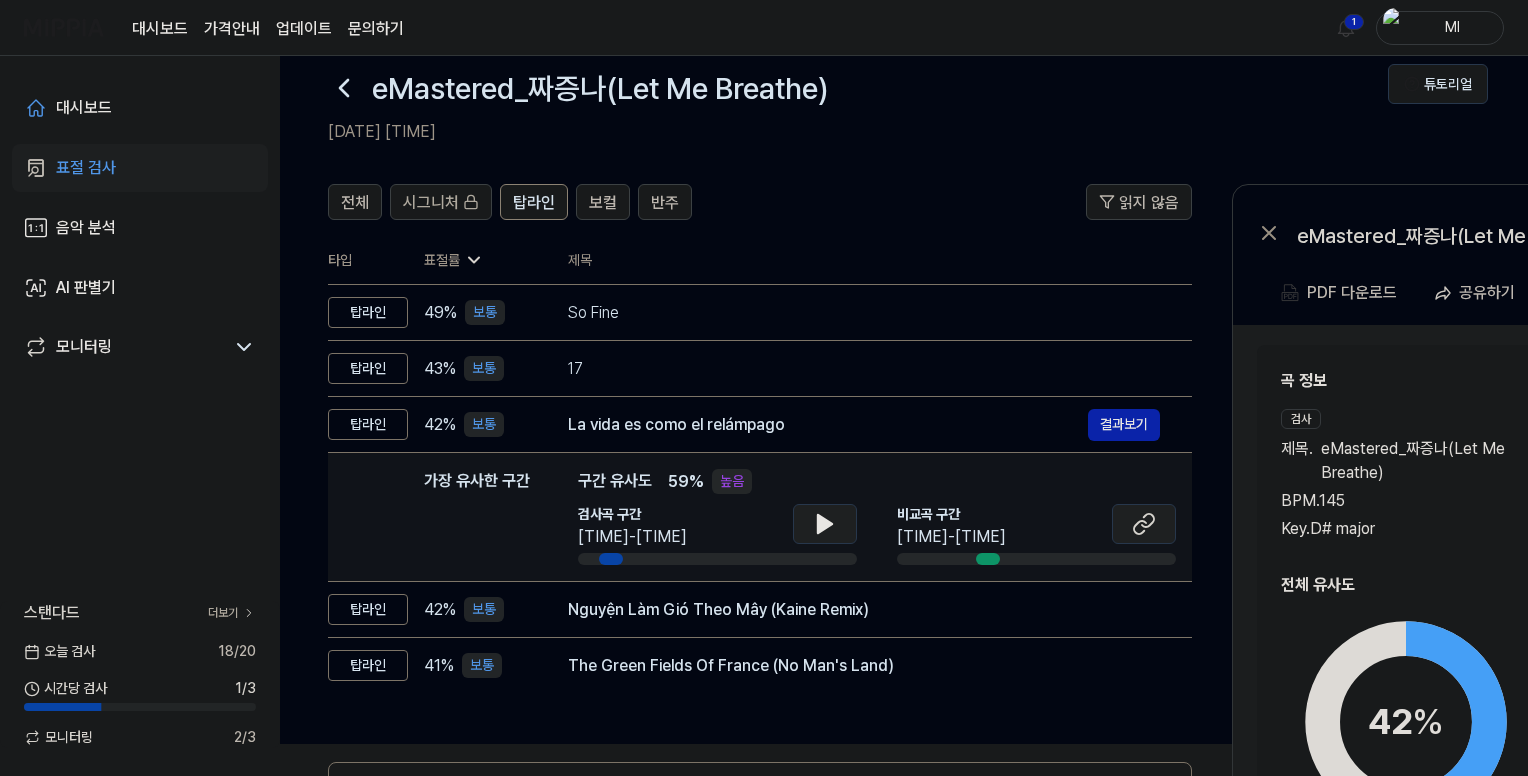 click at bounding box center [1144, 524] 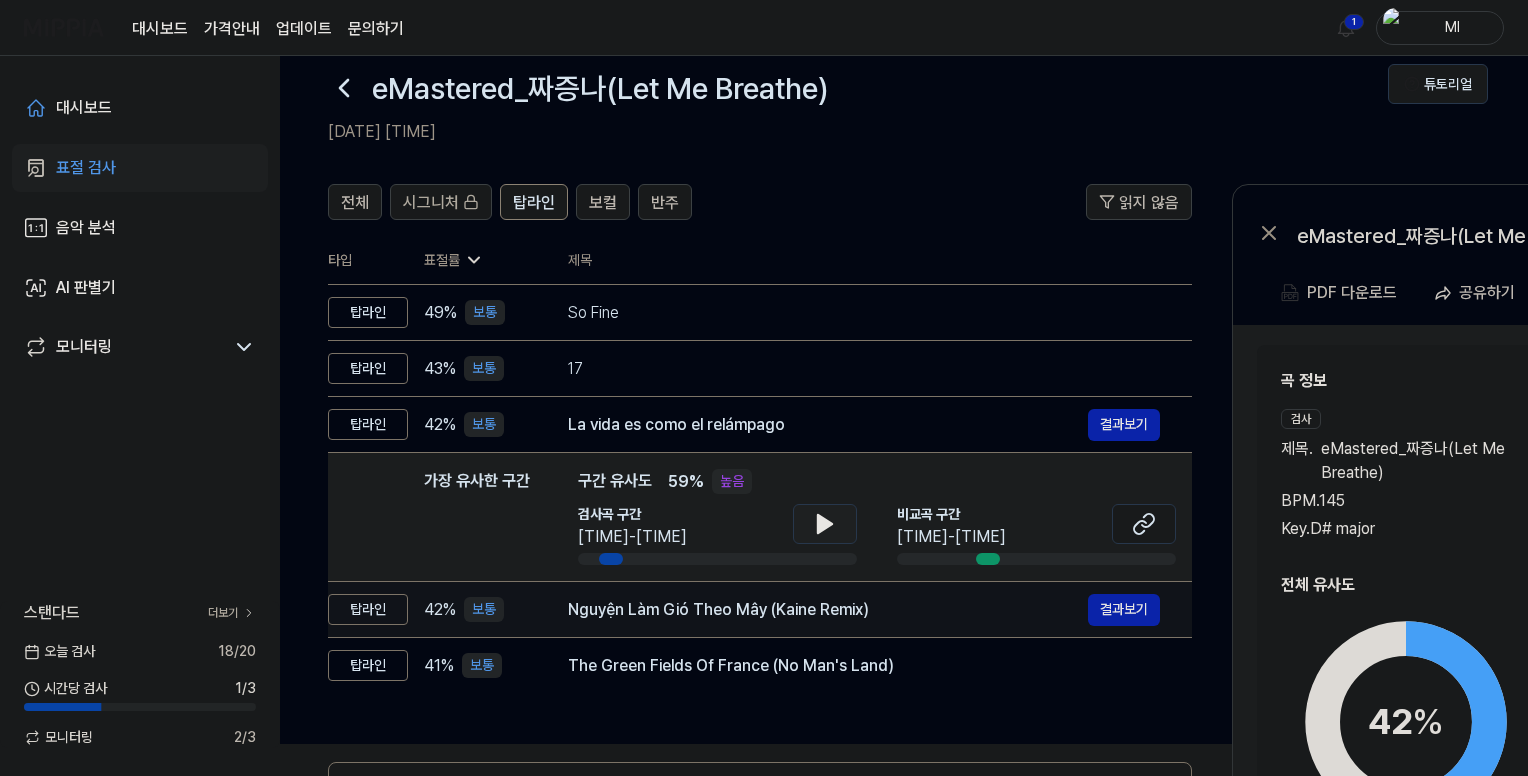 click on "Nguyện Làm Gió Theo Mây (Kaine Remix)" at bounding box center [828, 610] 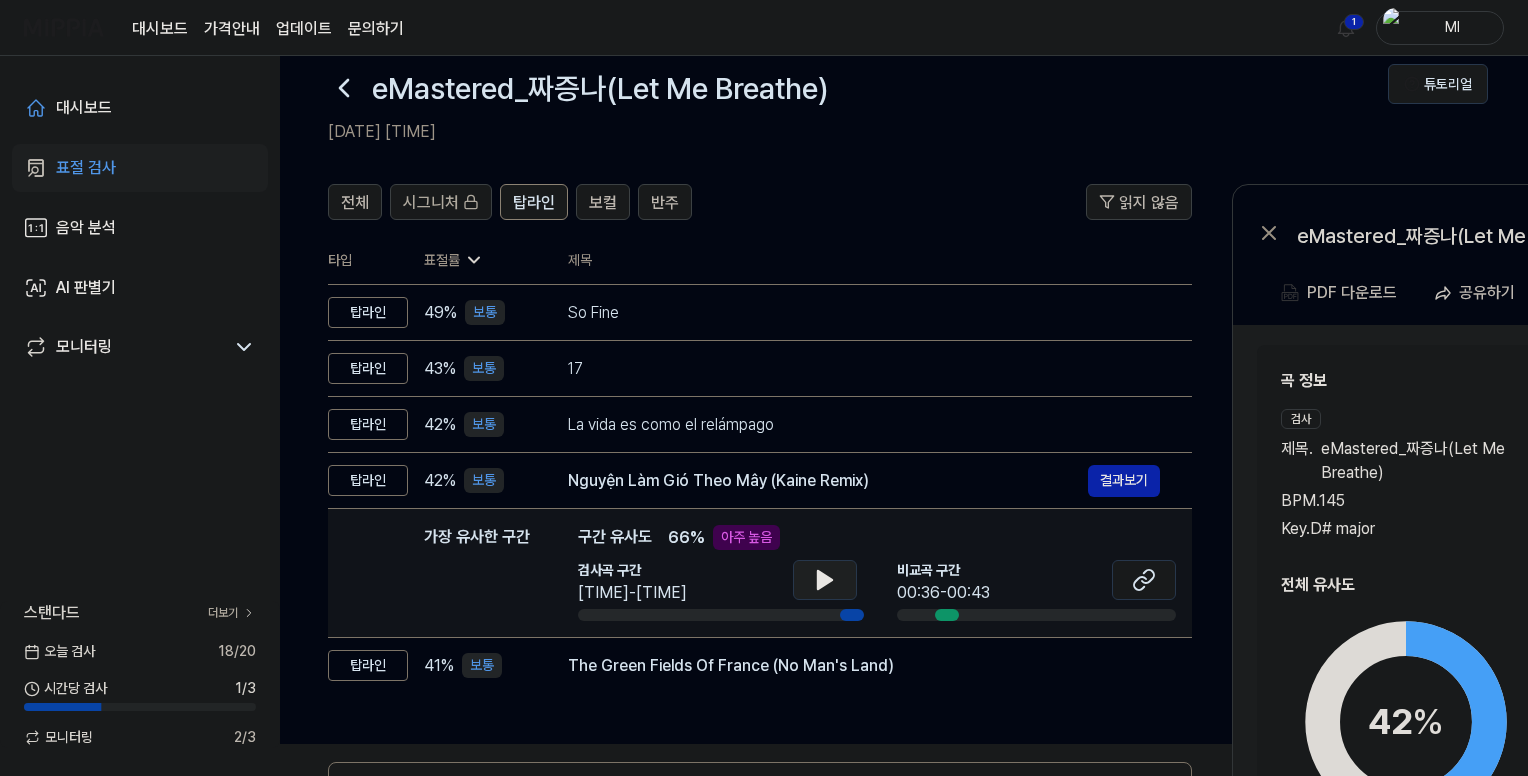 click 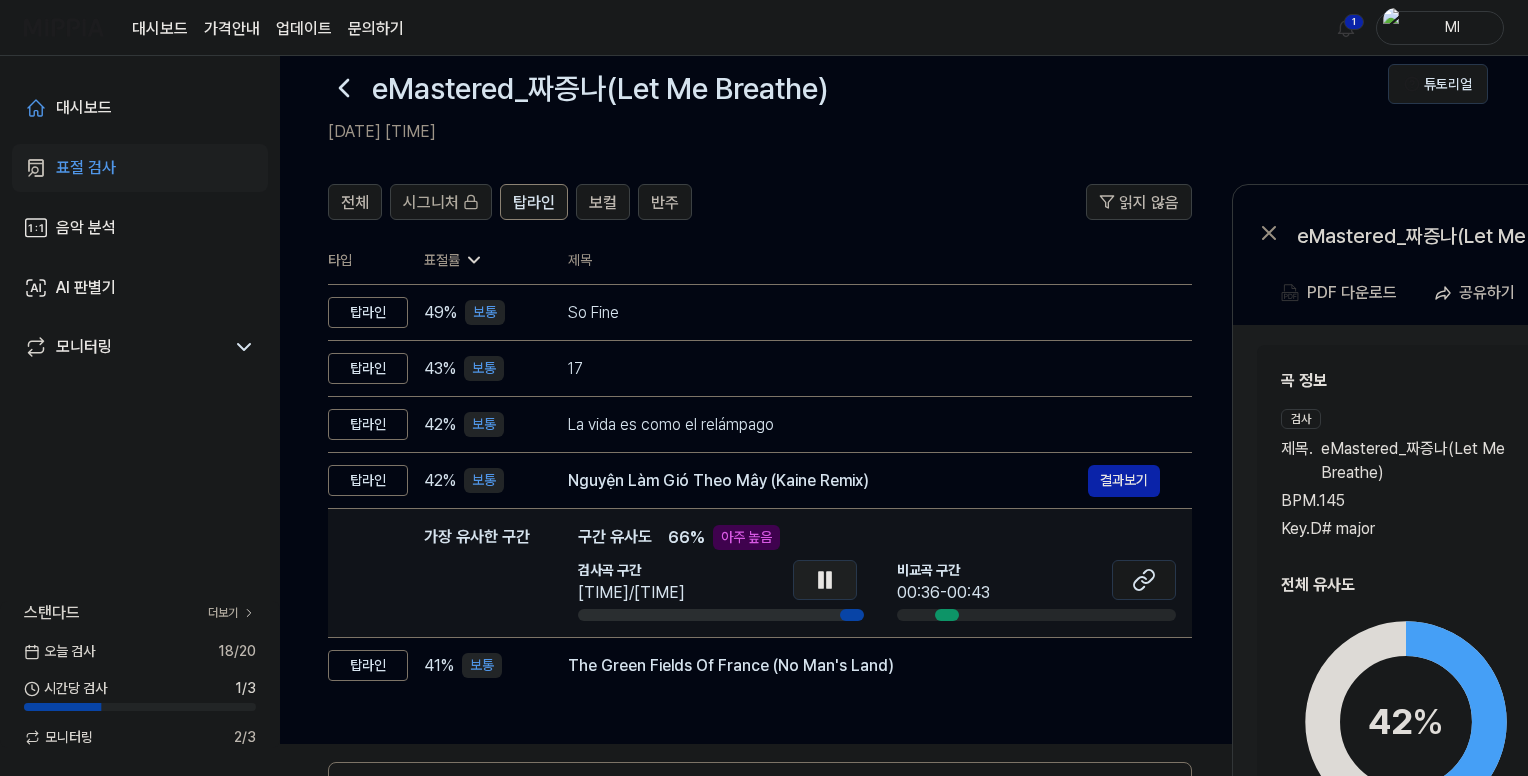 click 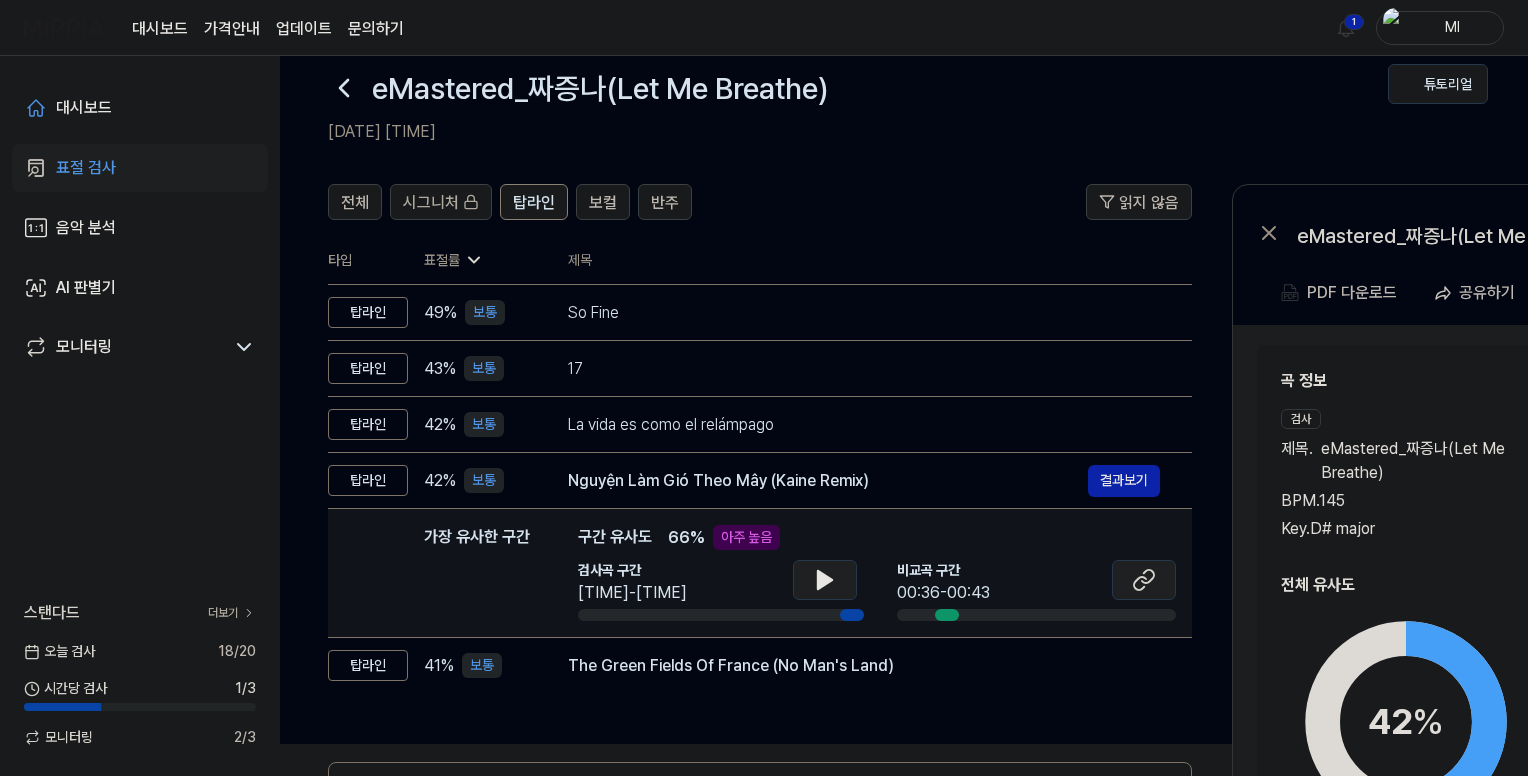click 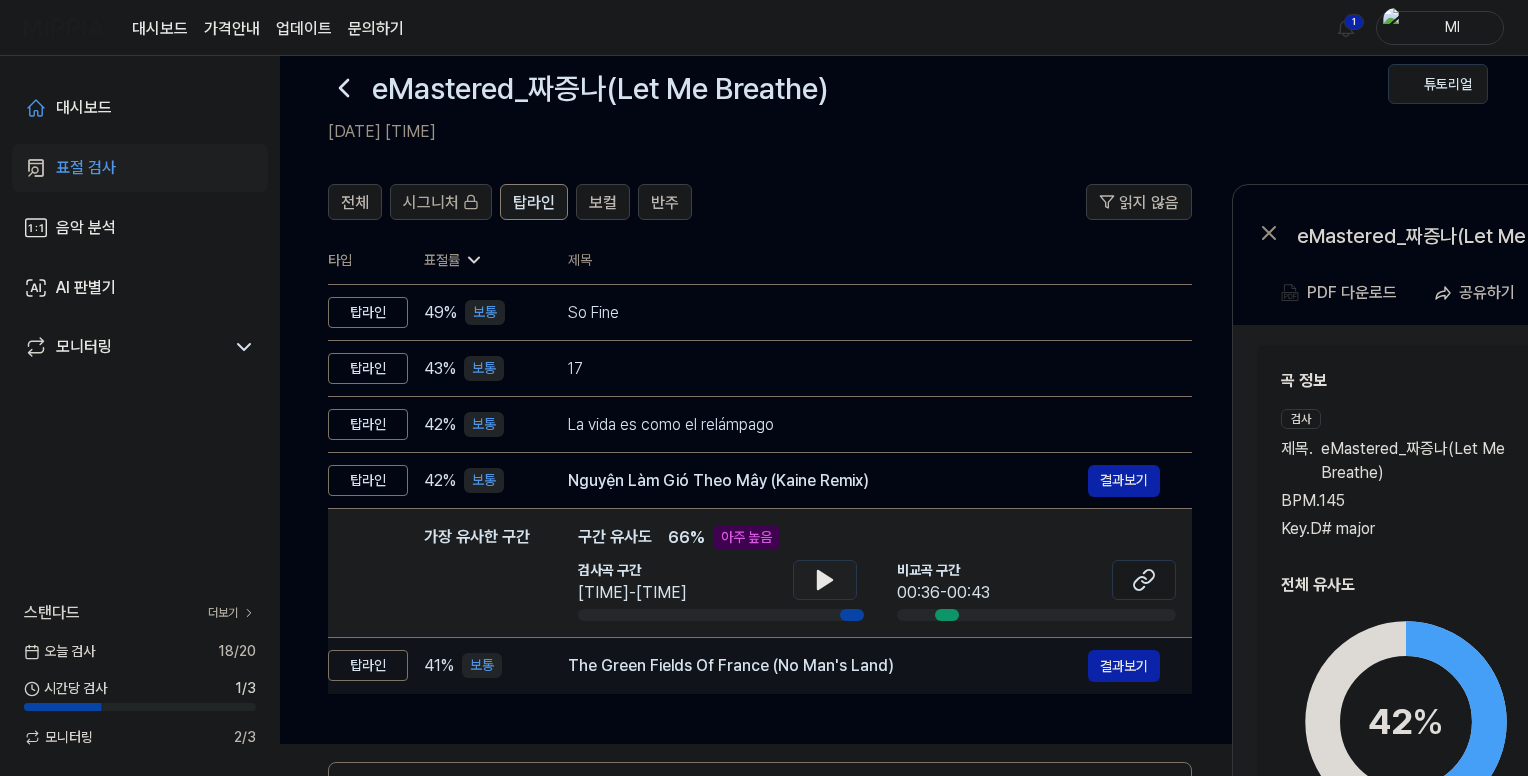 click on "The Green Fields Of France (No Man's Land)" at bounding box center (828, 666) 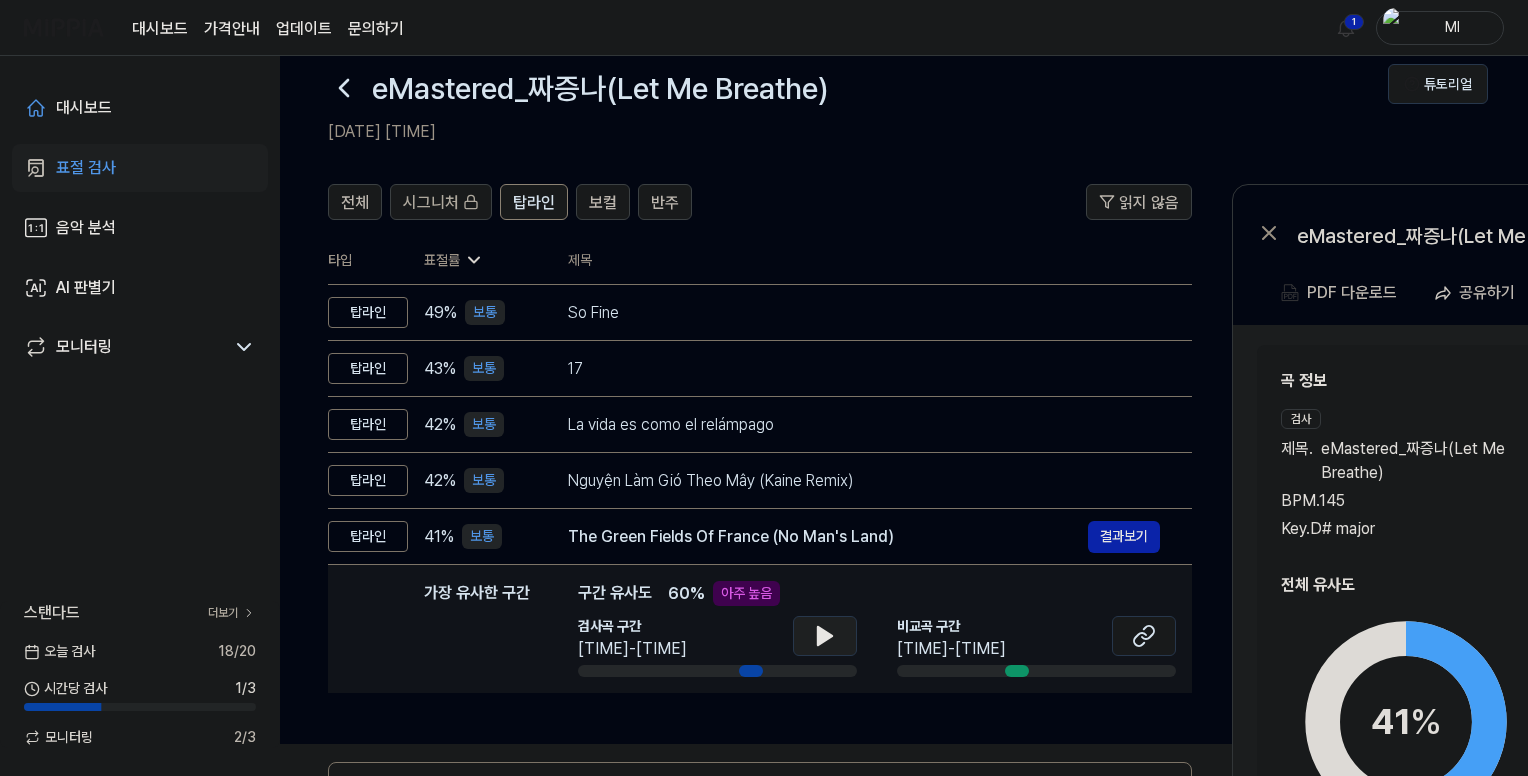 click 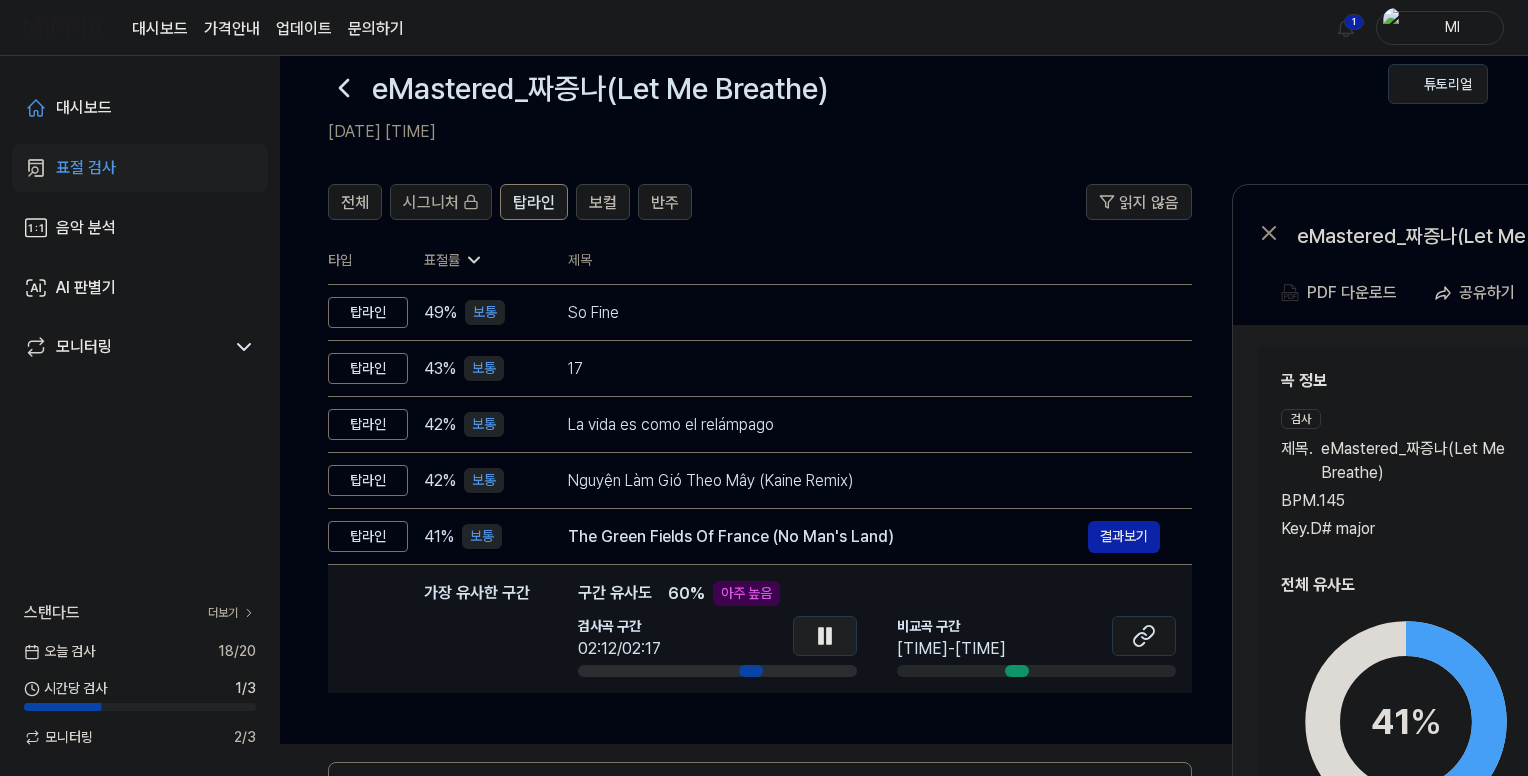 click 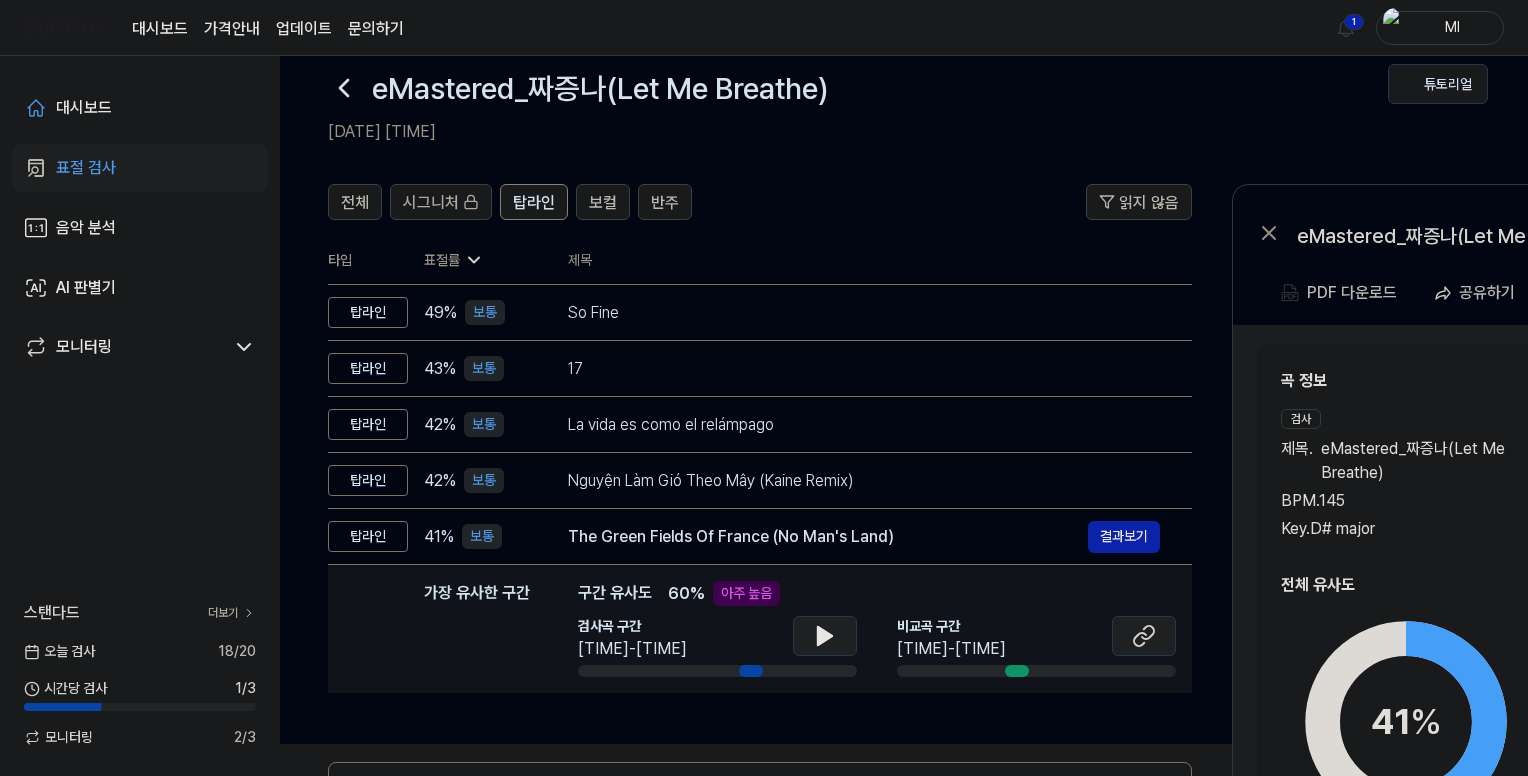 click 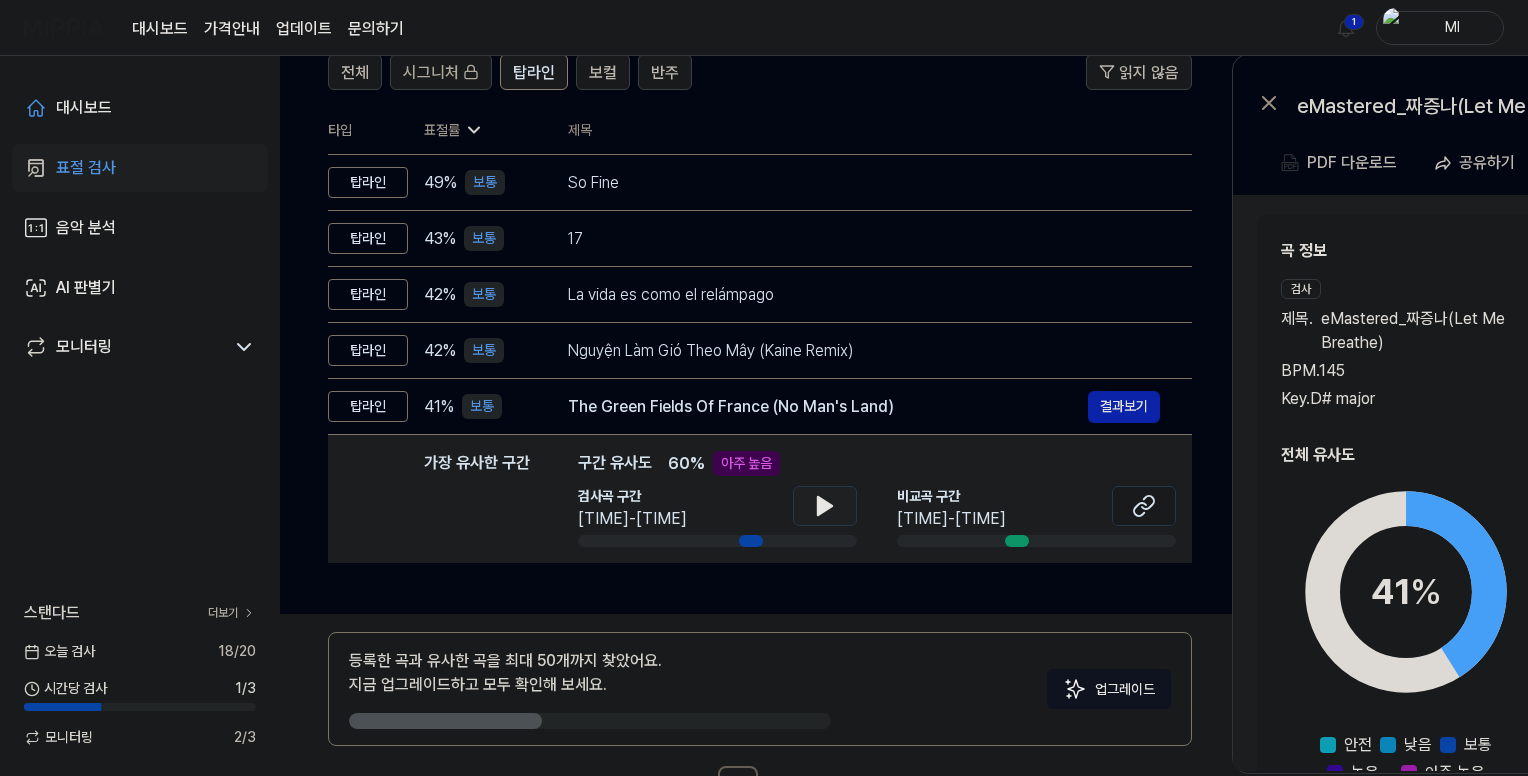 scroll, scrollTop: 232, scrollLeft: 0, axis: vertical 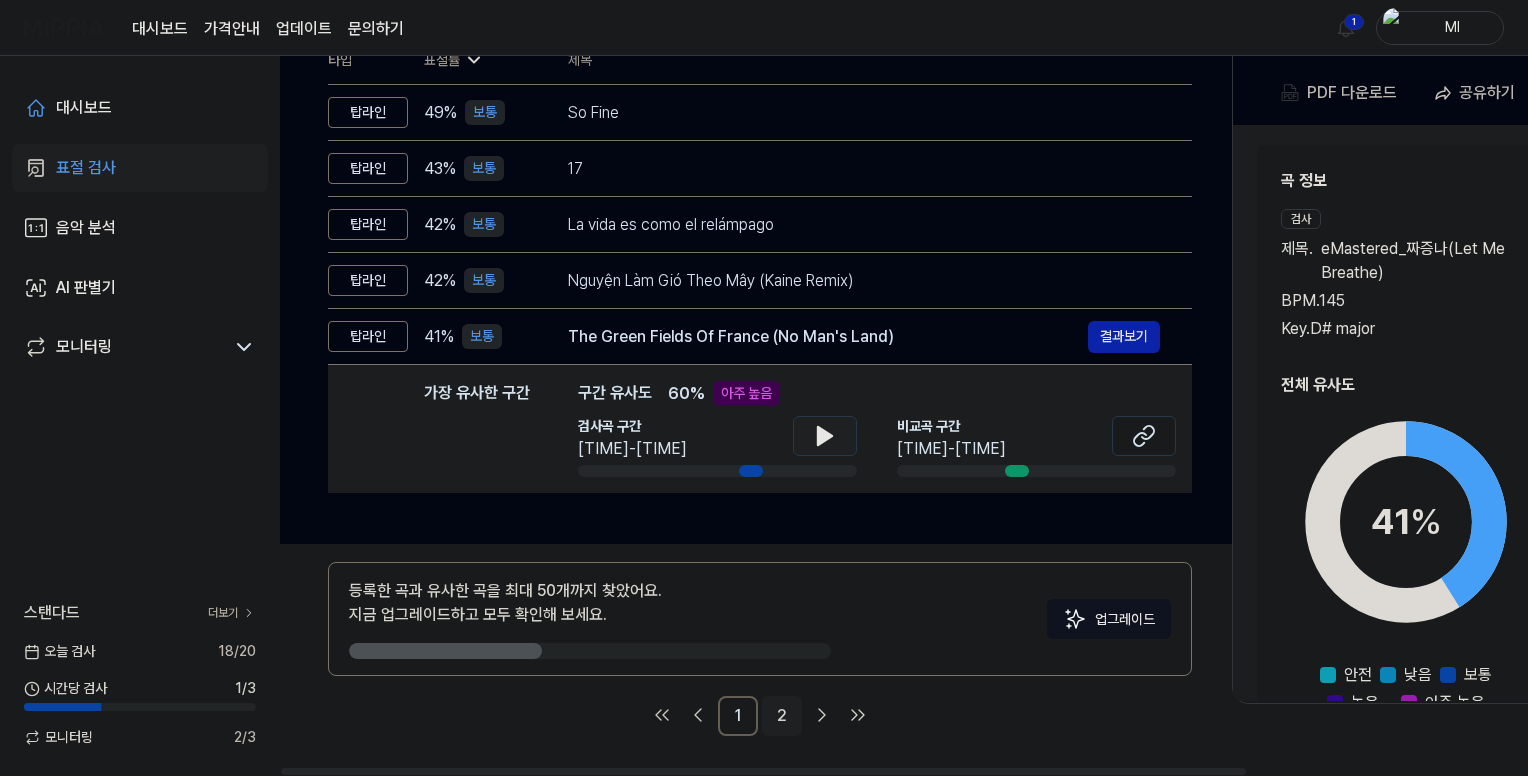 click on "2" at bounding box center [782, 716] 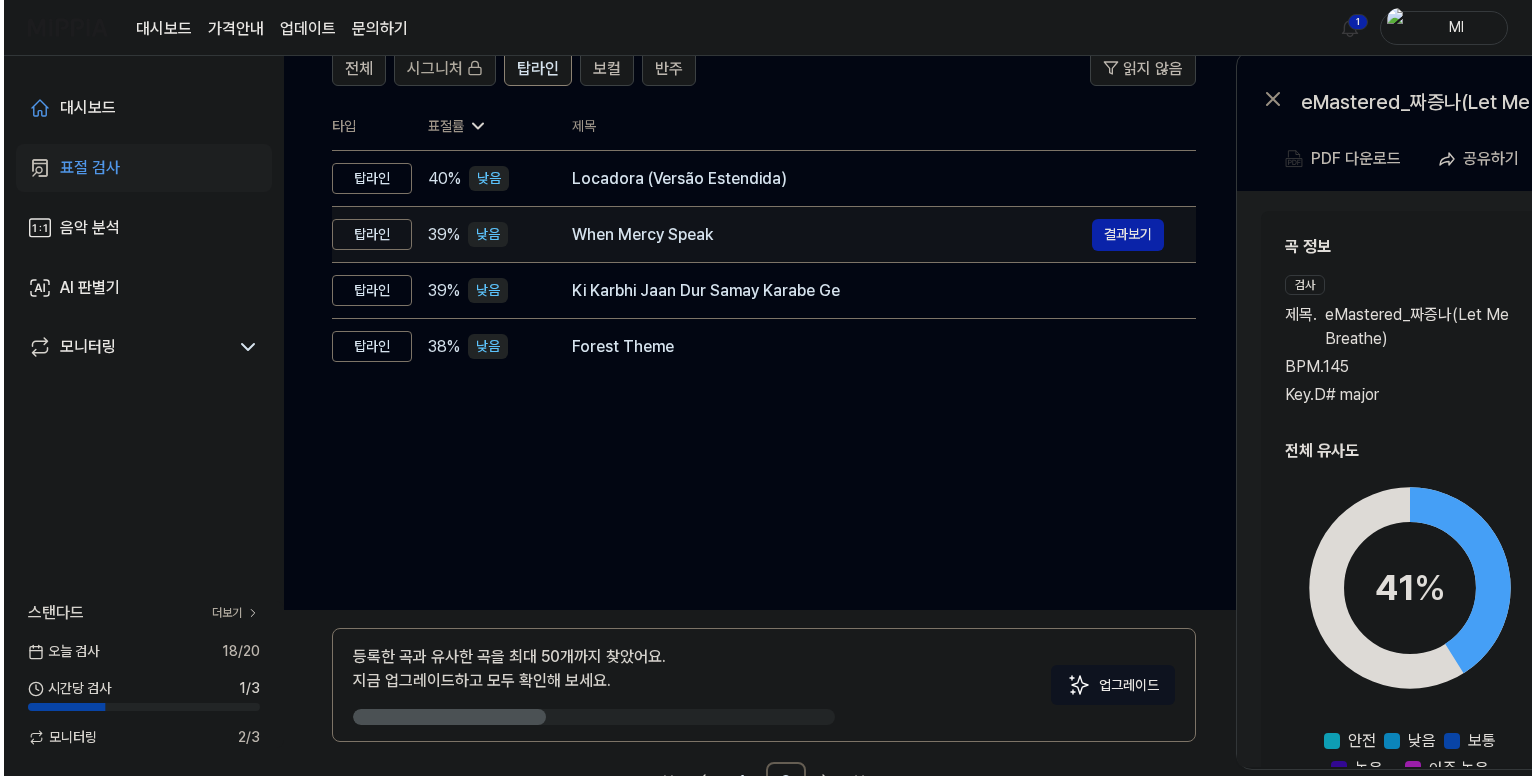 scroll, scrollTop: 0, scrollLeft: 0, axis: both 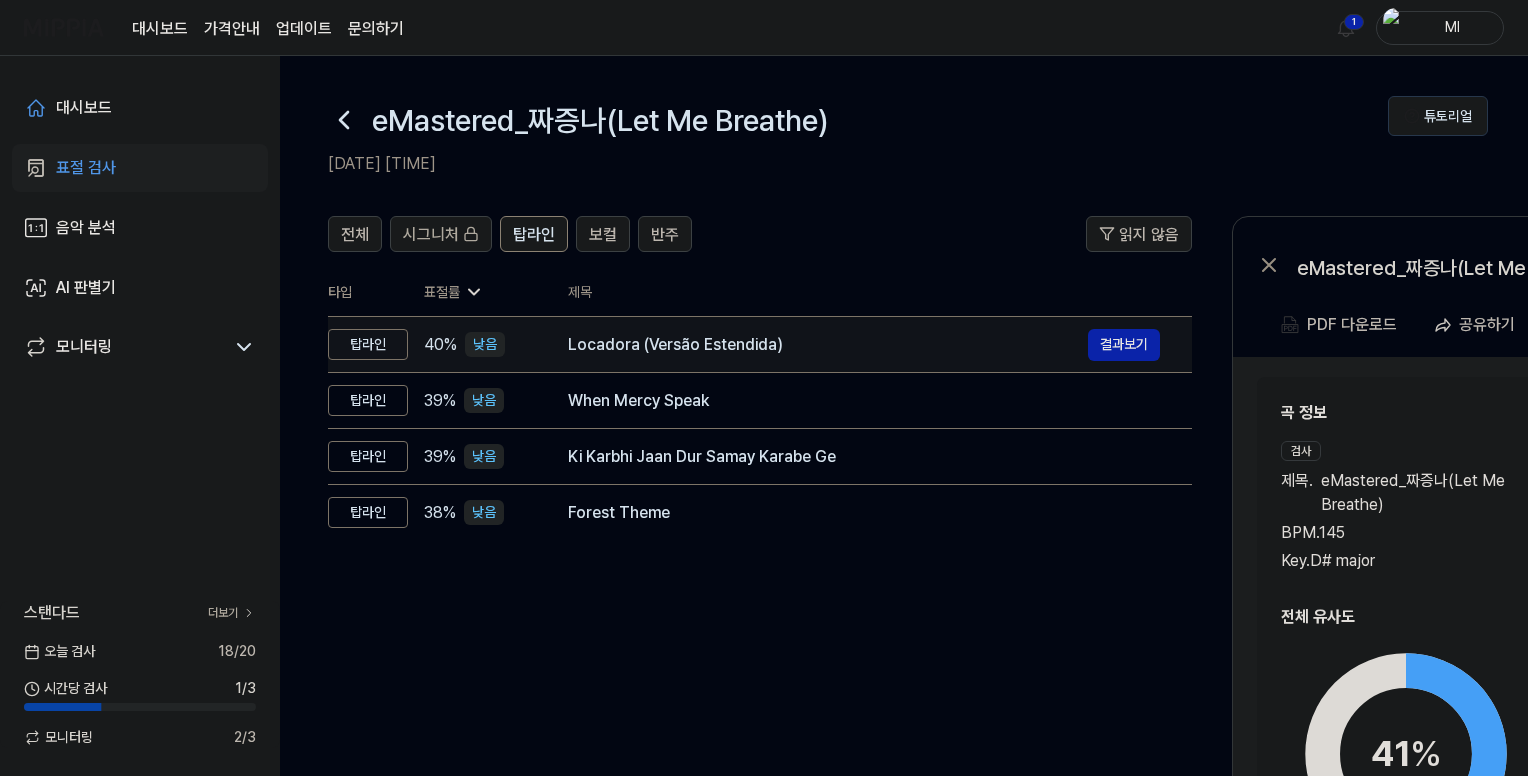 click on "Locadora (Versão Estendida)" at bounding box center [828, 345] 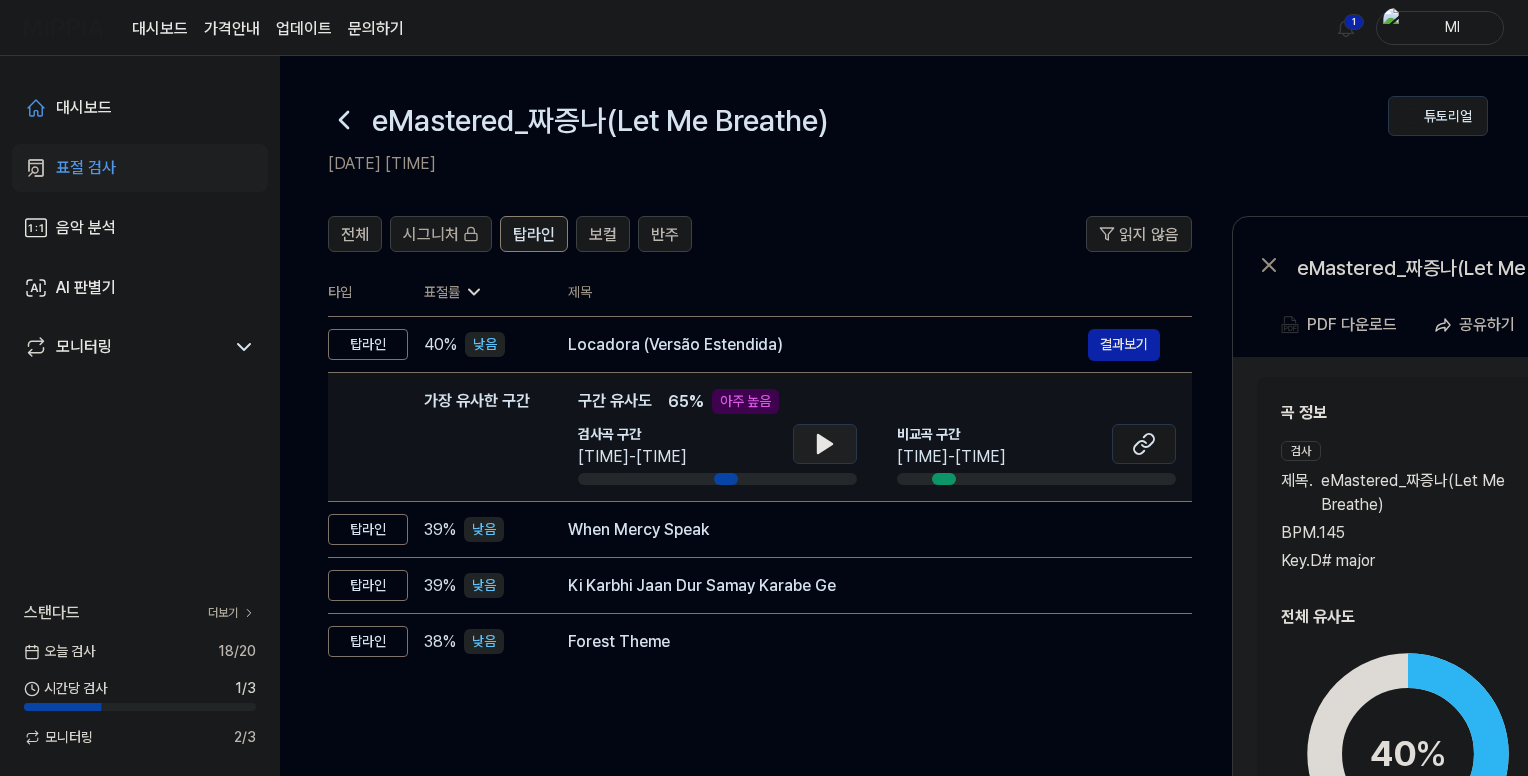click at bounding box center (825, 444) 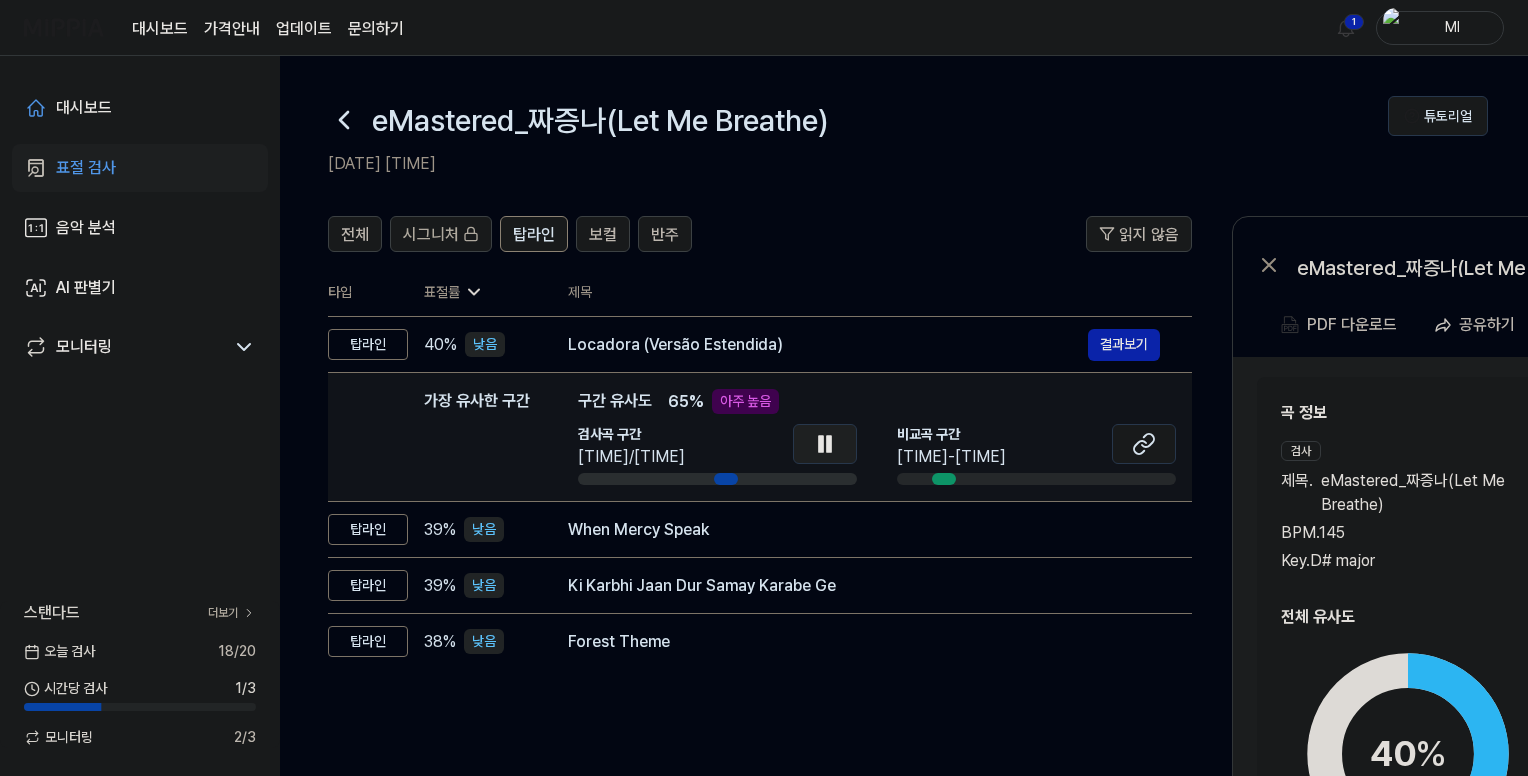click 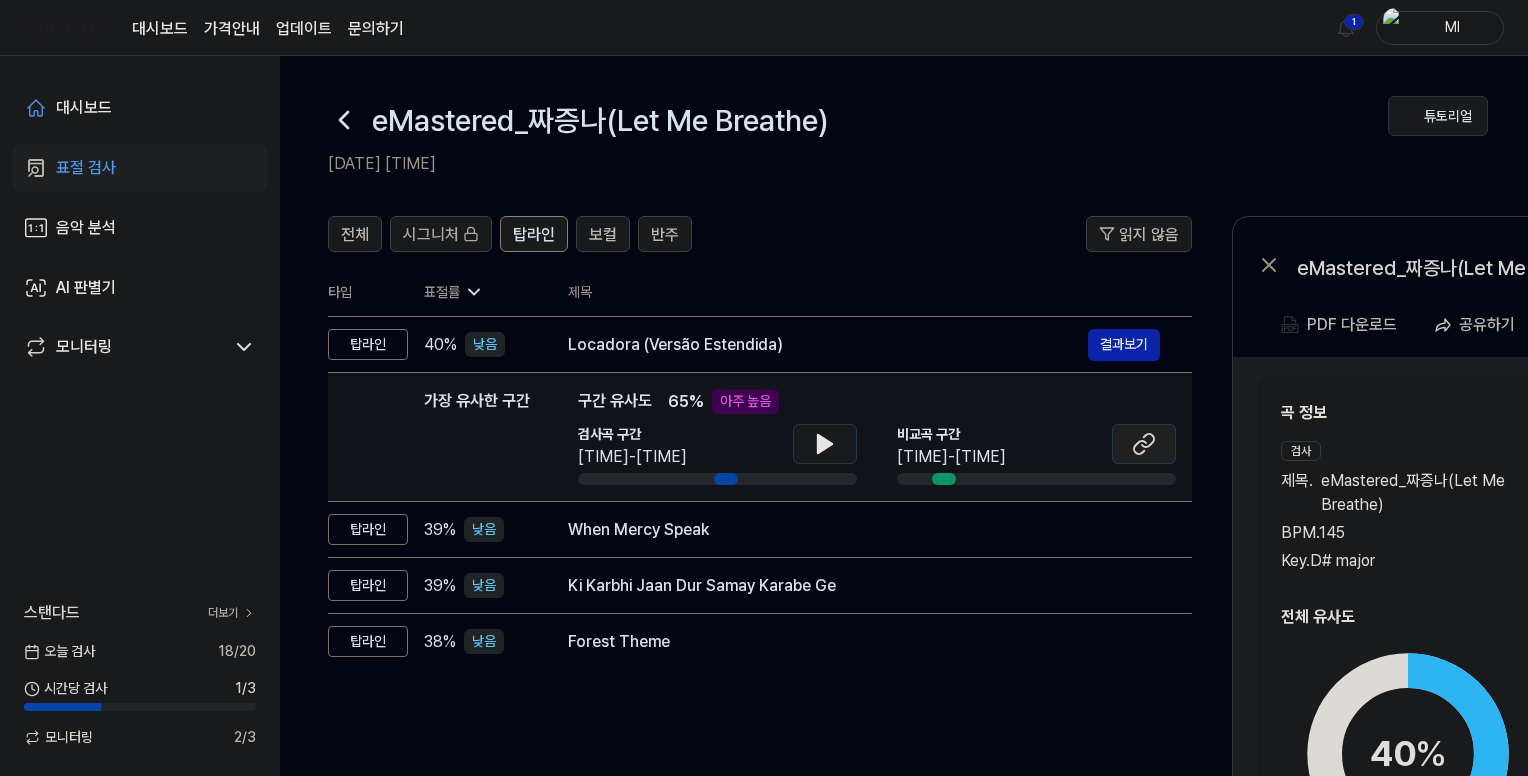 click 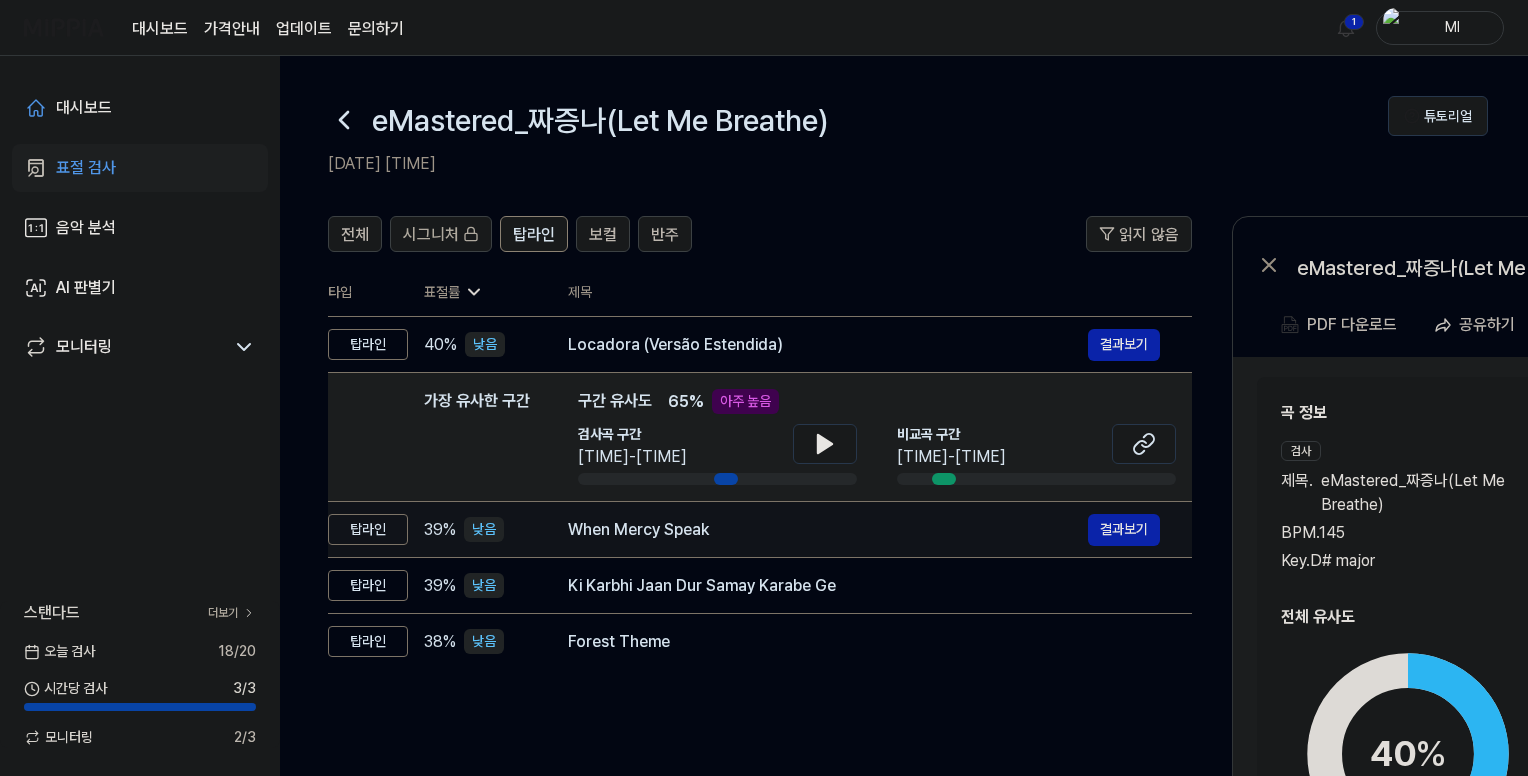 click on "When Mercy Speak" at bounding box center (828, 530) 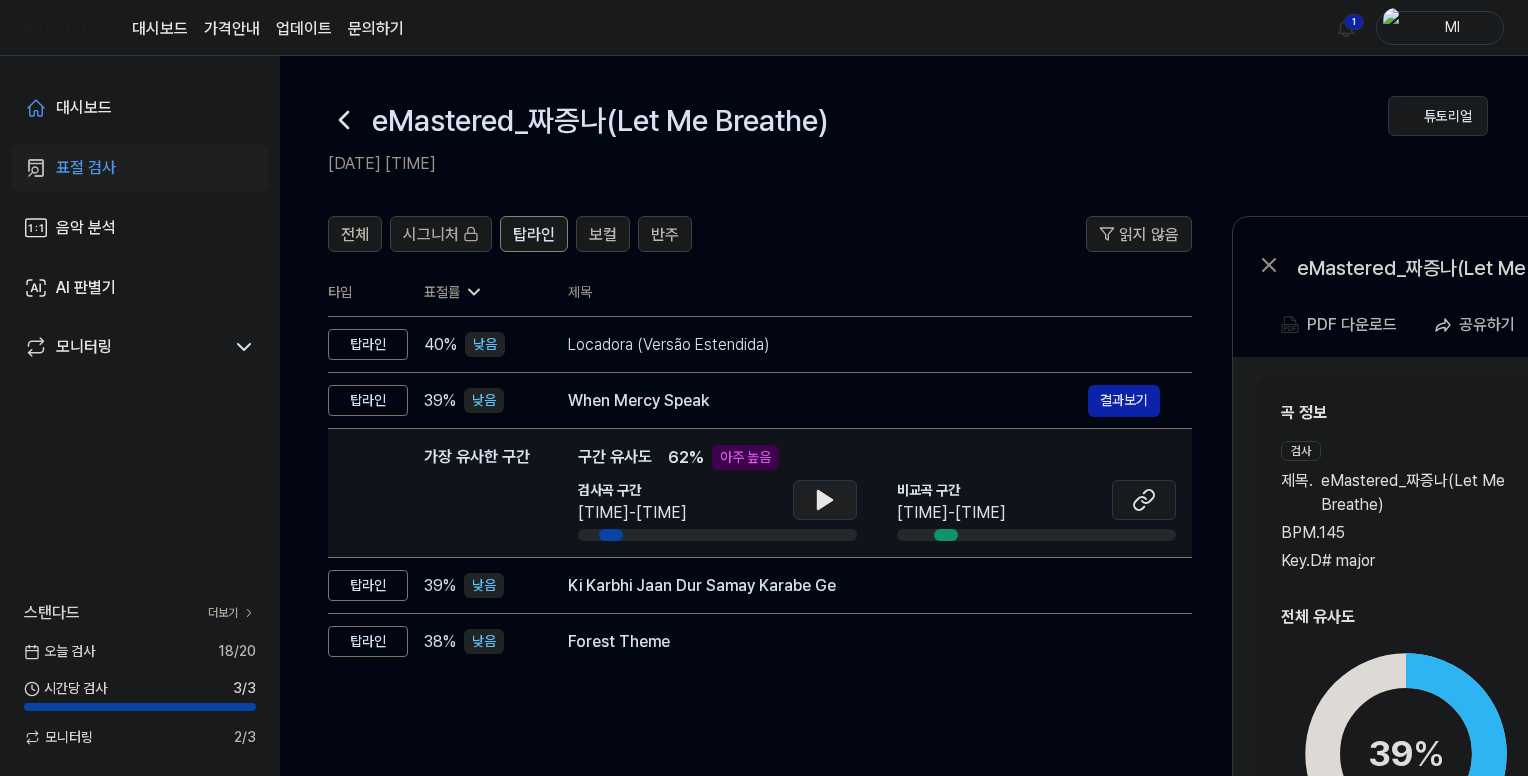 click 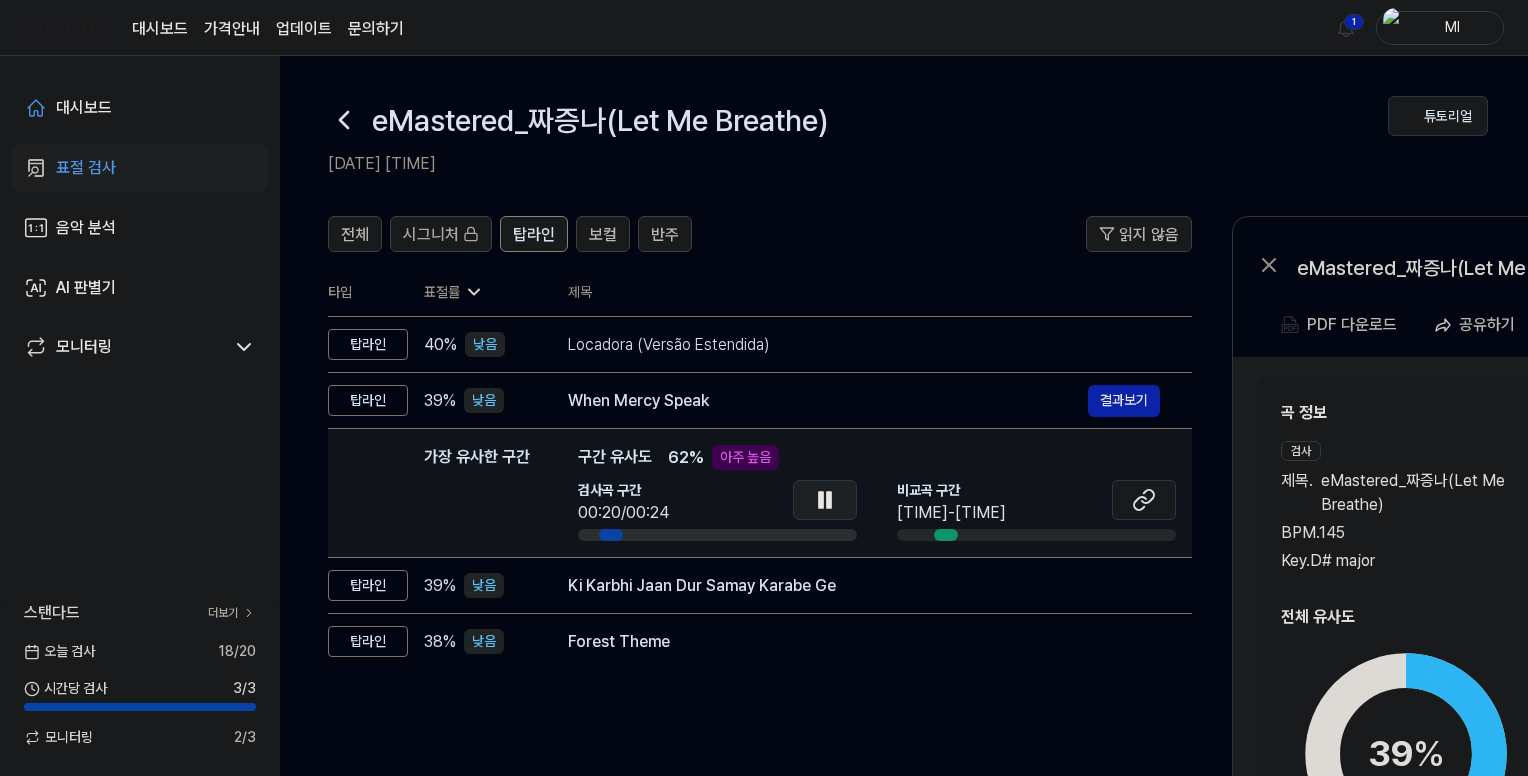 click 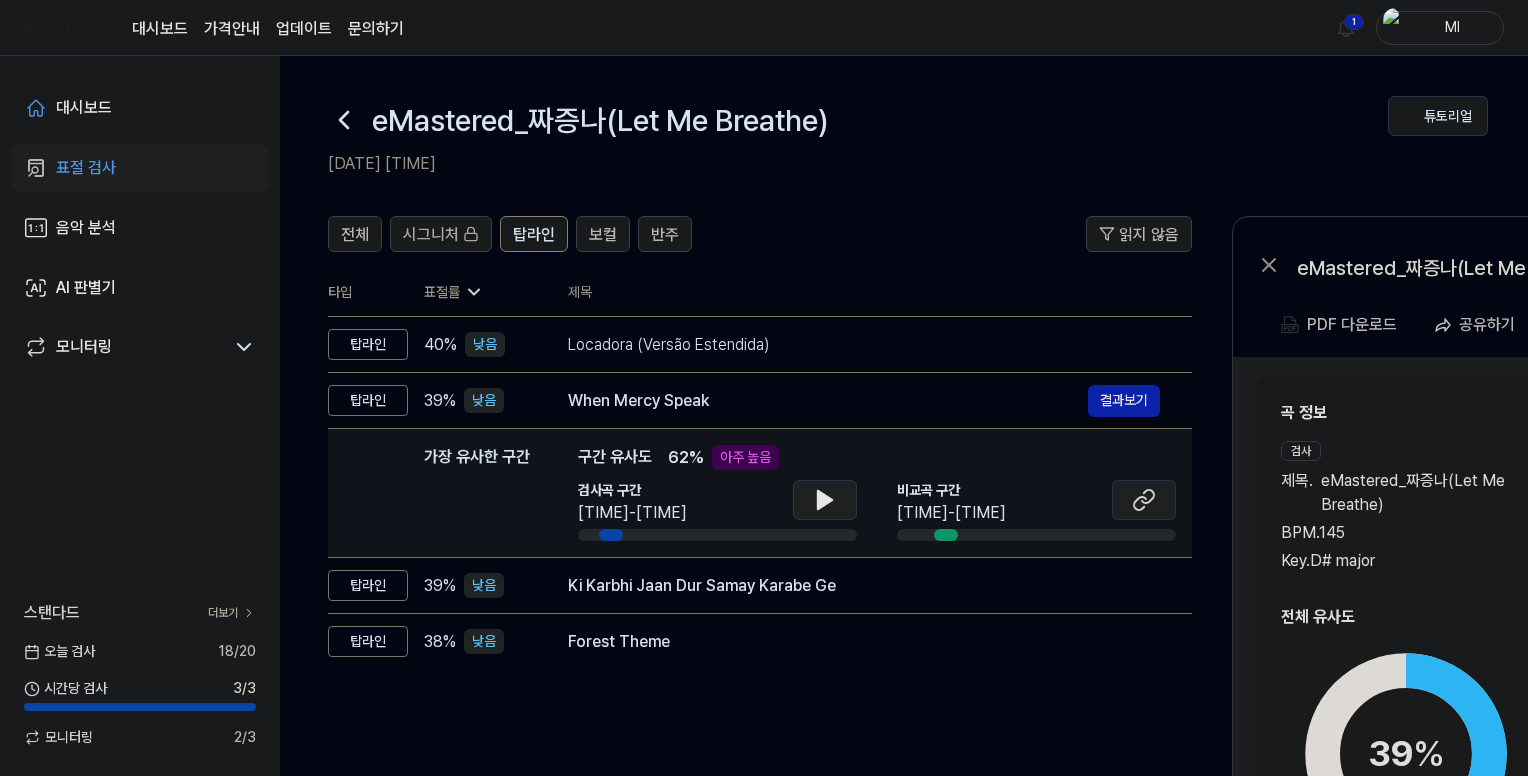 click 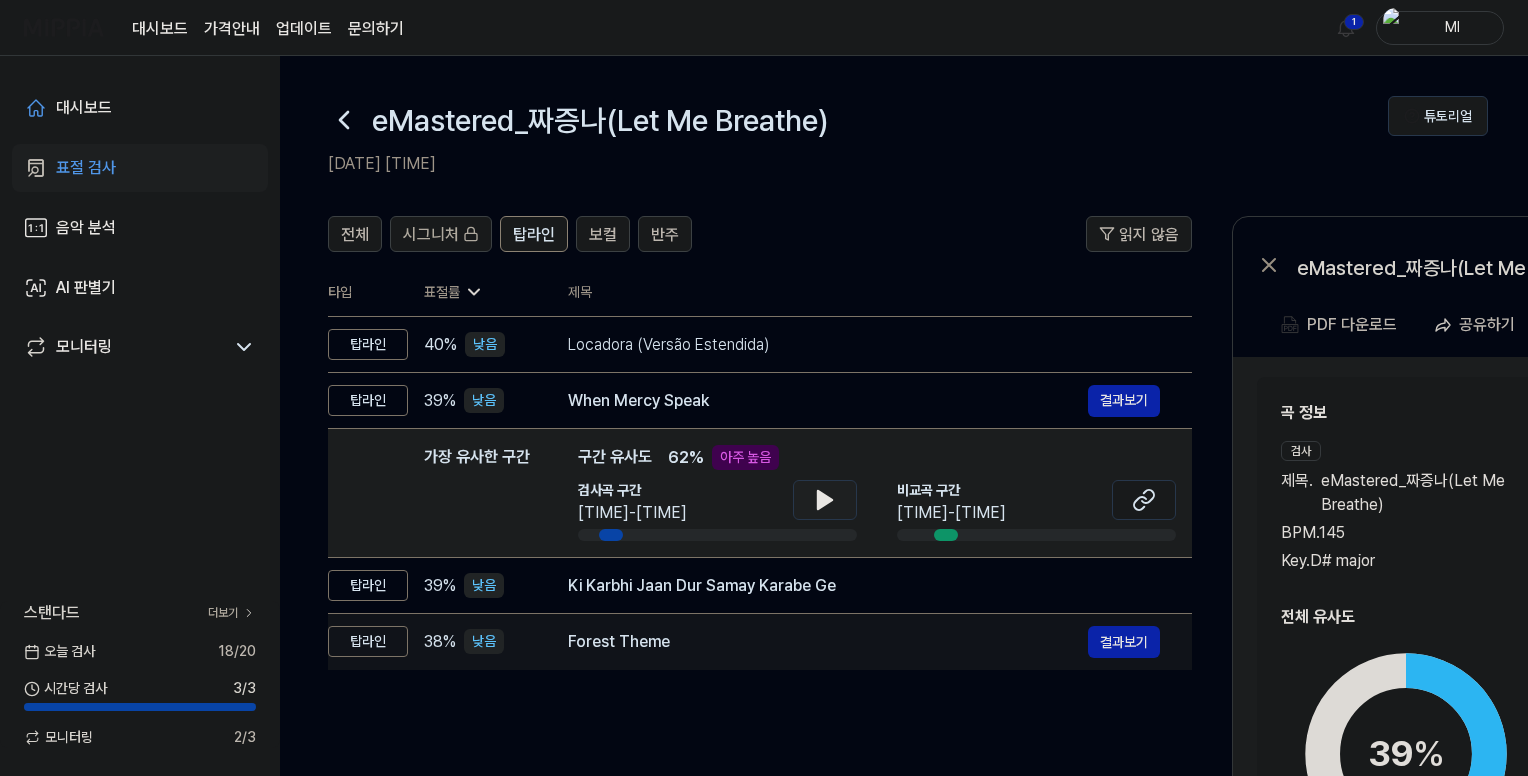 click on "Ki Karbhi Jaan Dur Samay Karabe Ge 결과보기" at bounding box center (864, 586) 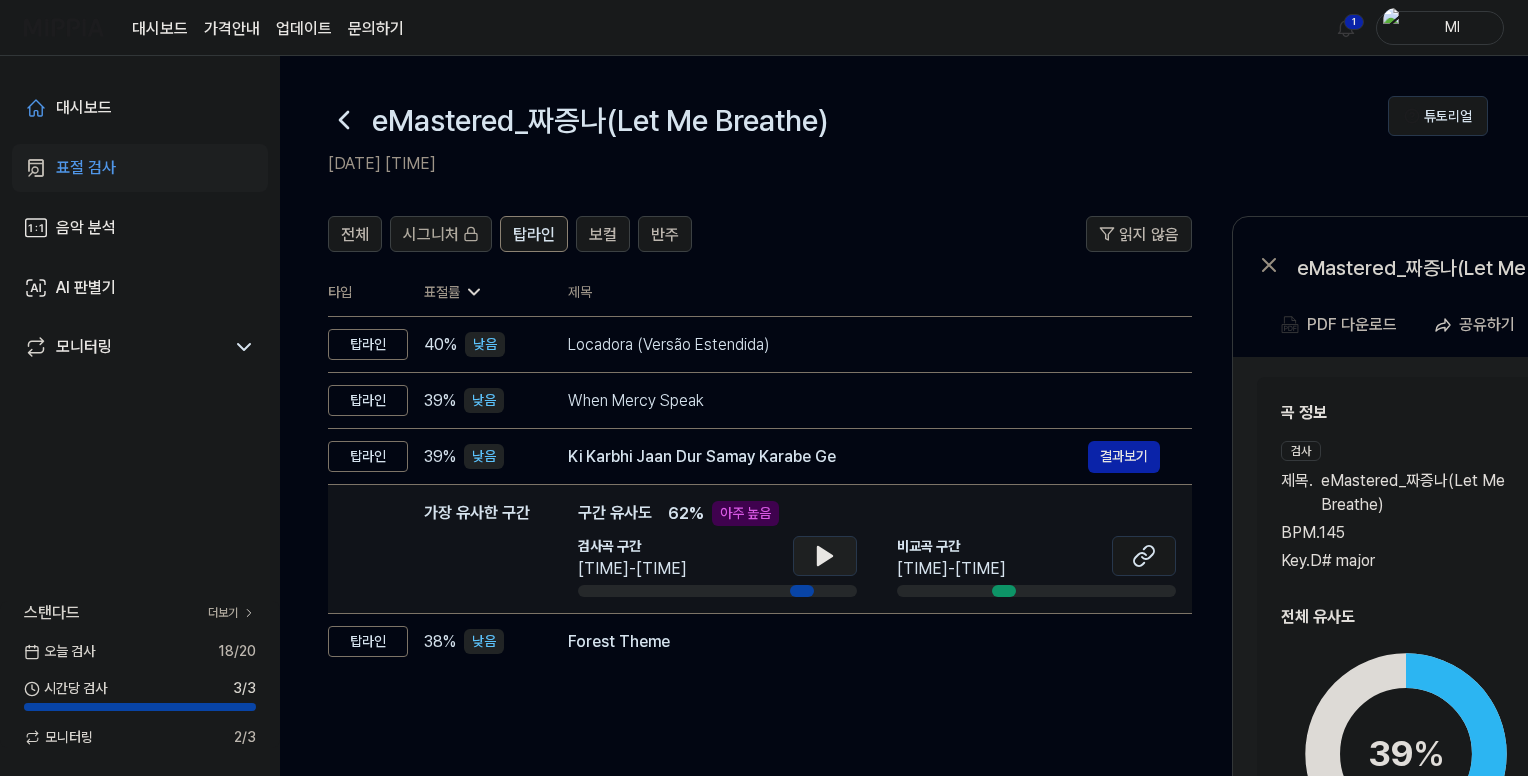 click at bounding box center [825, 556] 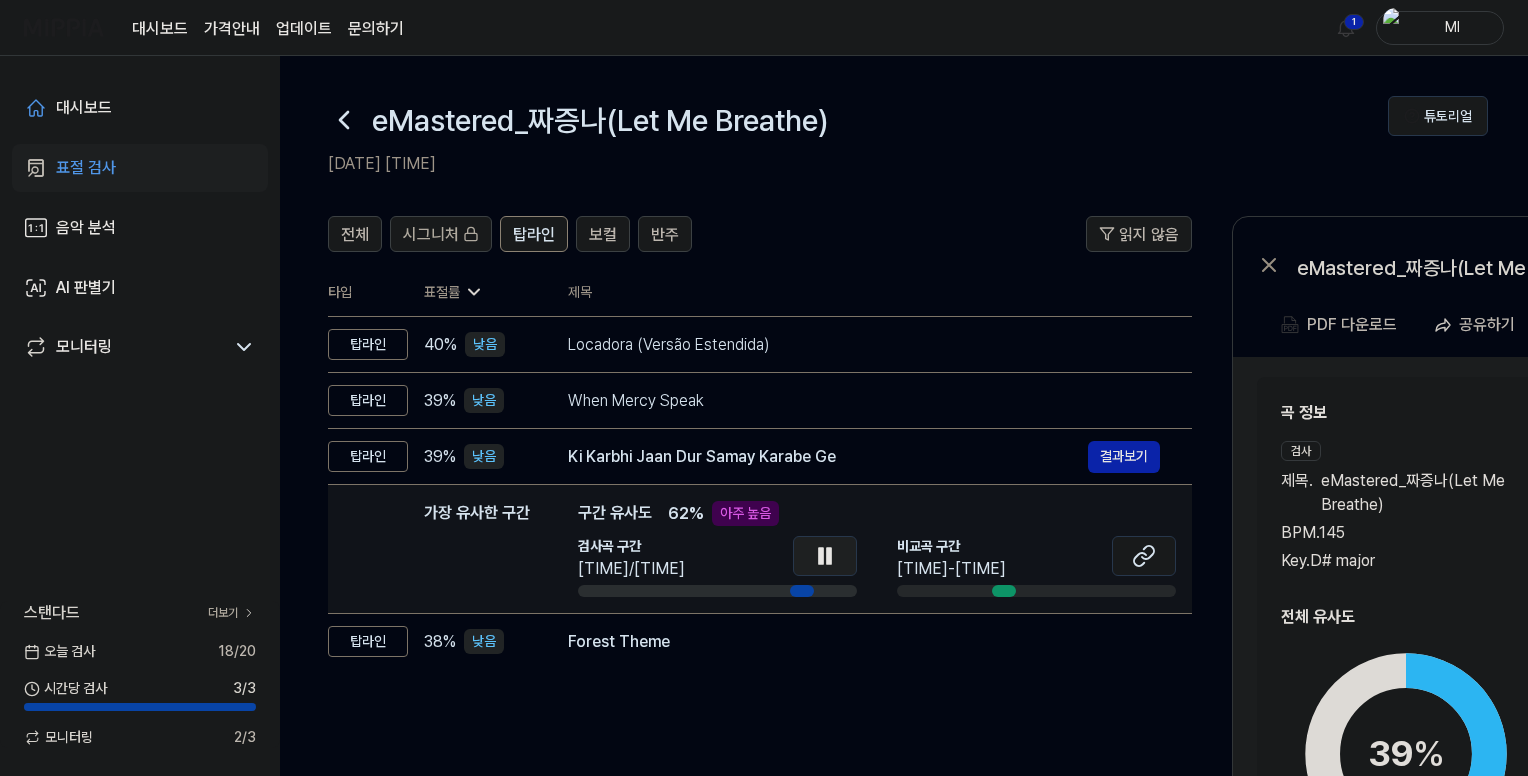 click at bounding box center [825, 556] 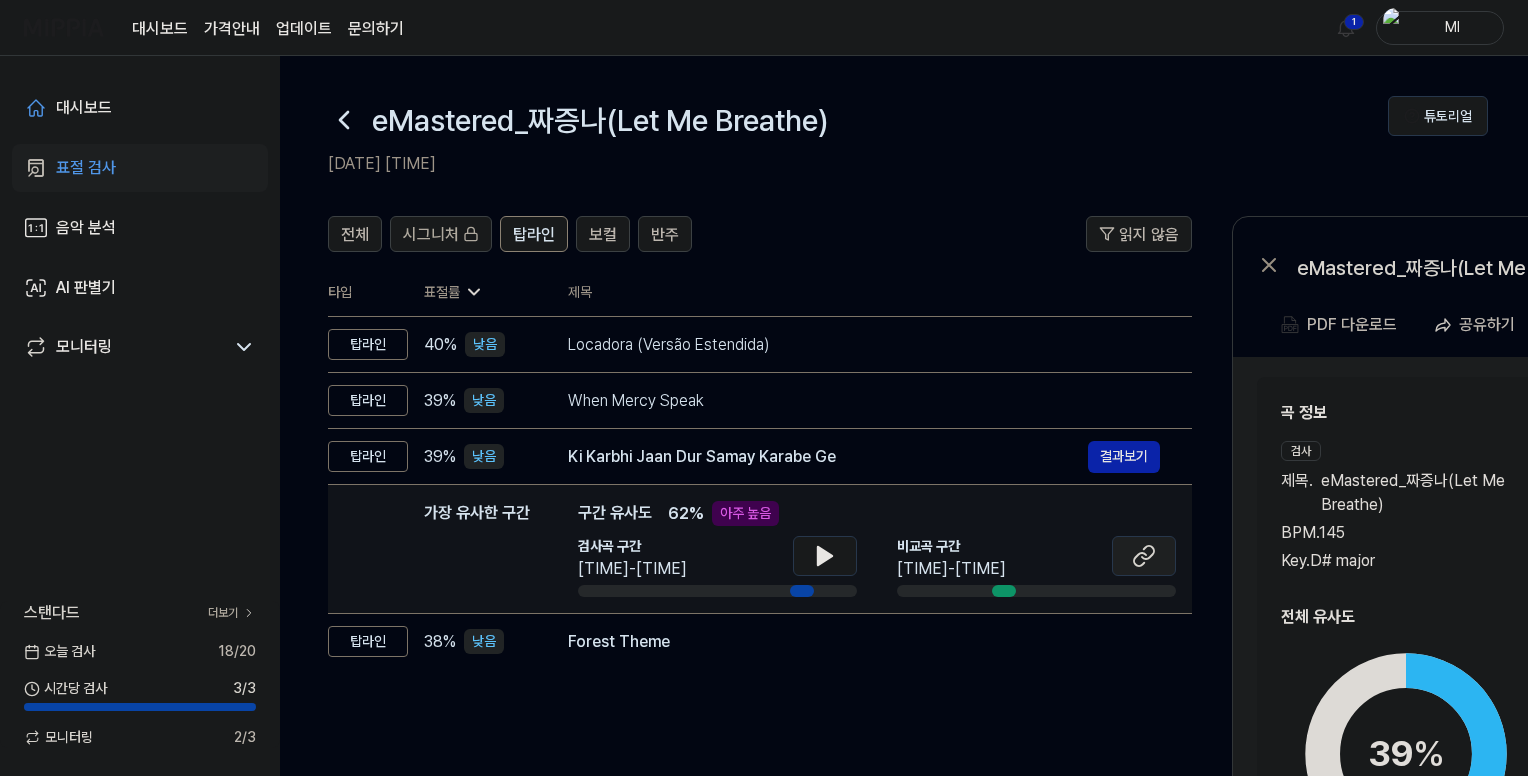 click at bounding box center (1144, 556) 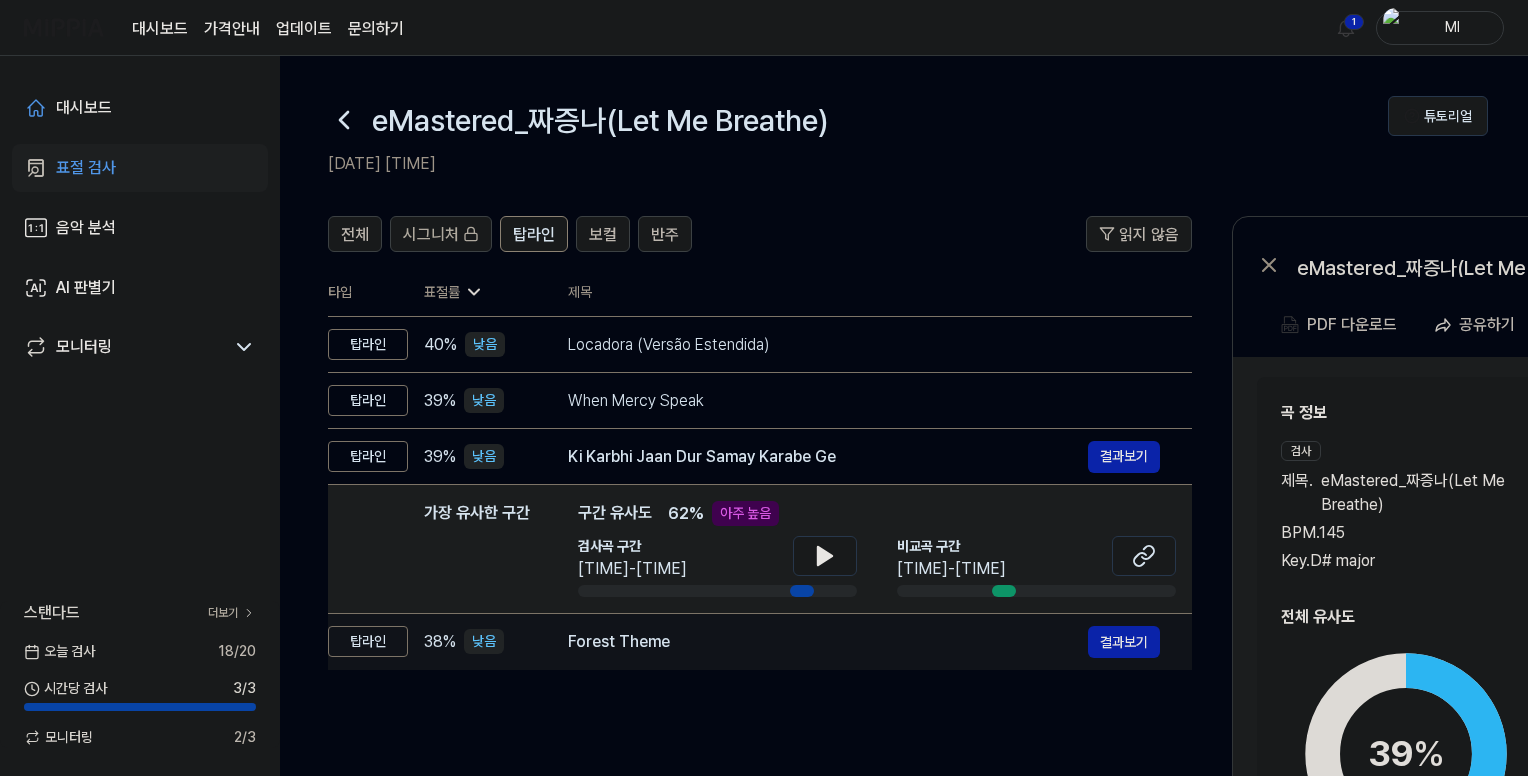 click on "Forest Theme" at bounding box center [828, 642] 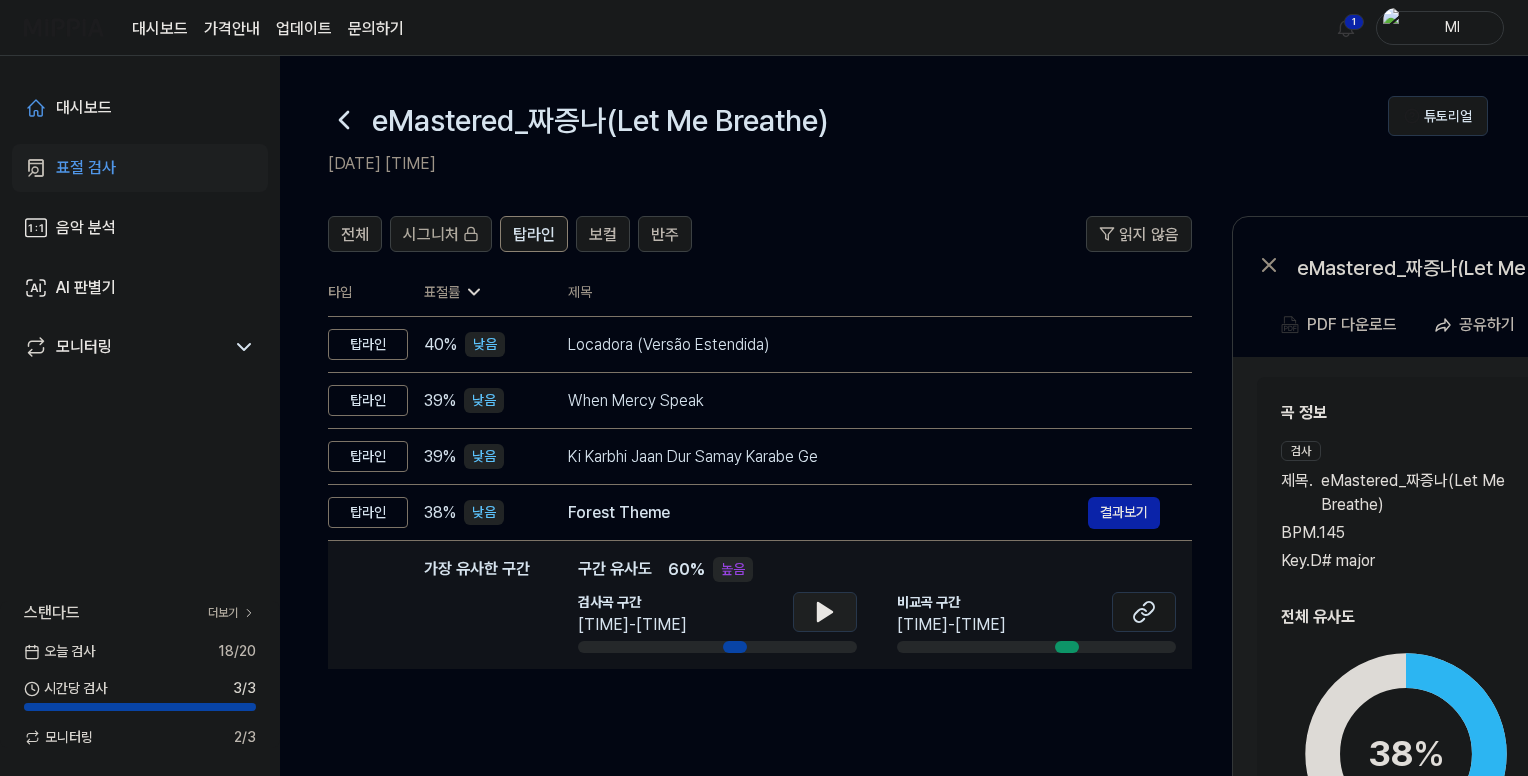 click 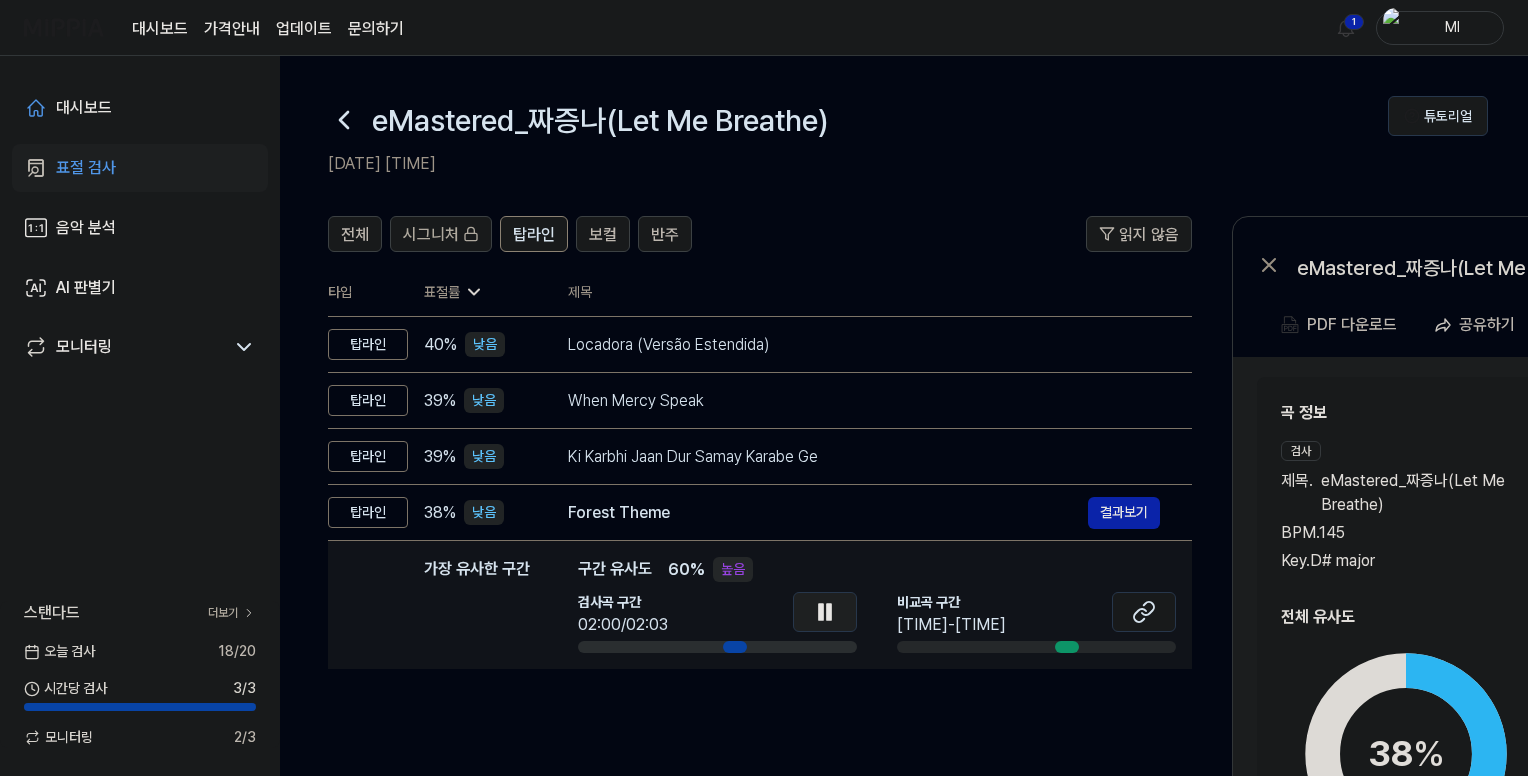 click 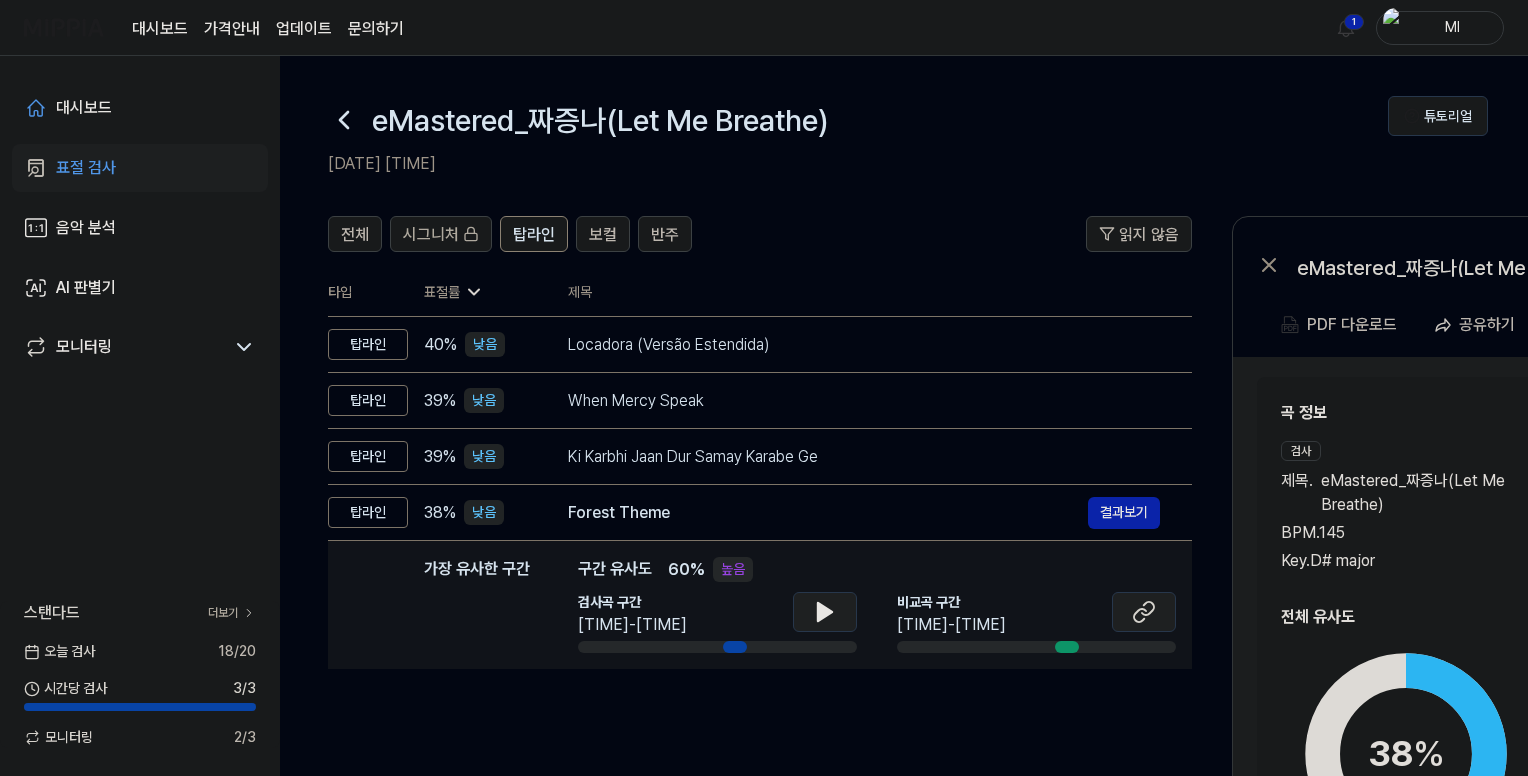 click at bounding box center (1144, 612) 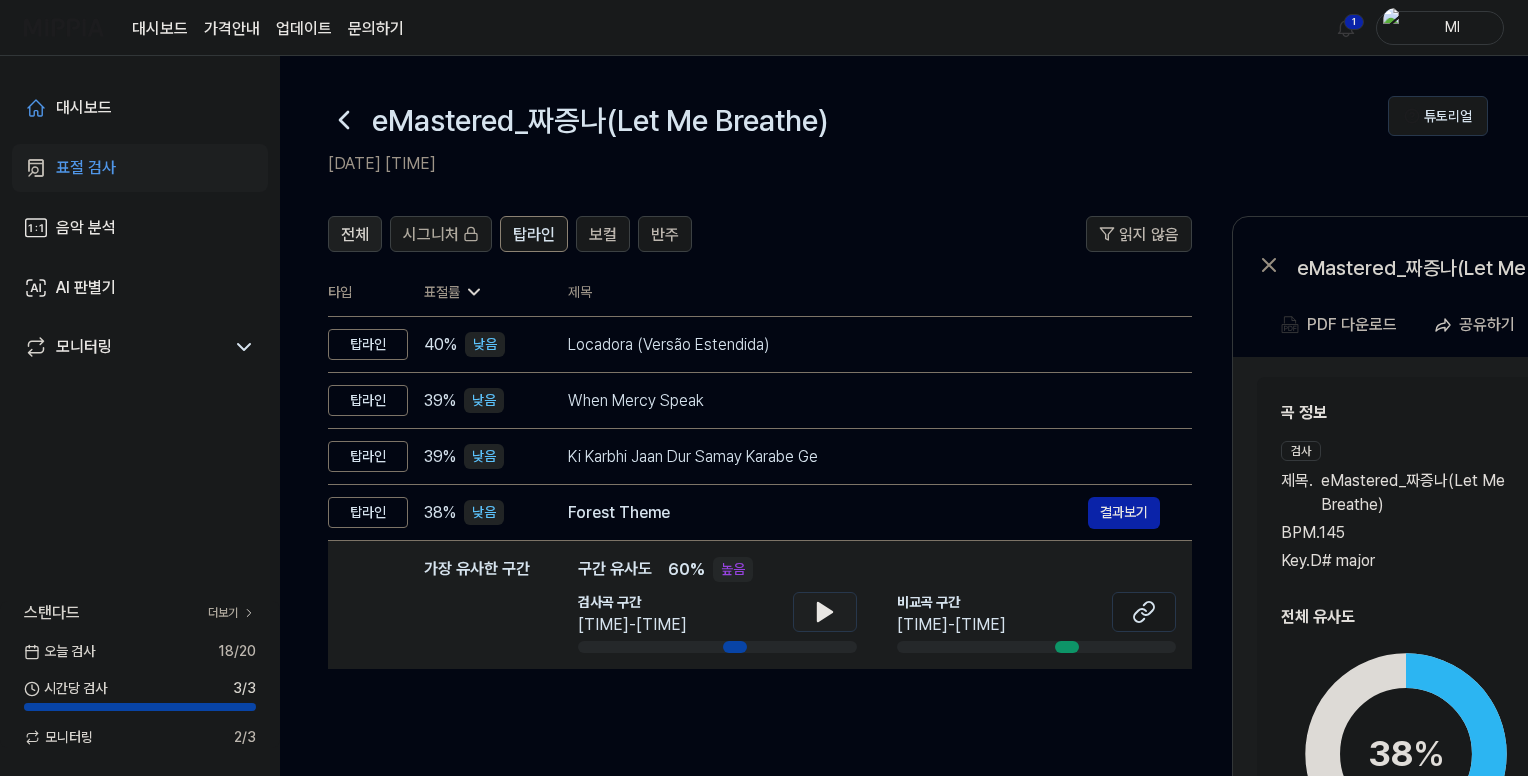 click on "전체" at bounding box center (355, 234) 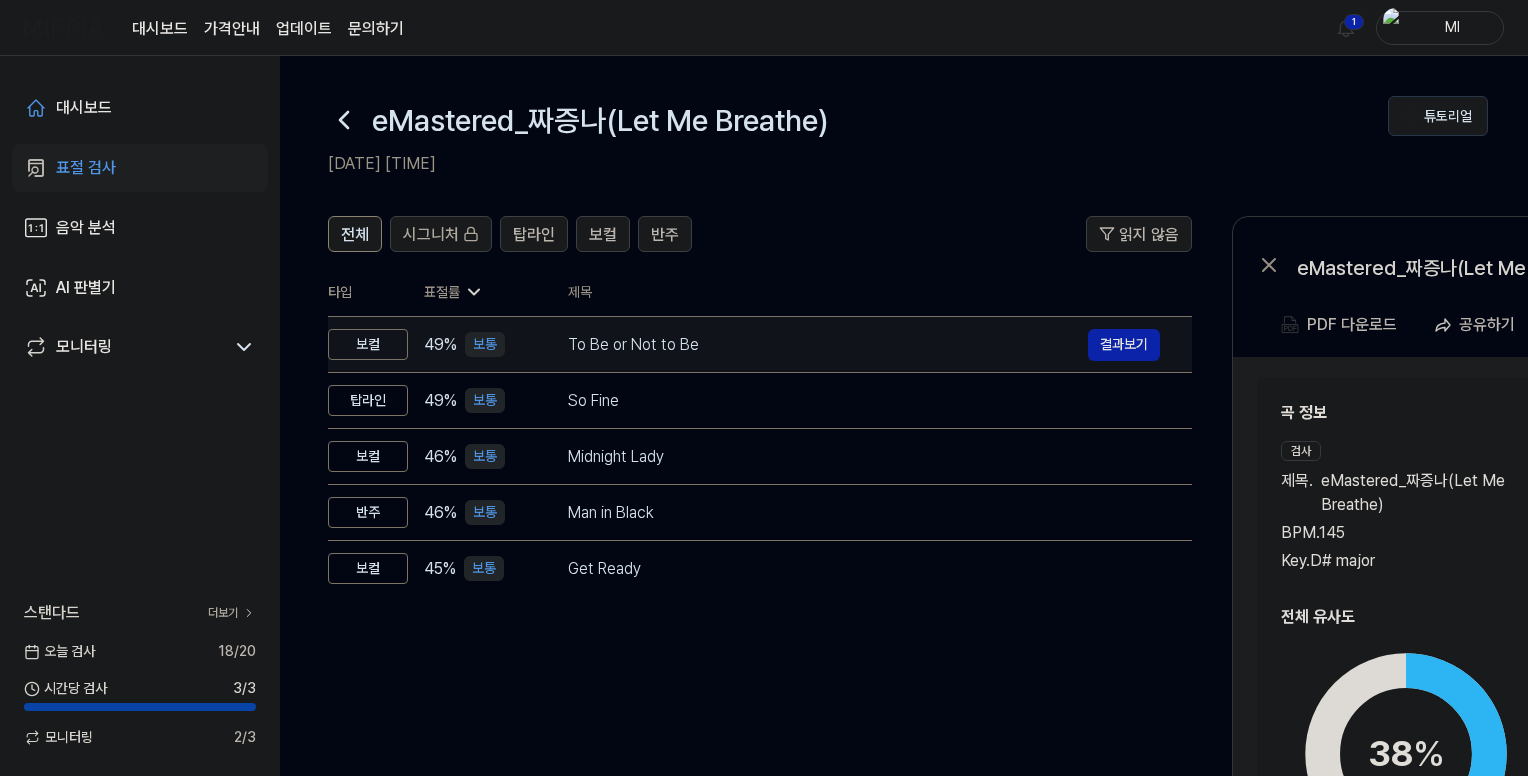 click on "To Be or Not to Be" at bounding box center (828, 345) 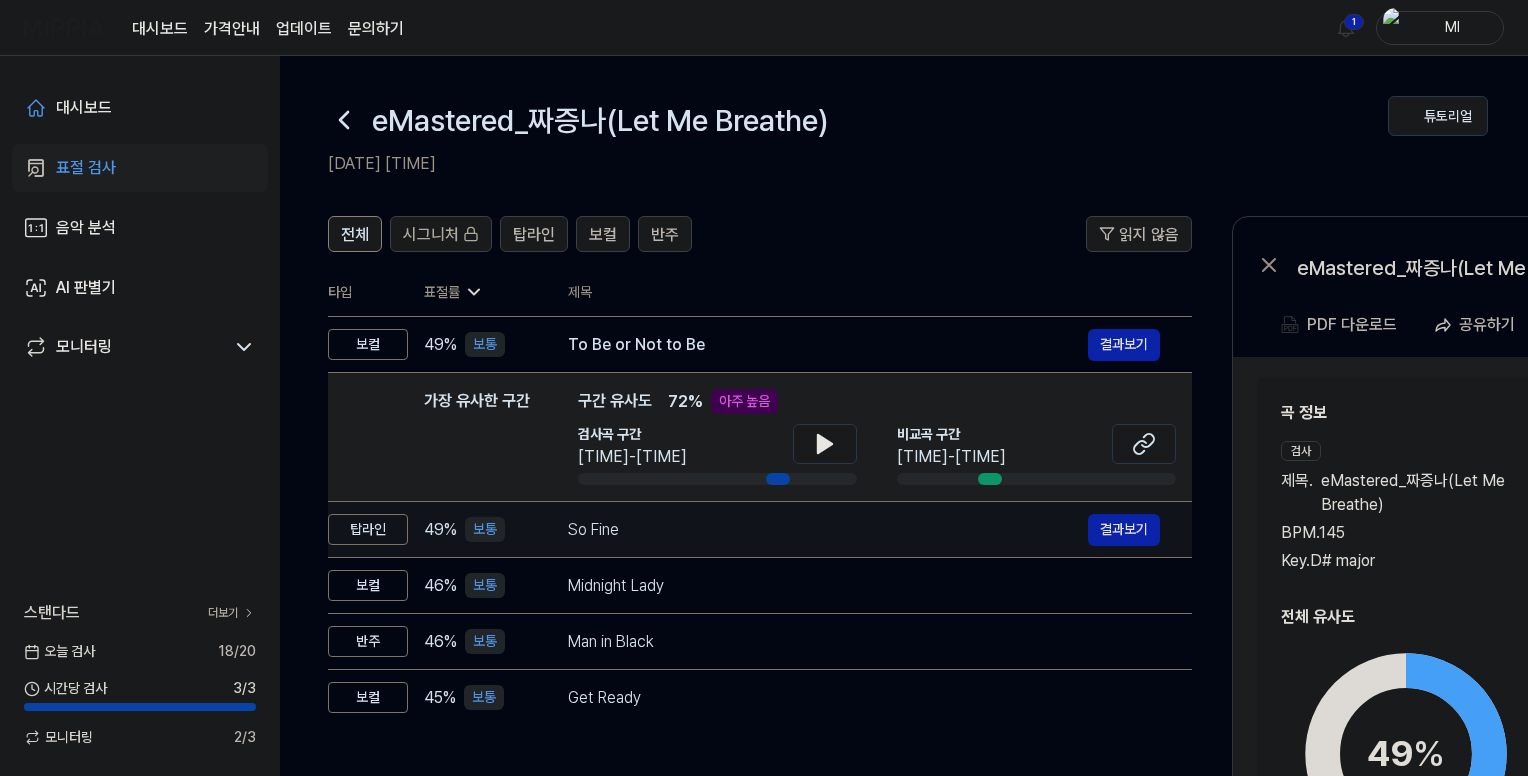 click on "So Fine" at bounding box center [828, 530] 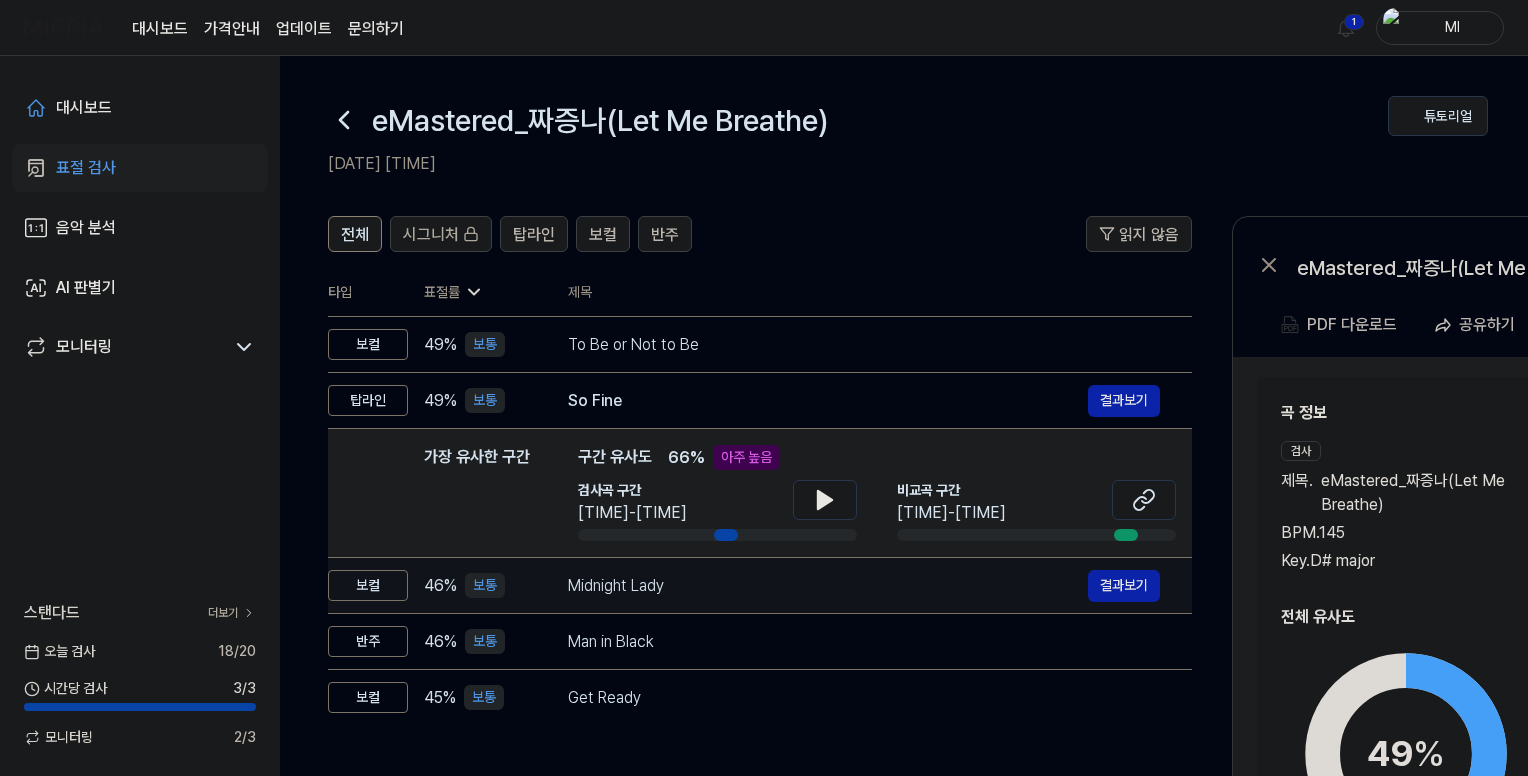 click on "Midnight Lady" at bounding box center [828, 586] 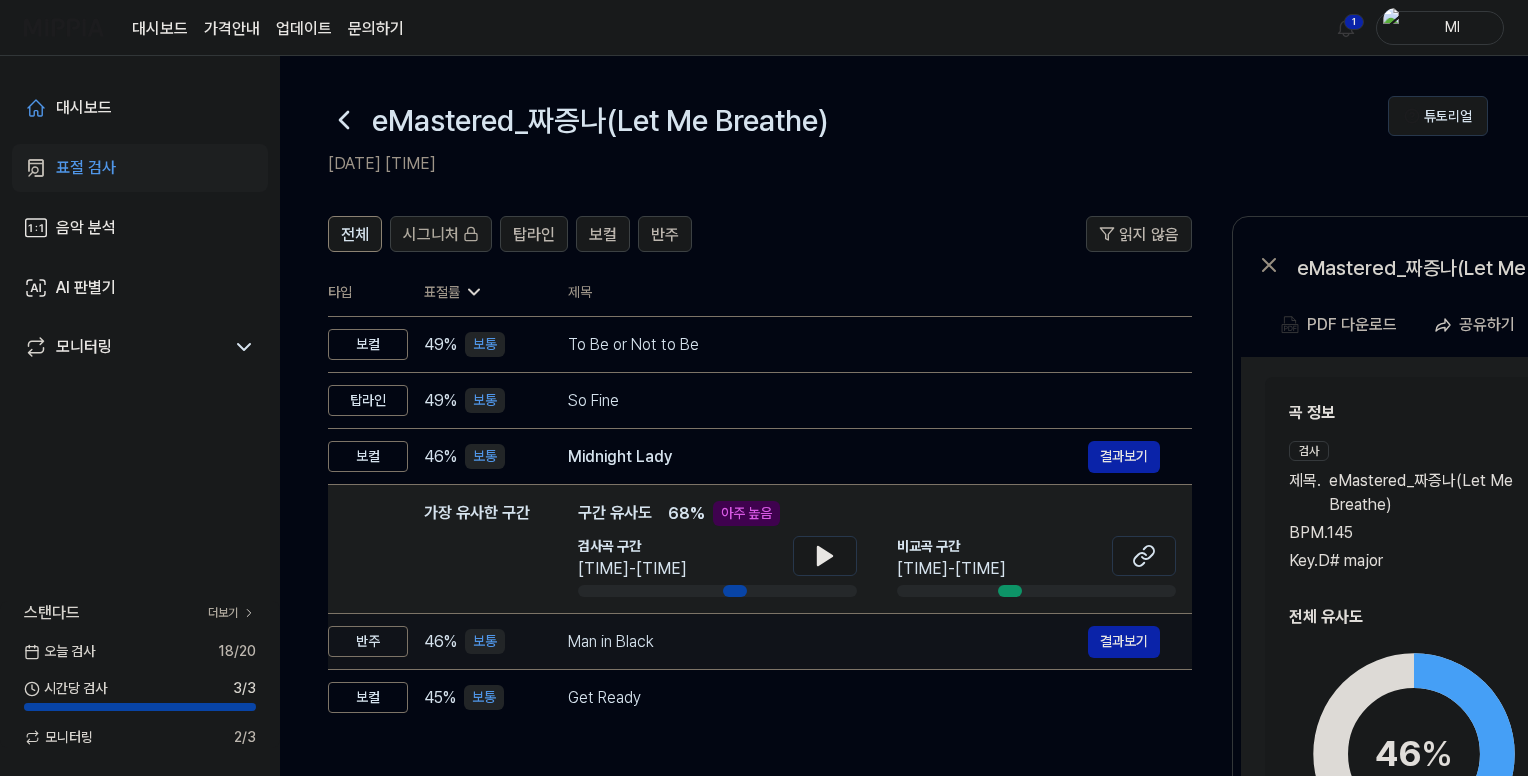 click on "Man in Black" at bounding box center (828, 642) 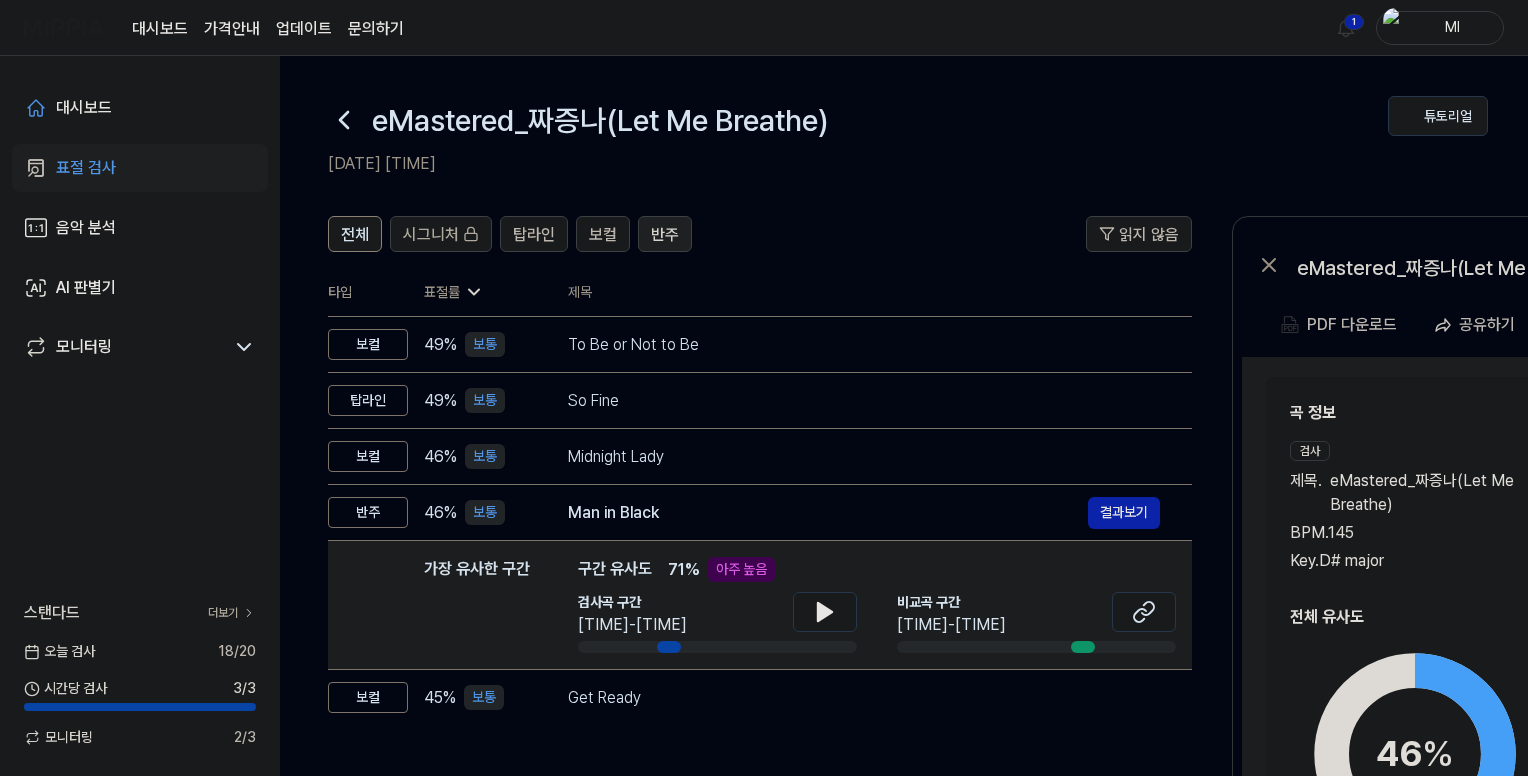 click on "반주" at bounding box center (665, 235) 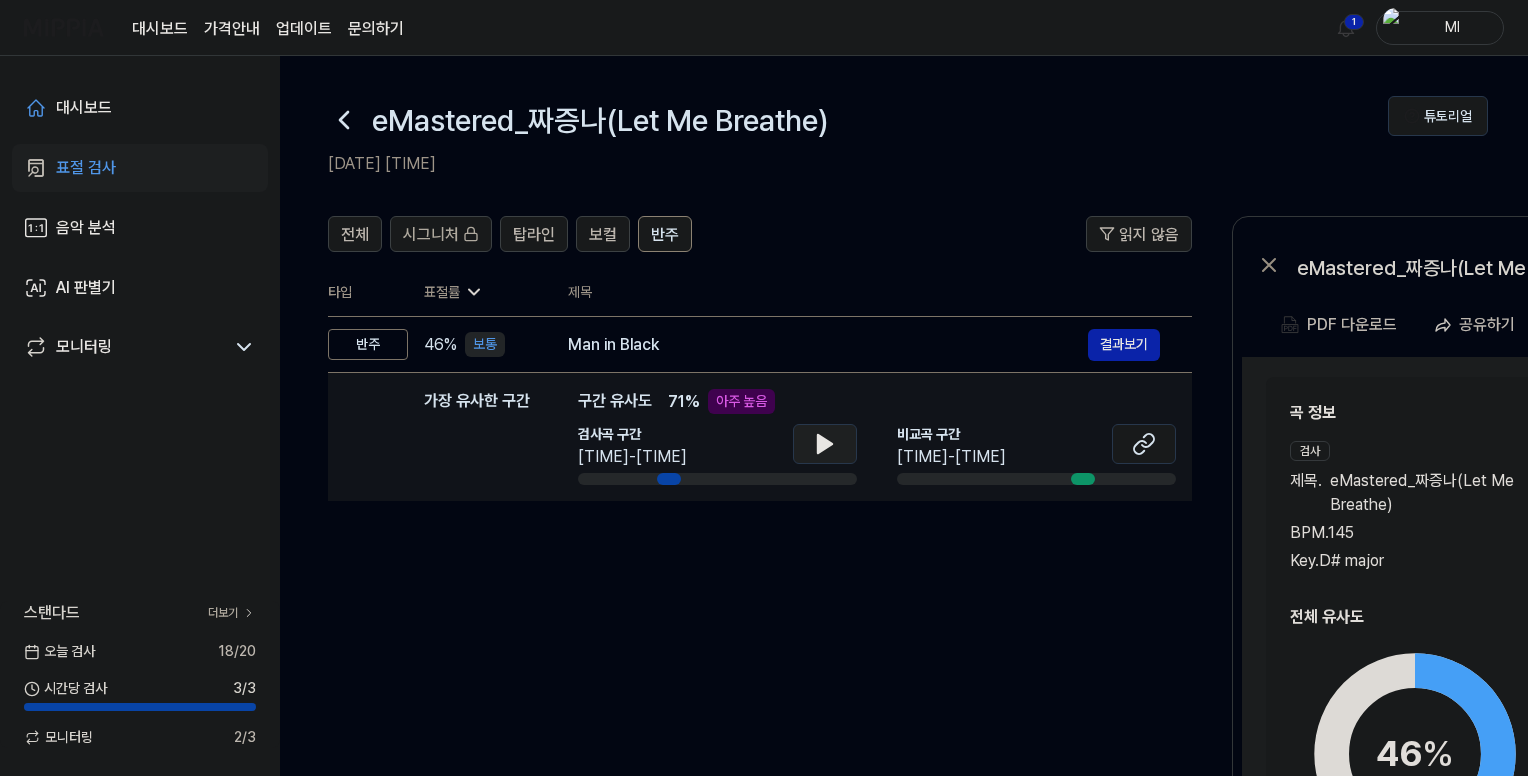 click 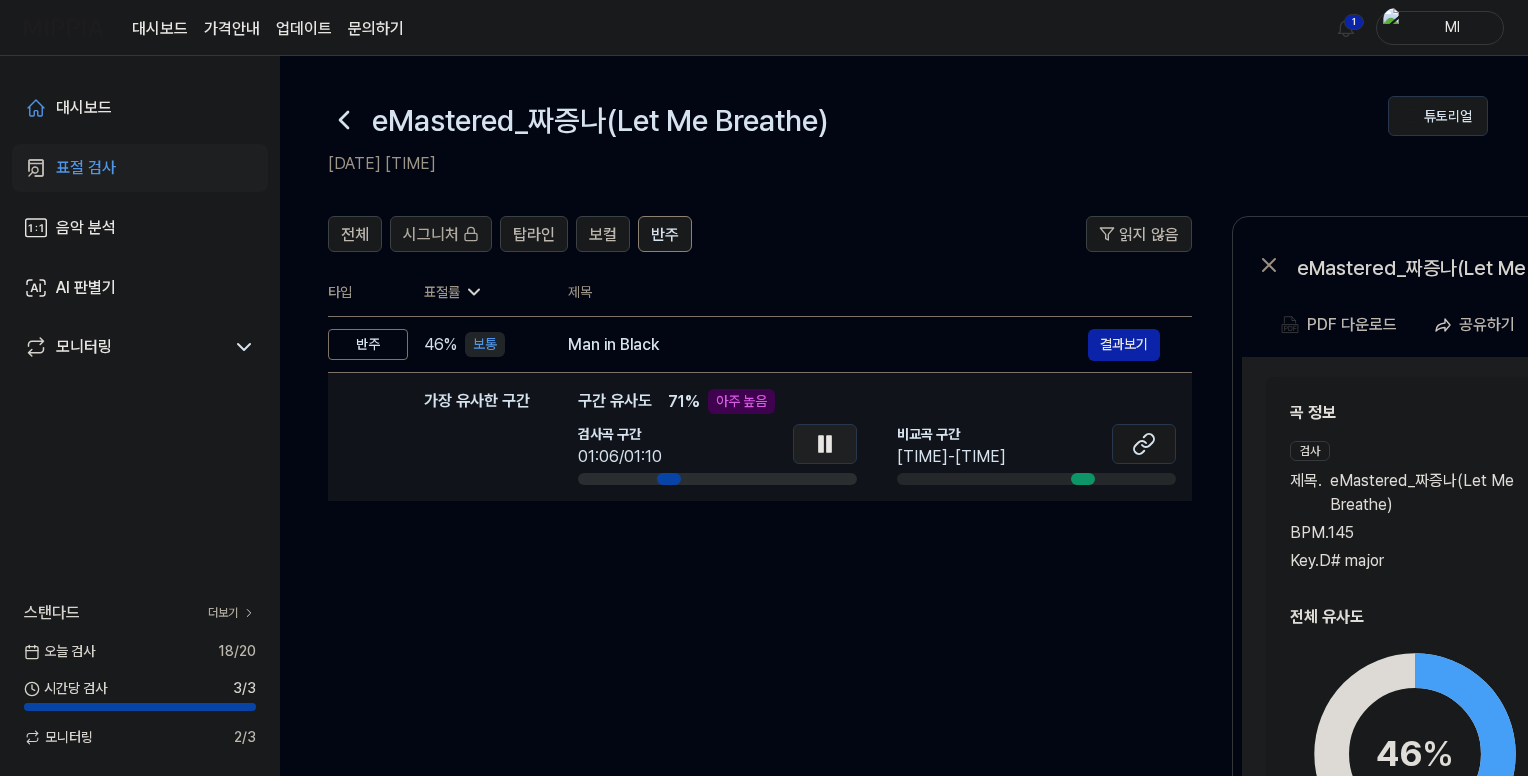 click 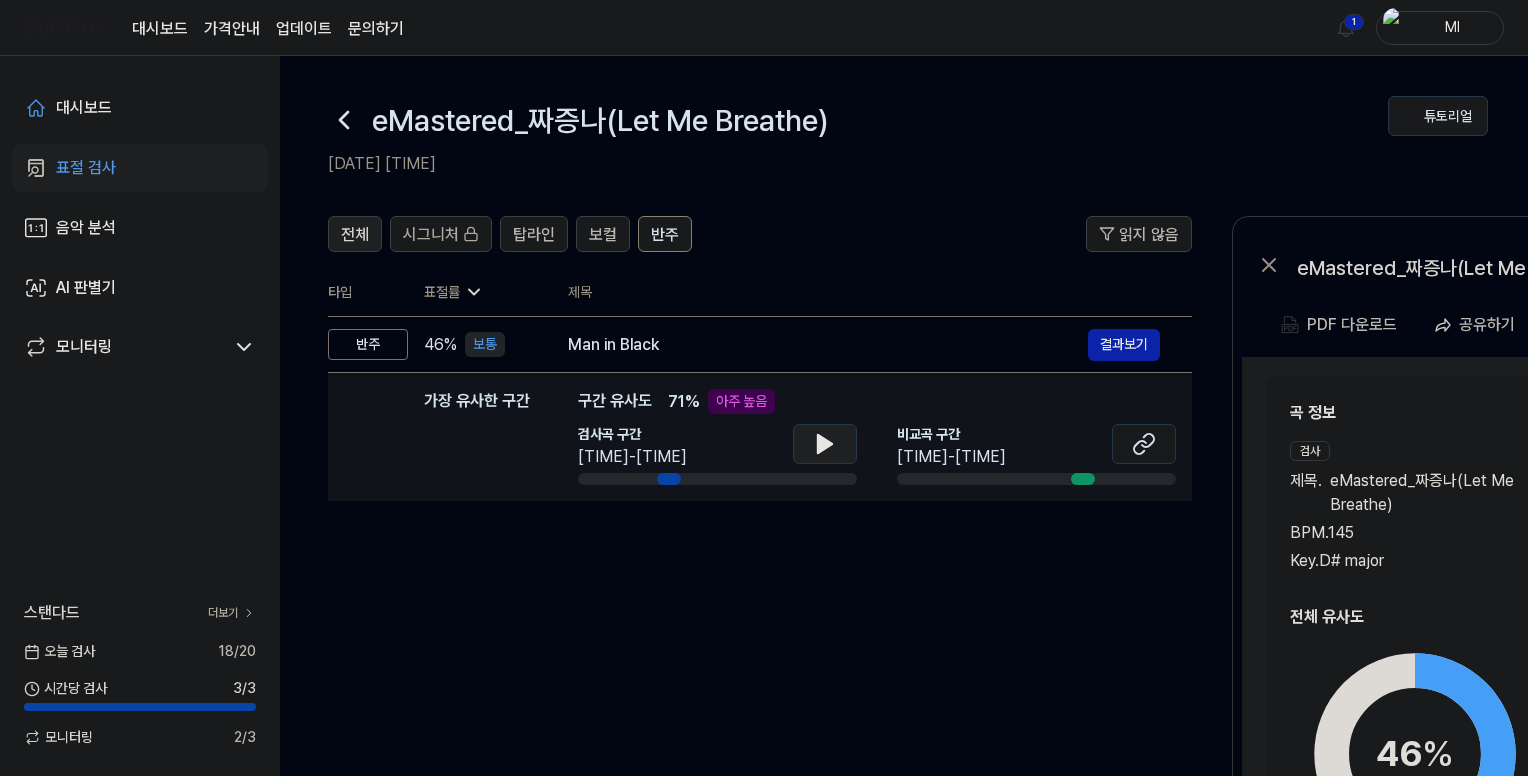 click on "전체" at bounding box center [355, 234] 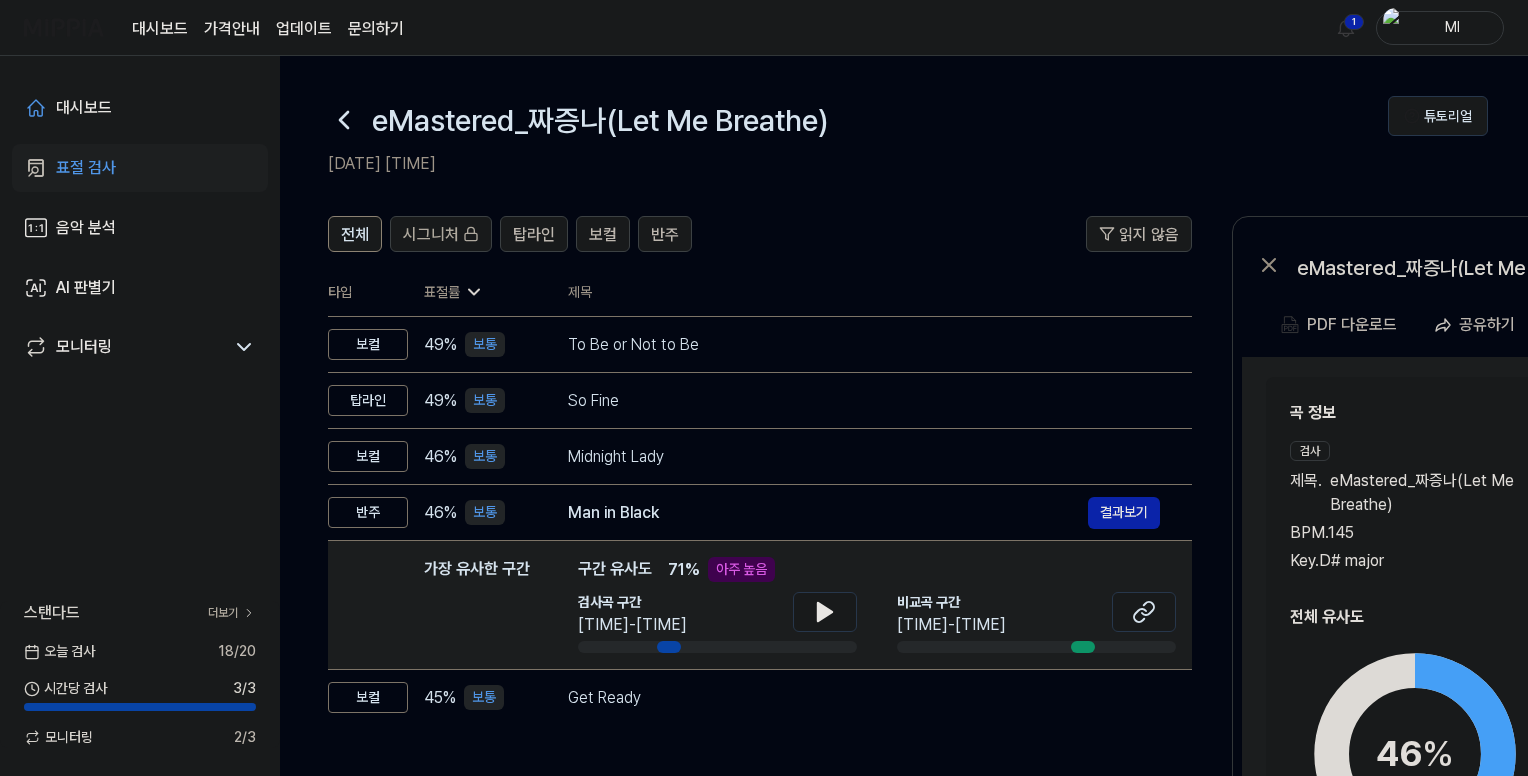 click on "곡 정보 검사 제목 . eMastered_짜증나(Let Me Breathe) BPM. 145 Key. D# major 비교 제목 . Man in Black BPM. 96 Key. A# major" at bounding box center (1546, 487) 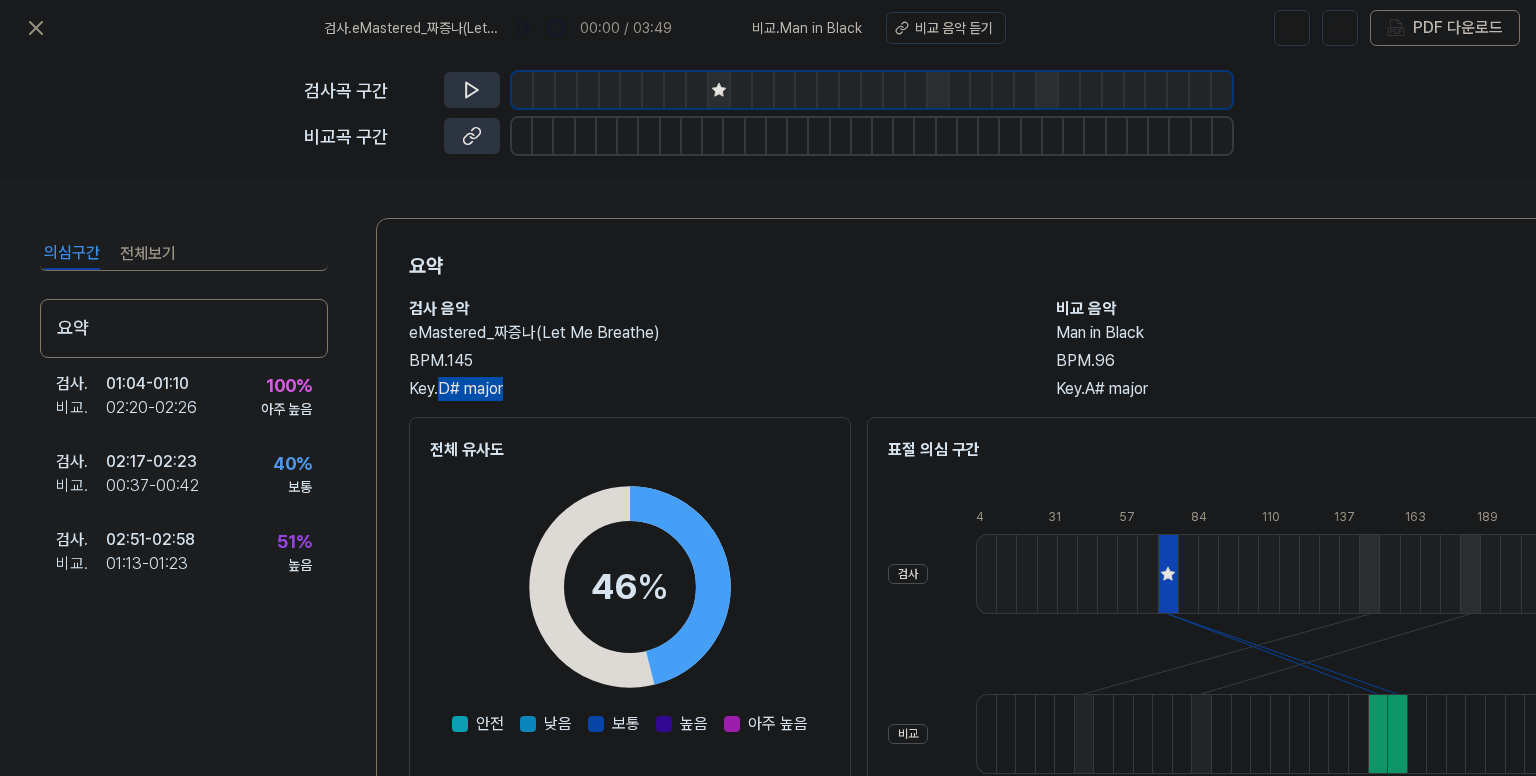 drag, startPoint x: 444, startPoint y: 390, endPoint x: 515, endPoint y: 390, distance: 71 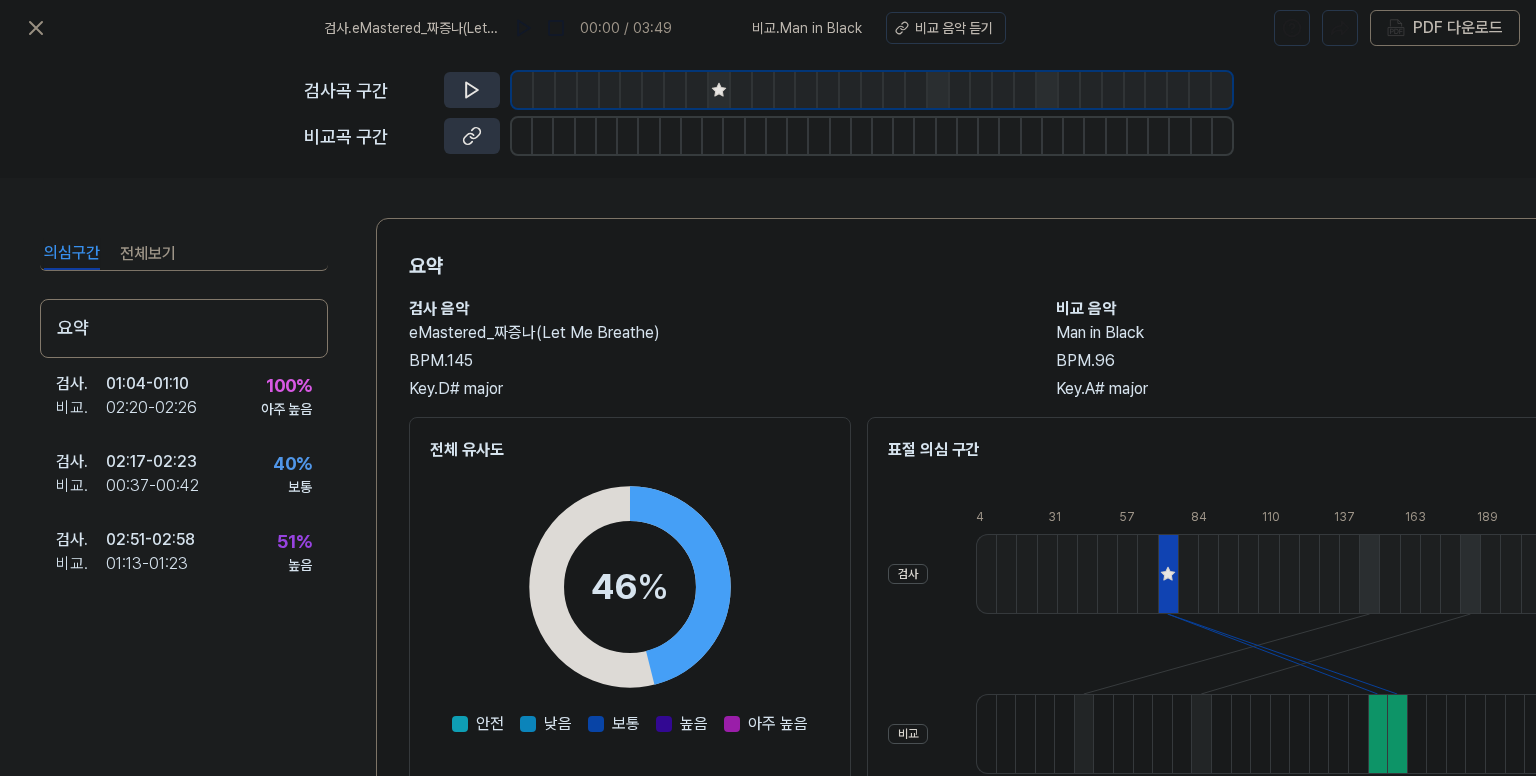 click on "BPM.  145" at bounding box center [712, 361] 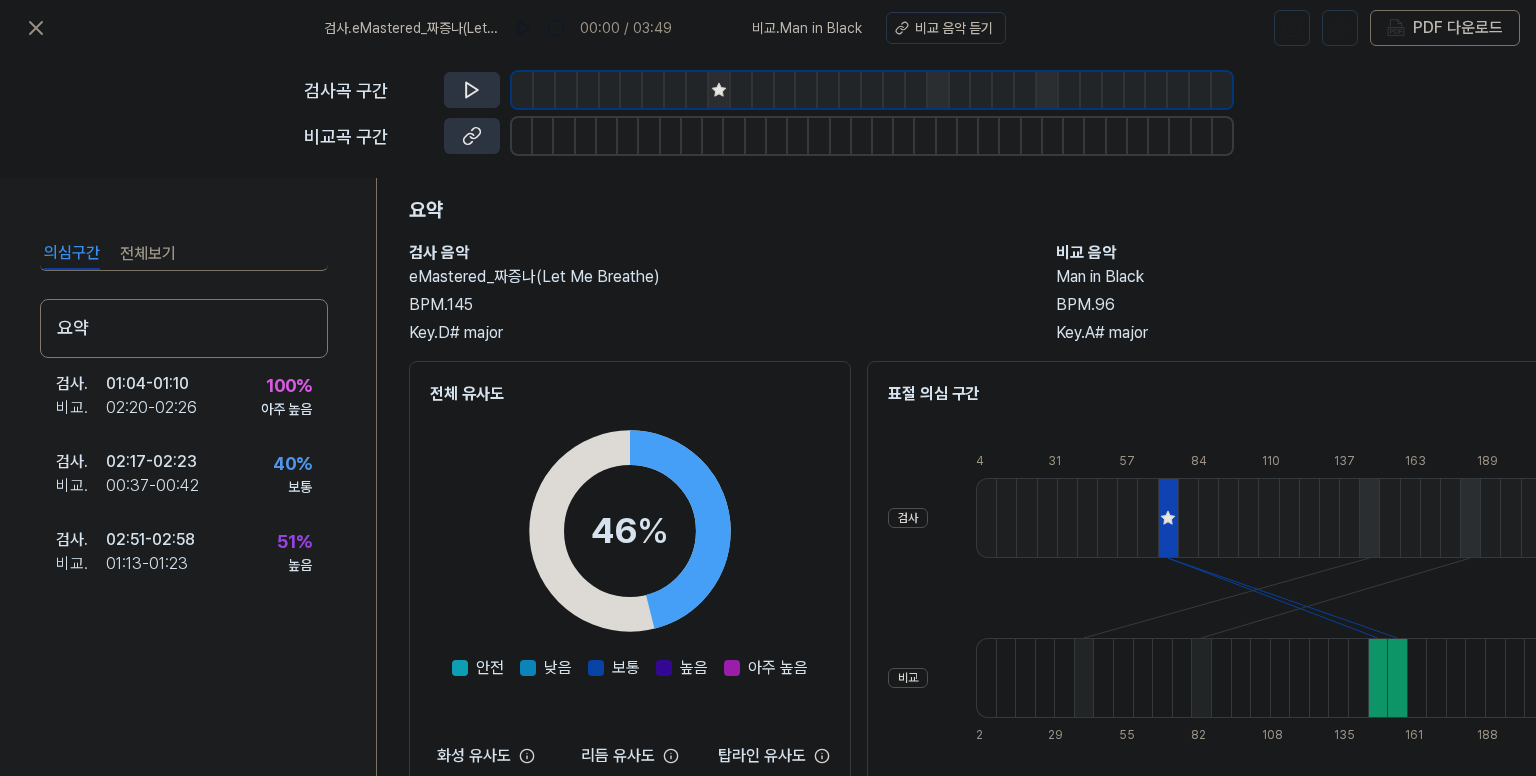 scroll, scrollTop: 0, scrollLeft: 0, axis: both 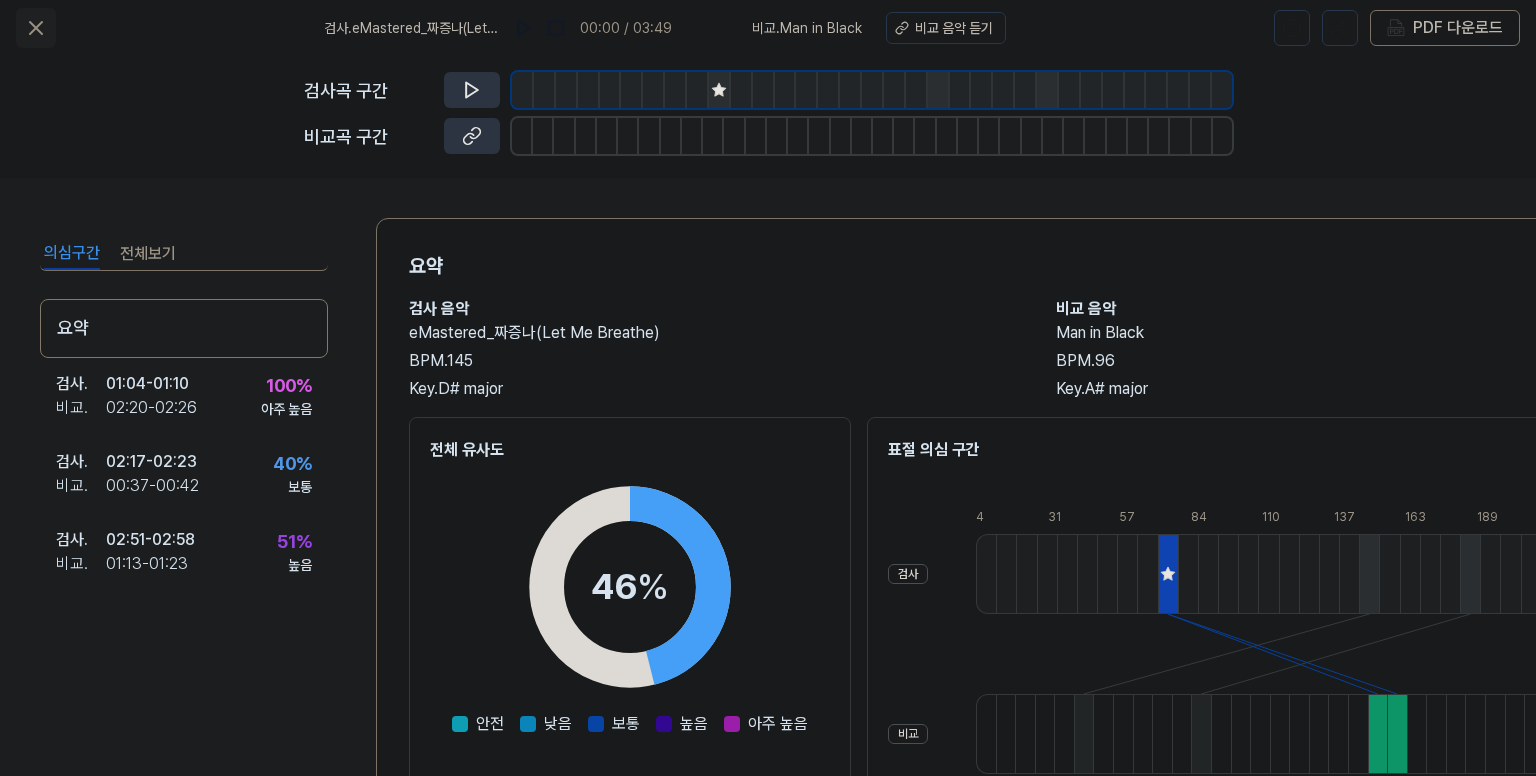 click 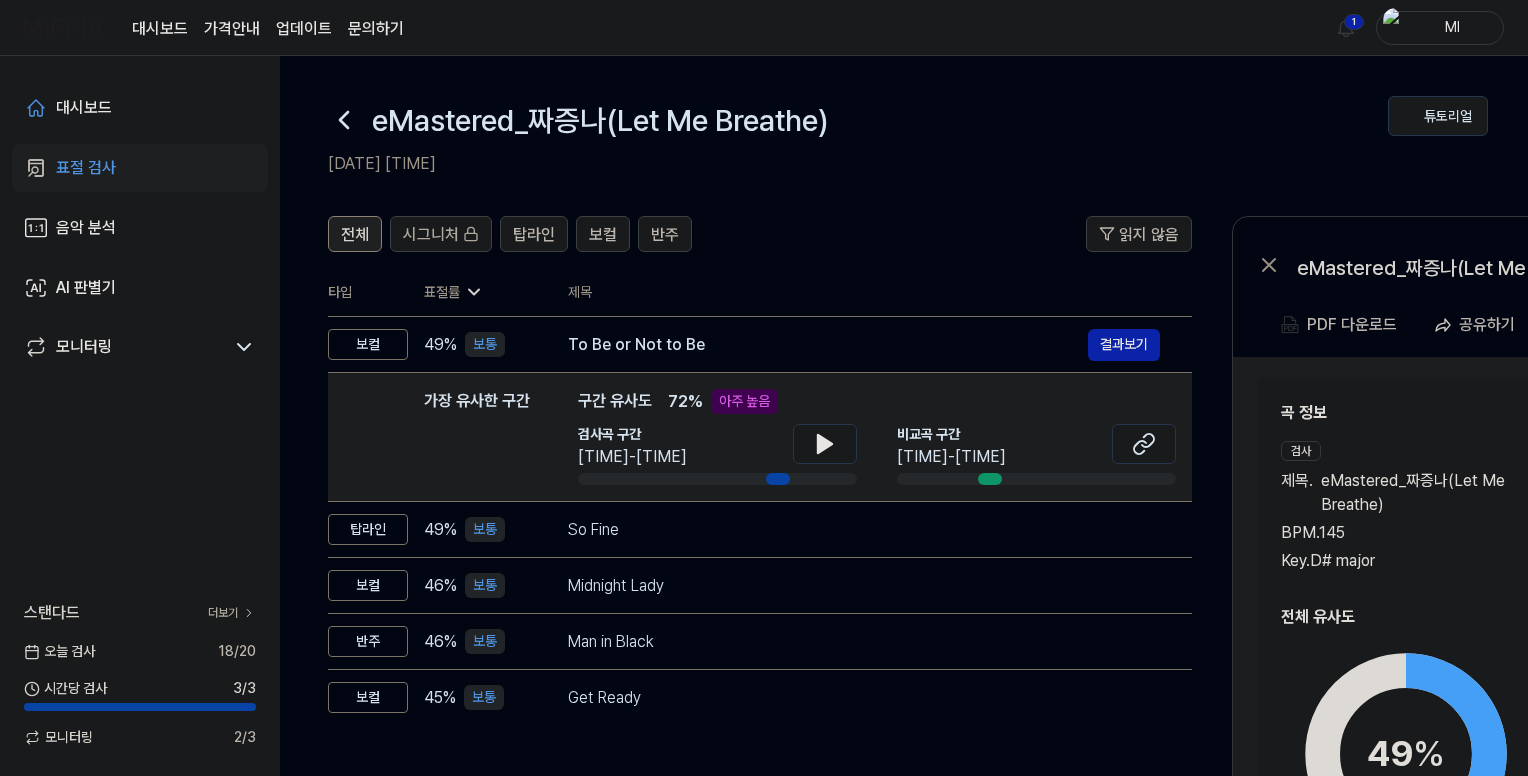 drag, startPoint x: 351, startPoint y: 231, endPoint x: 674, endPoint y: 299, distance: 330.0803 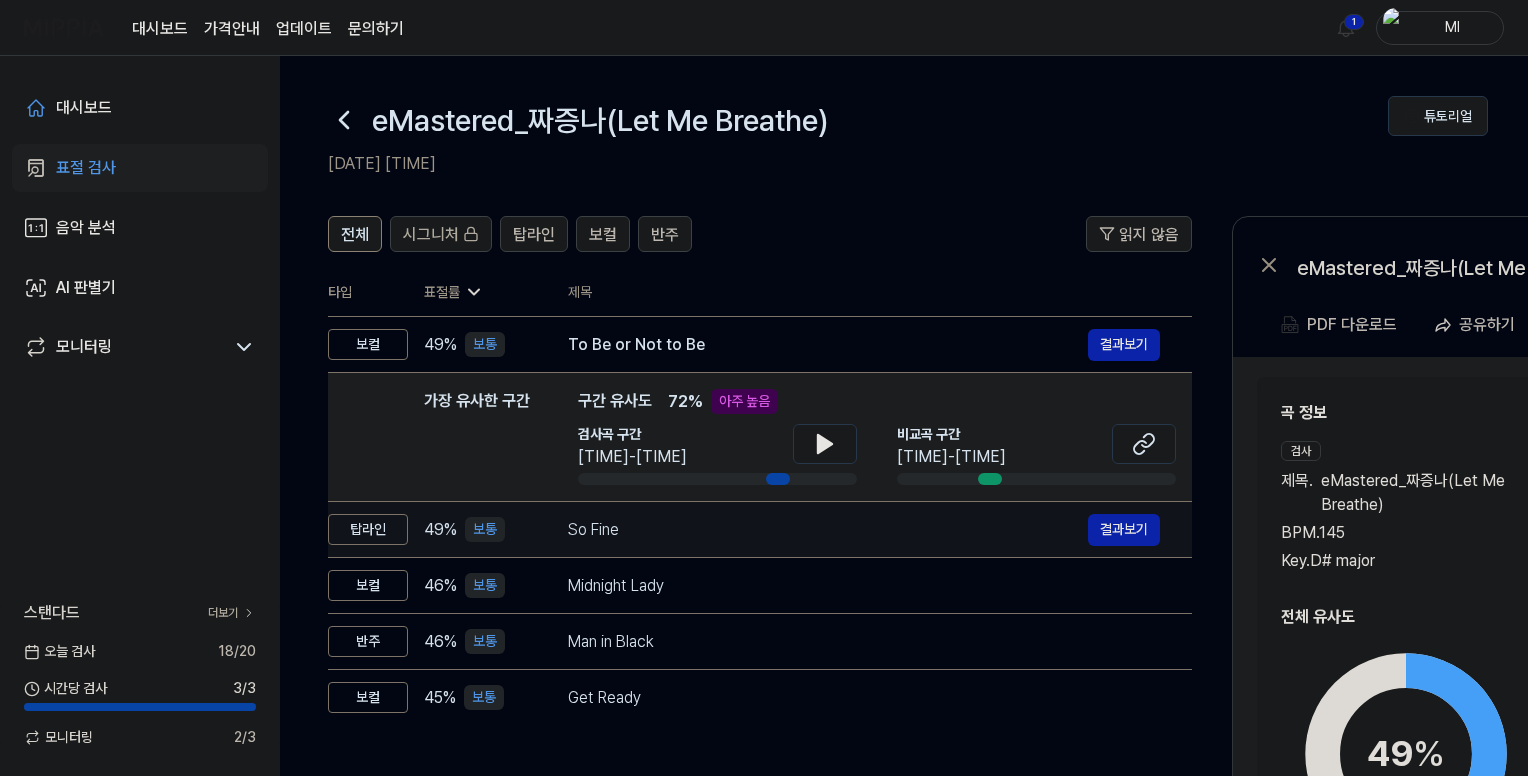 click on "So Fine" at bounding box center (828, 530) 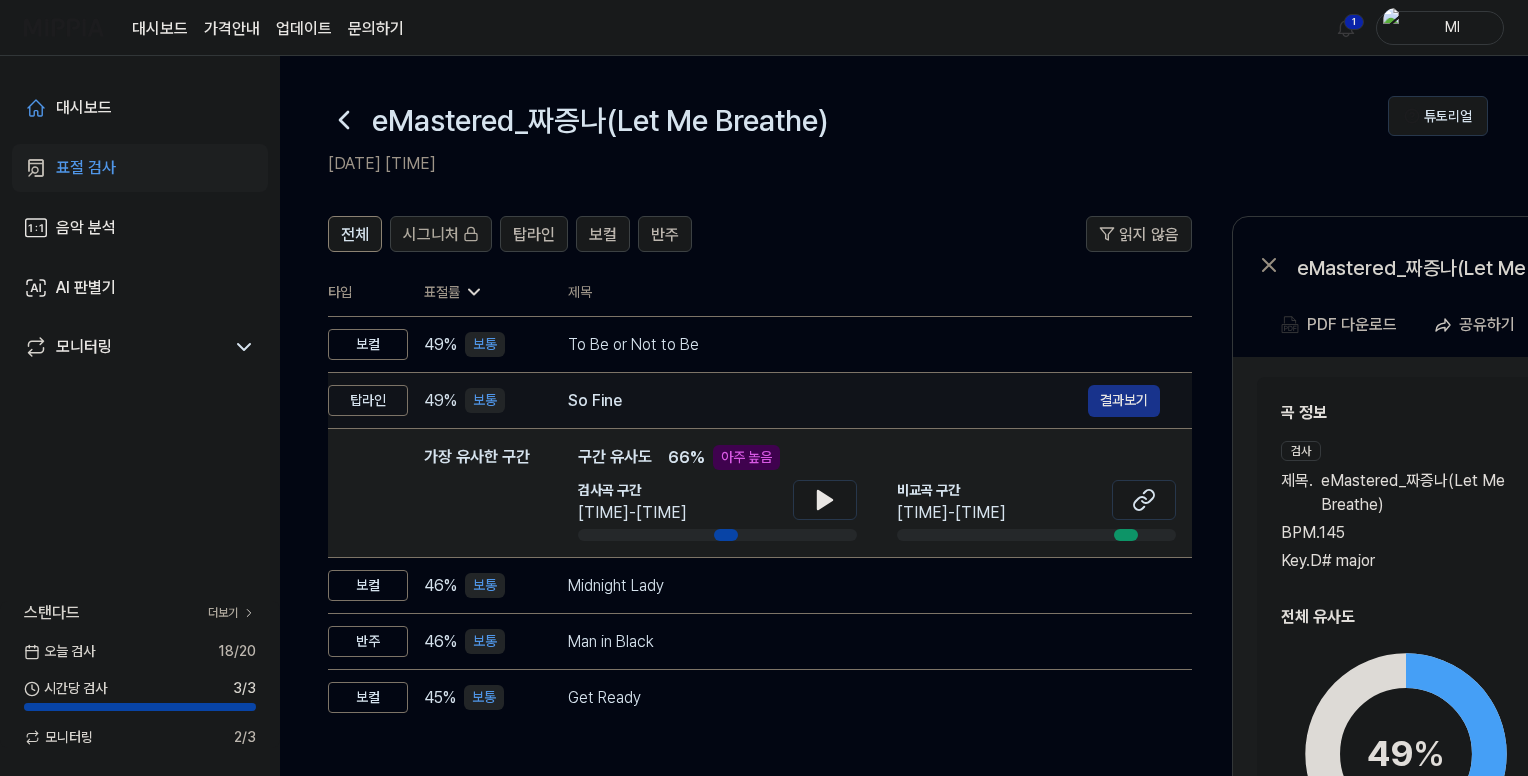 click on "결과보기" at bounding box center (1124, 401) 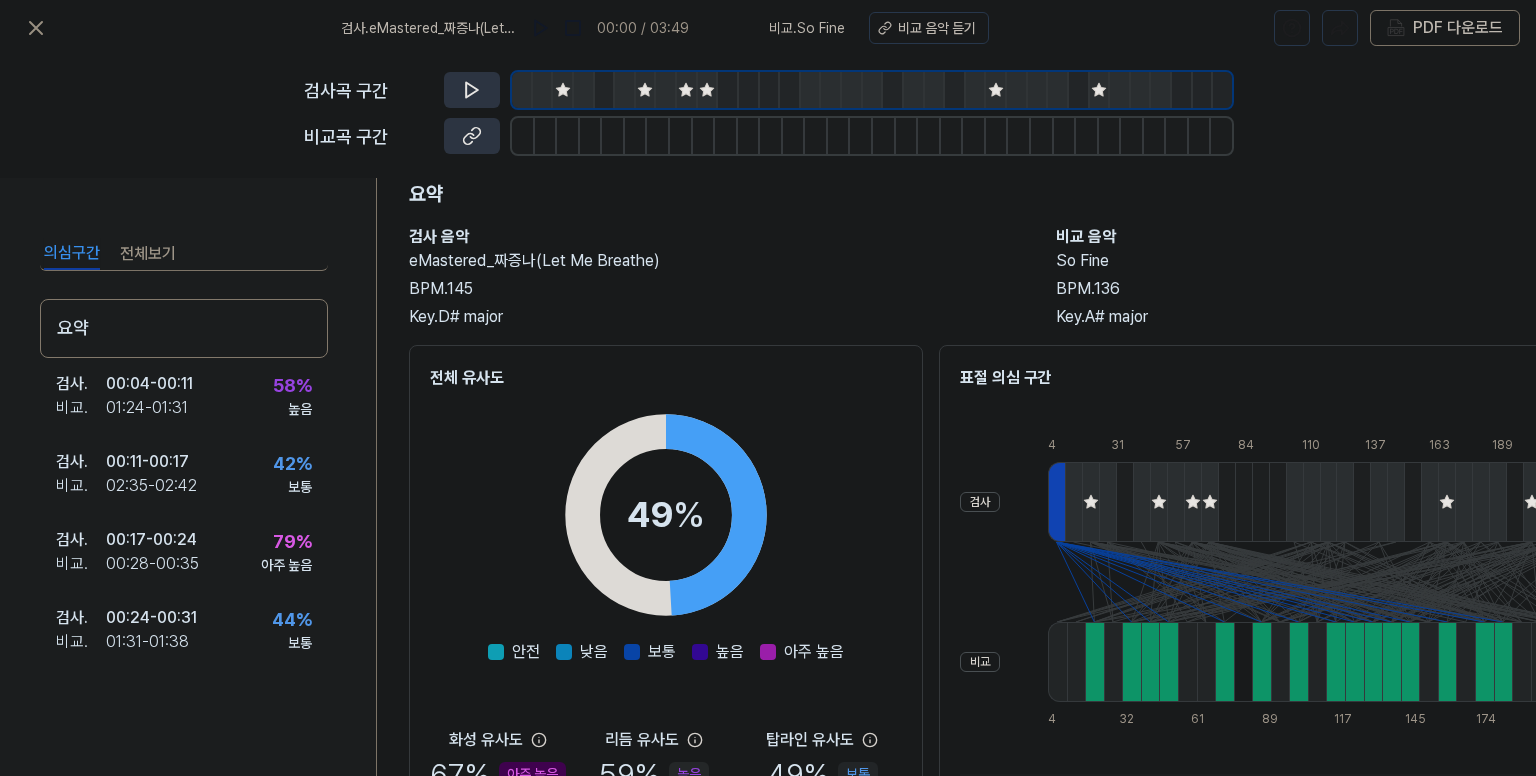 scroll, scrollTop: 0, scrollLeft: 0, axis: both 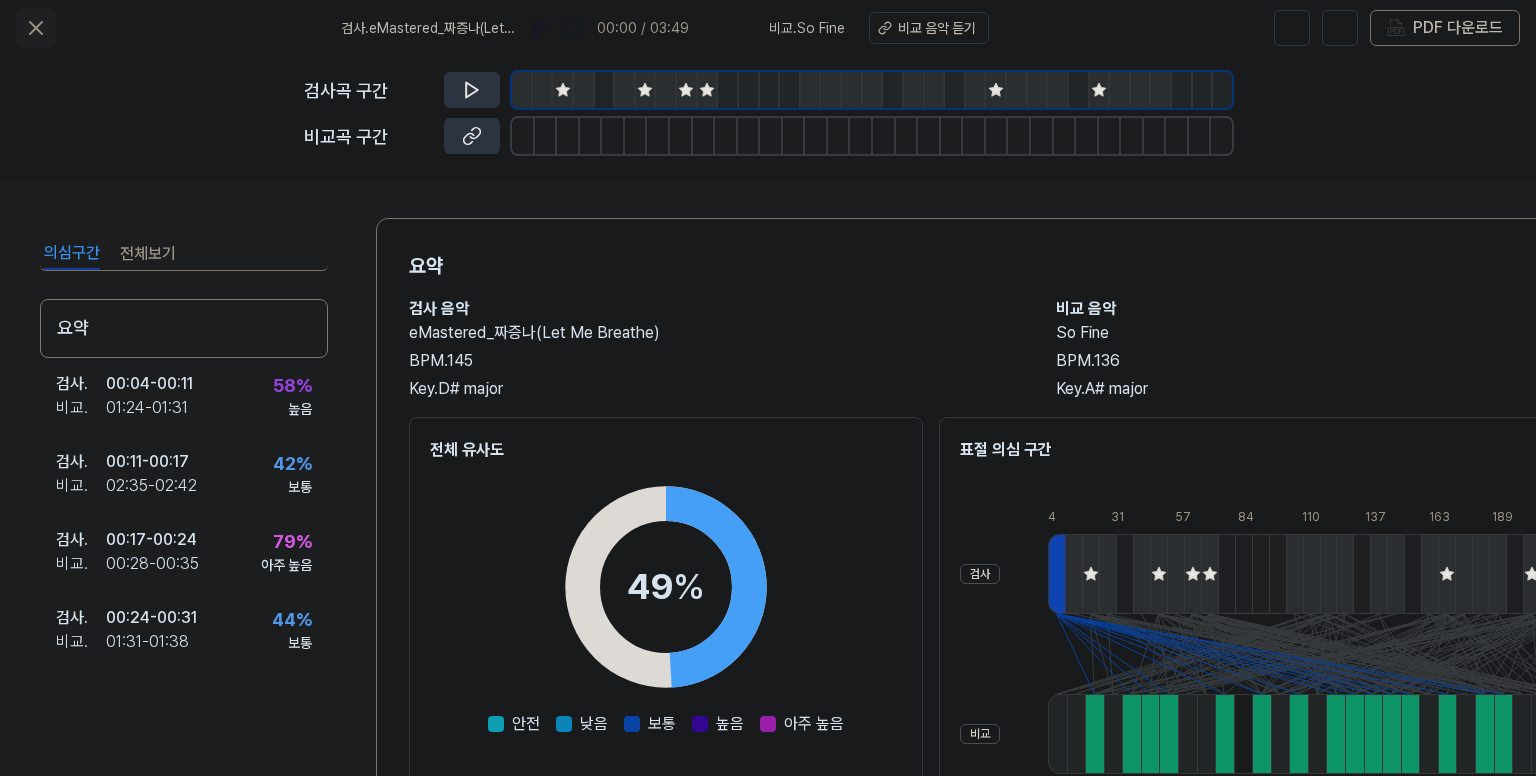 click 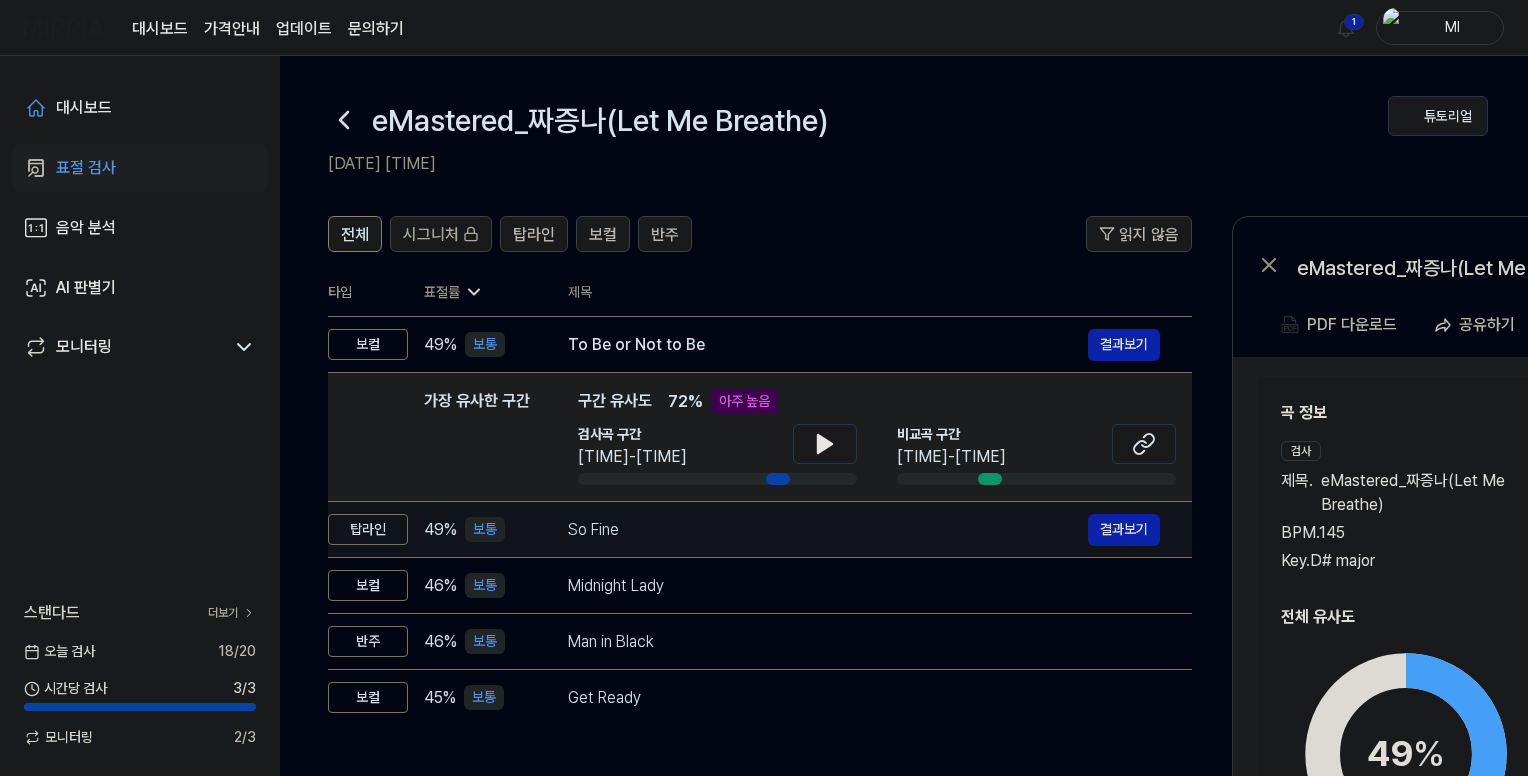 click on "So Fine" at bounding box center [828, 530] 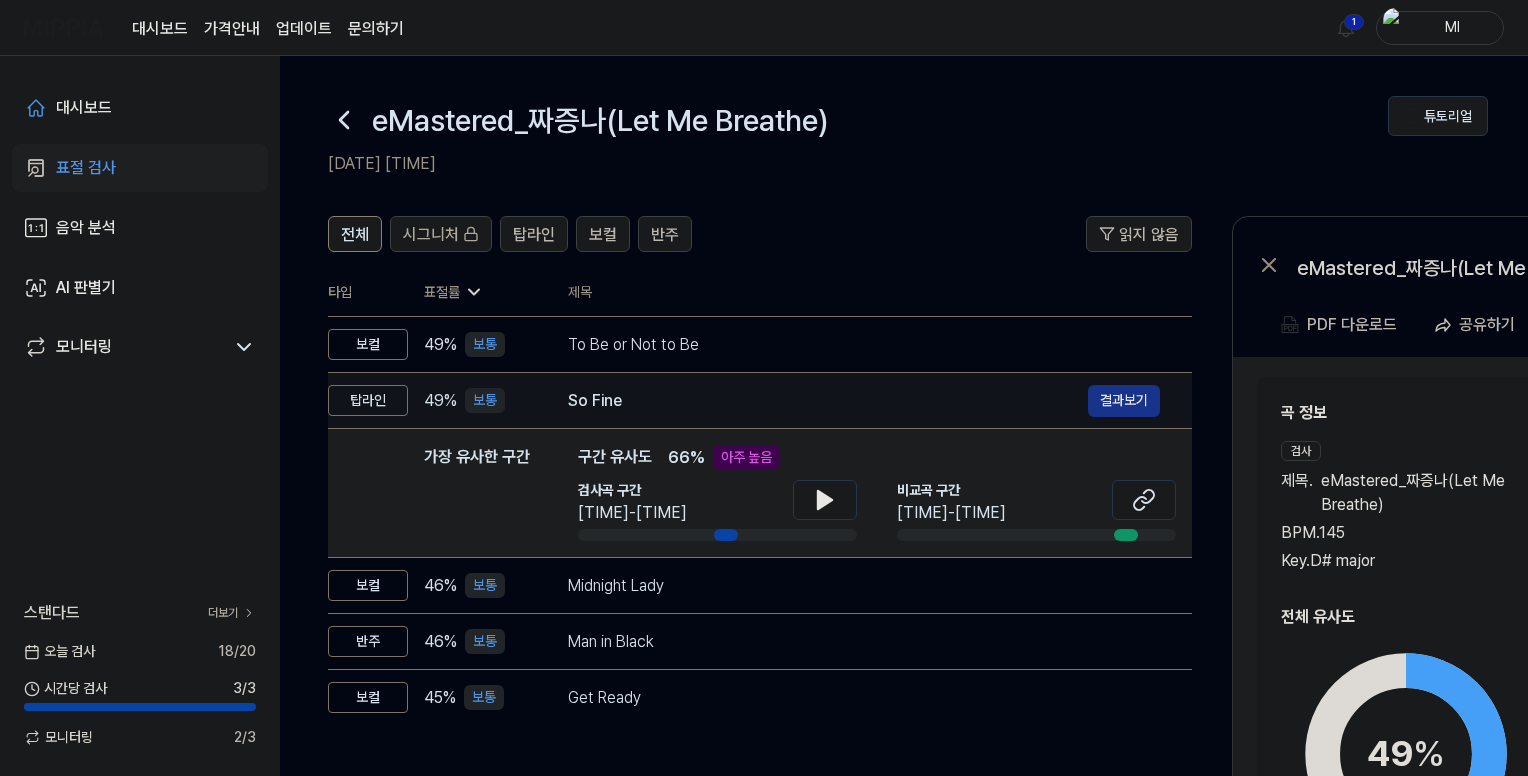 click on "결과보기" at bounding box center (1124, 401) 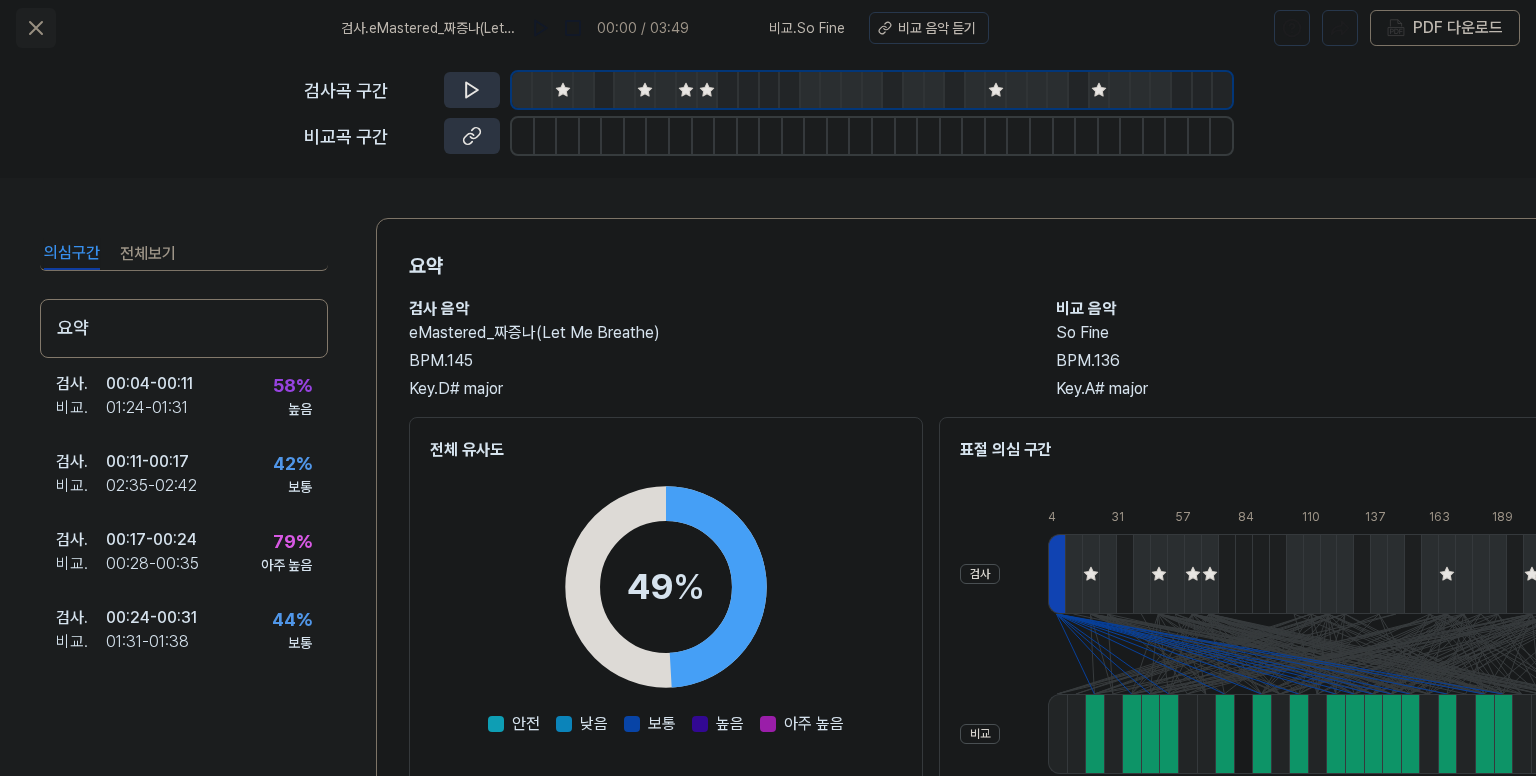 click 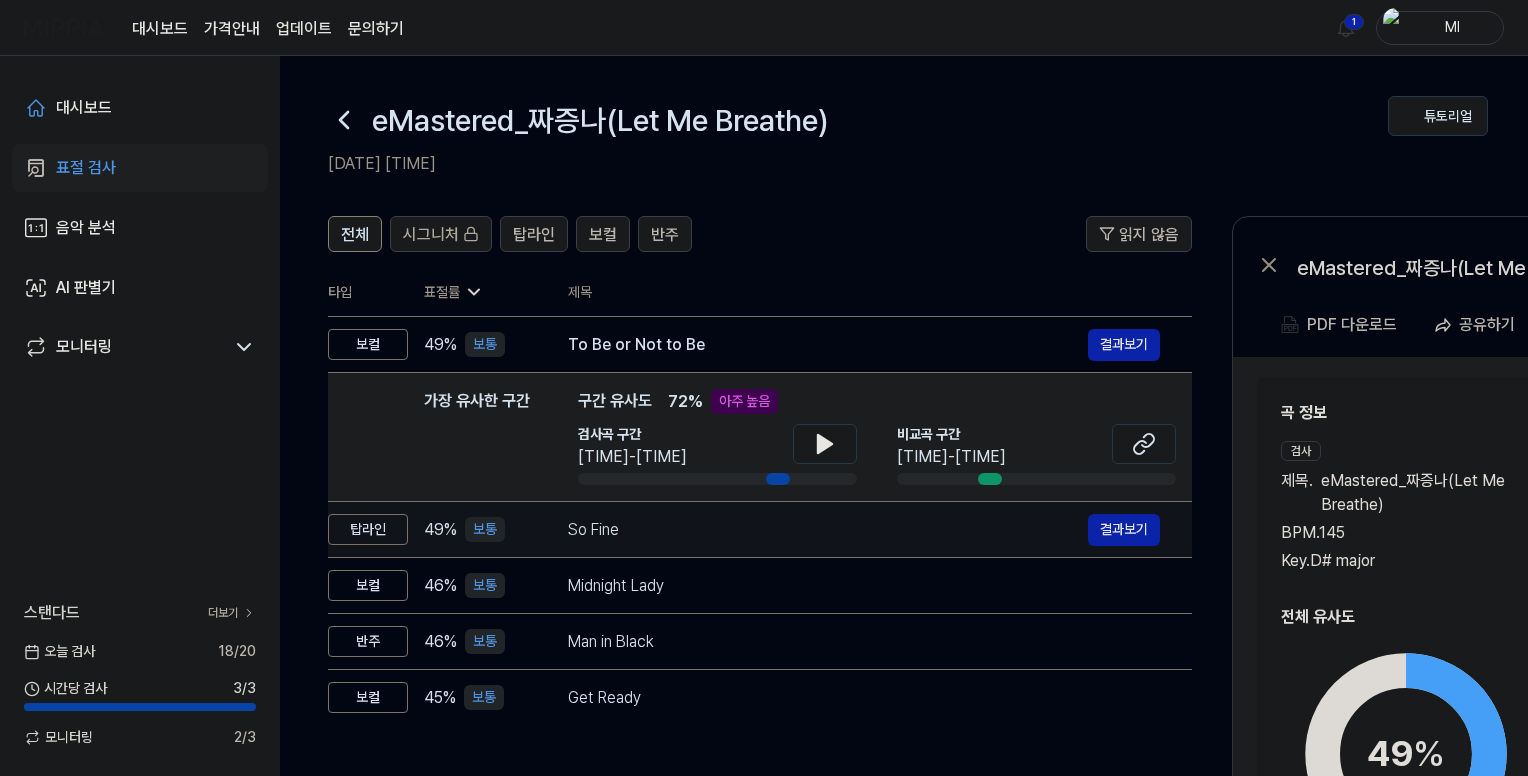 click on "So Fine" at bounding box center [828, 530] 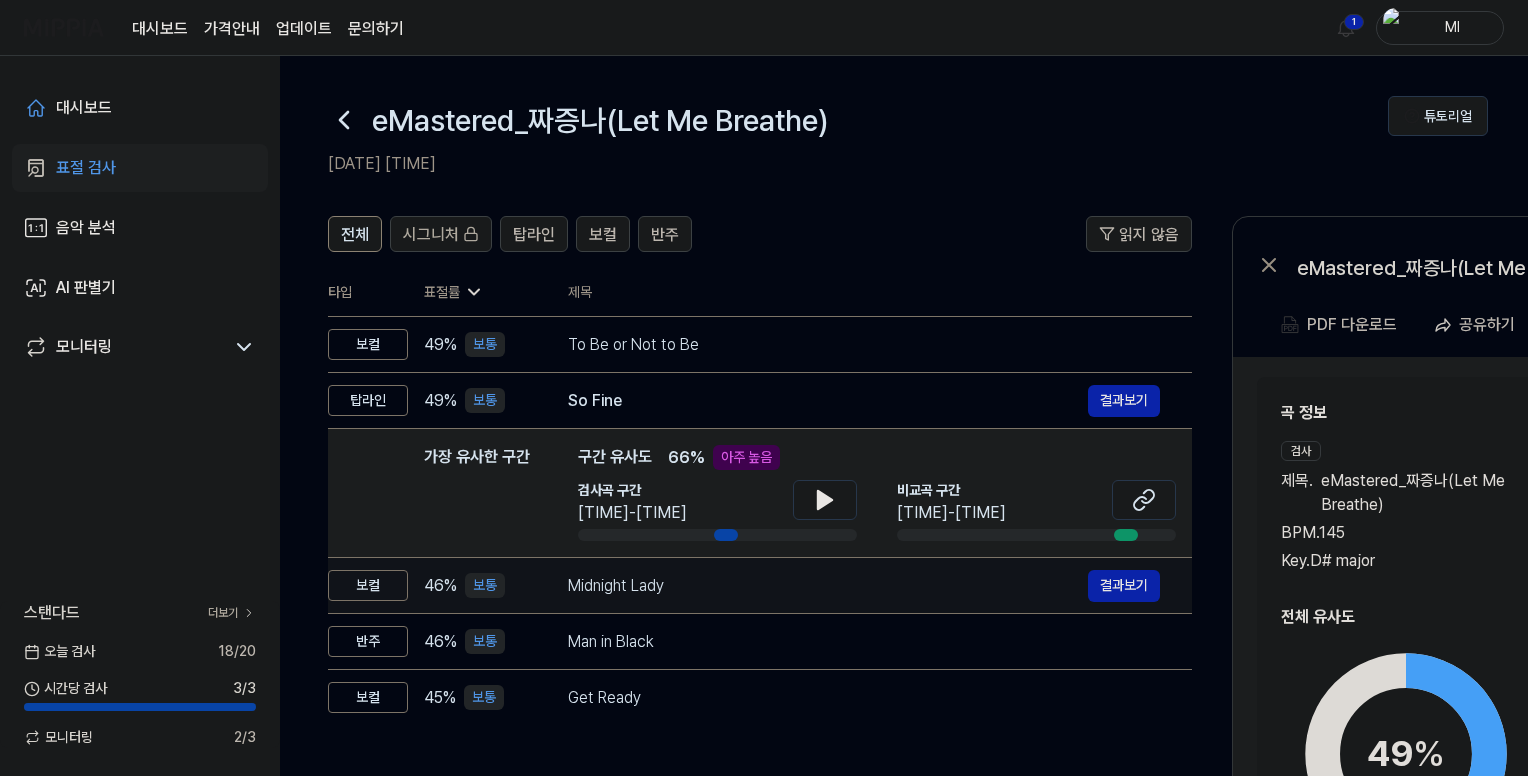 click on "Midnight Lady" at bounding box center [828, 586] 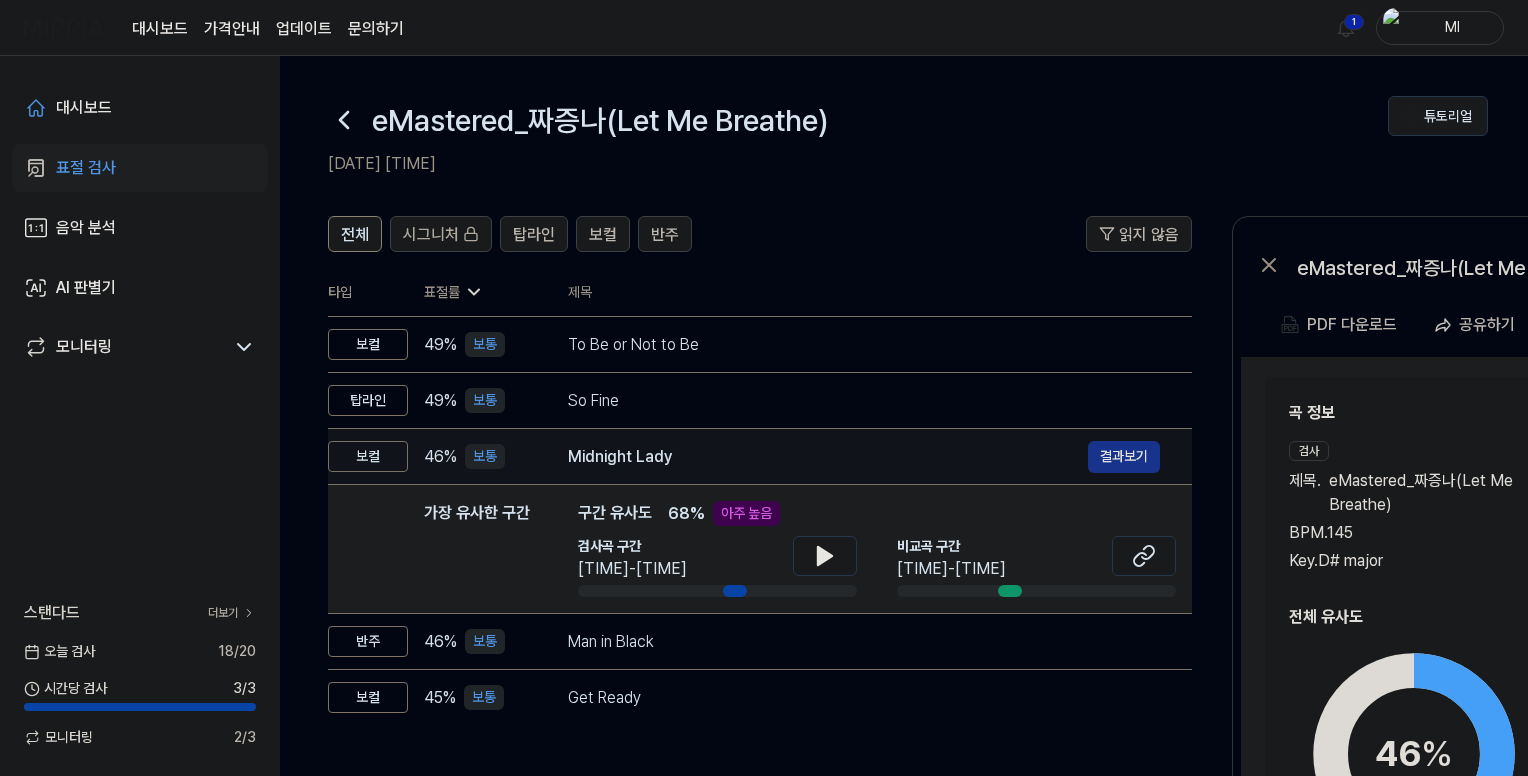 click on "결과보기" at bounding box center (1124, 457) 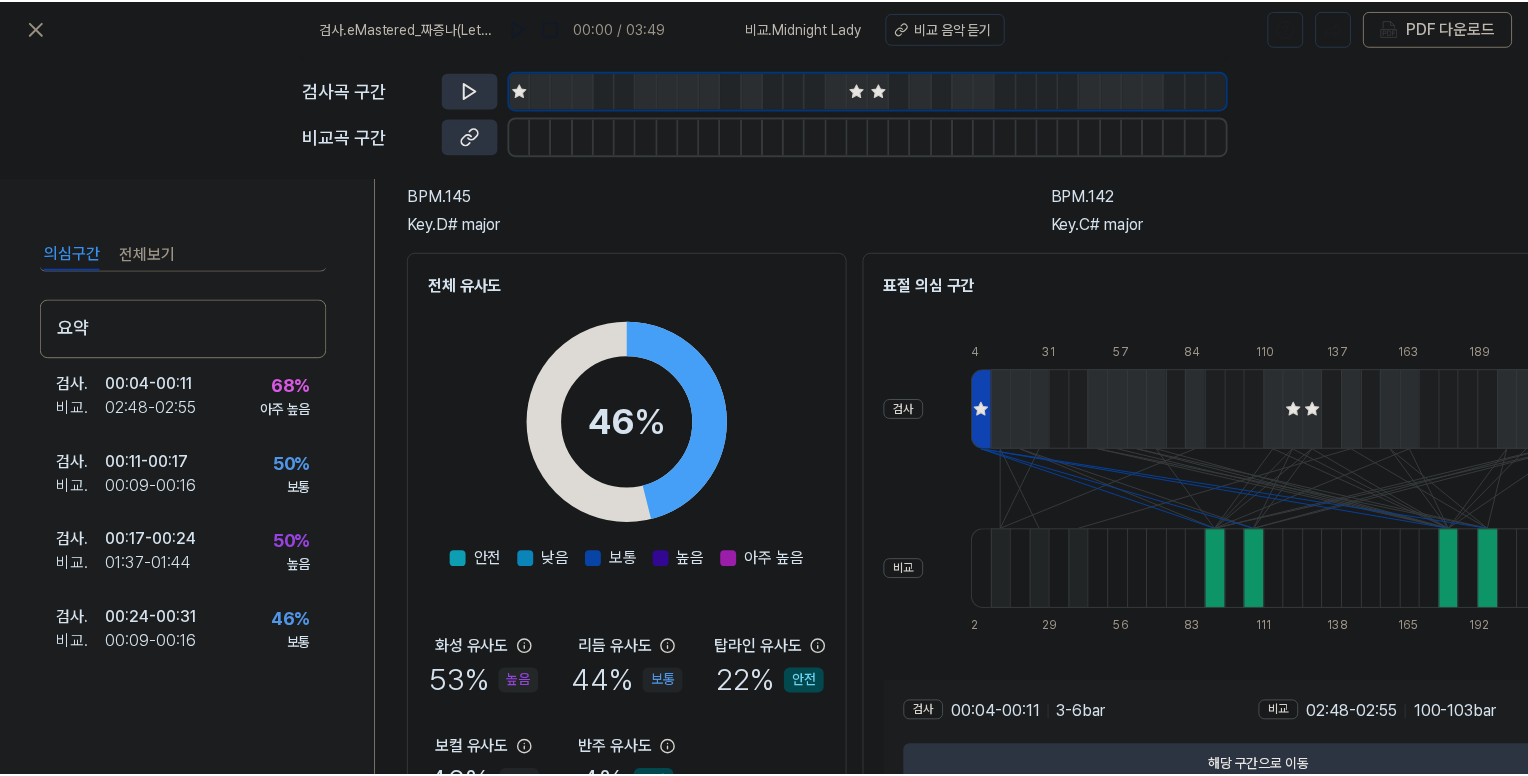 scroll, scrollTop: 0, scrollLeft: 0, axis: both 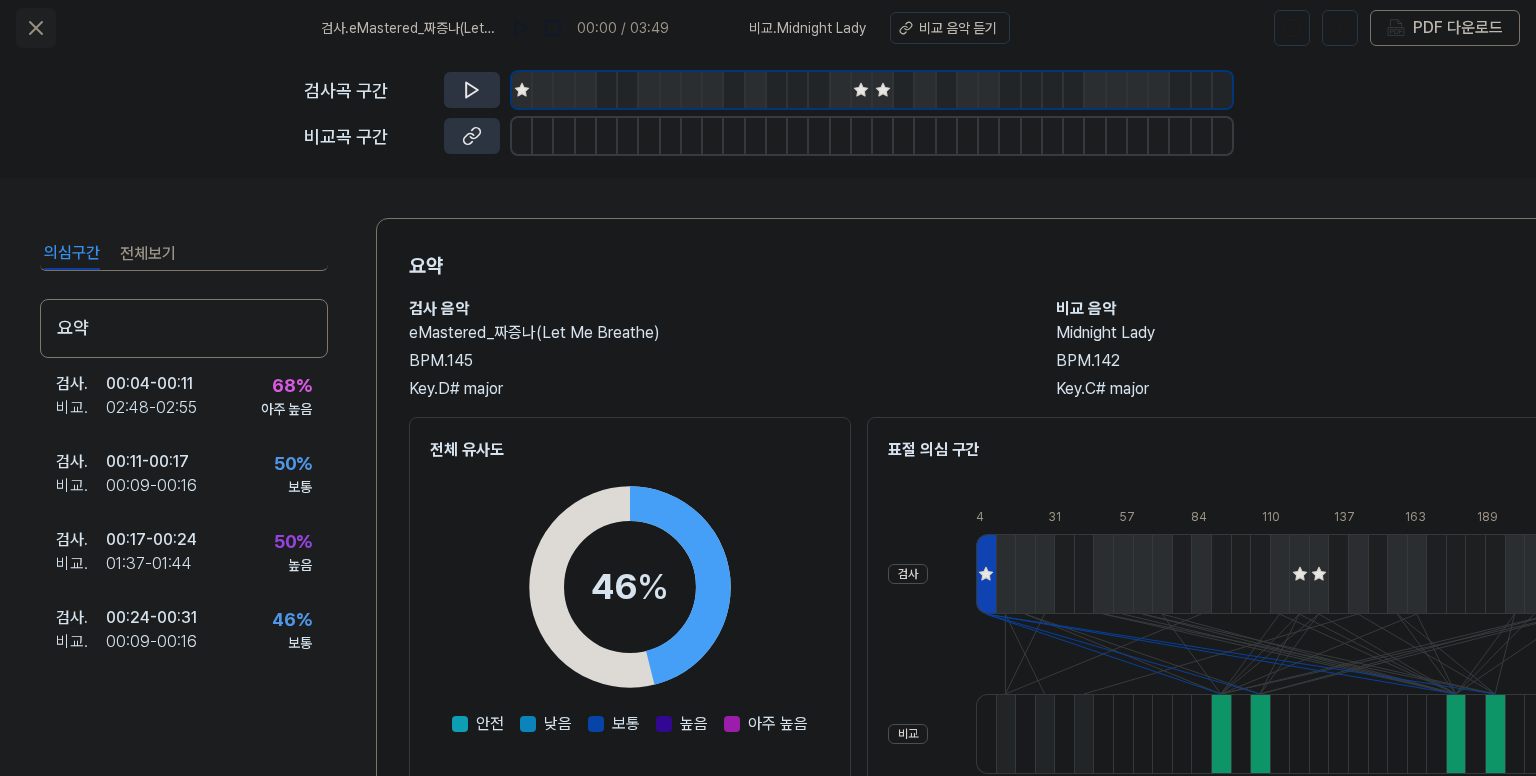 click 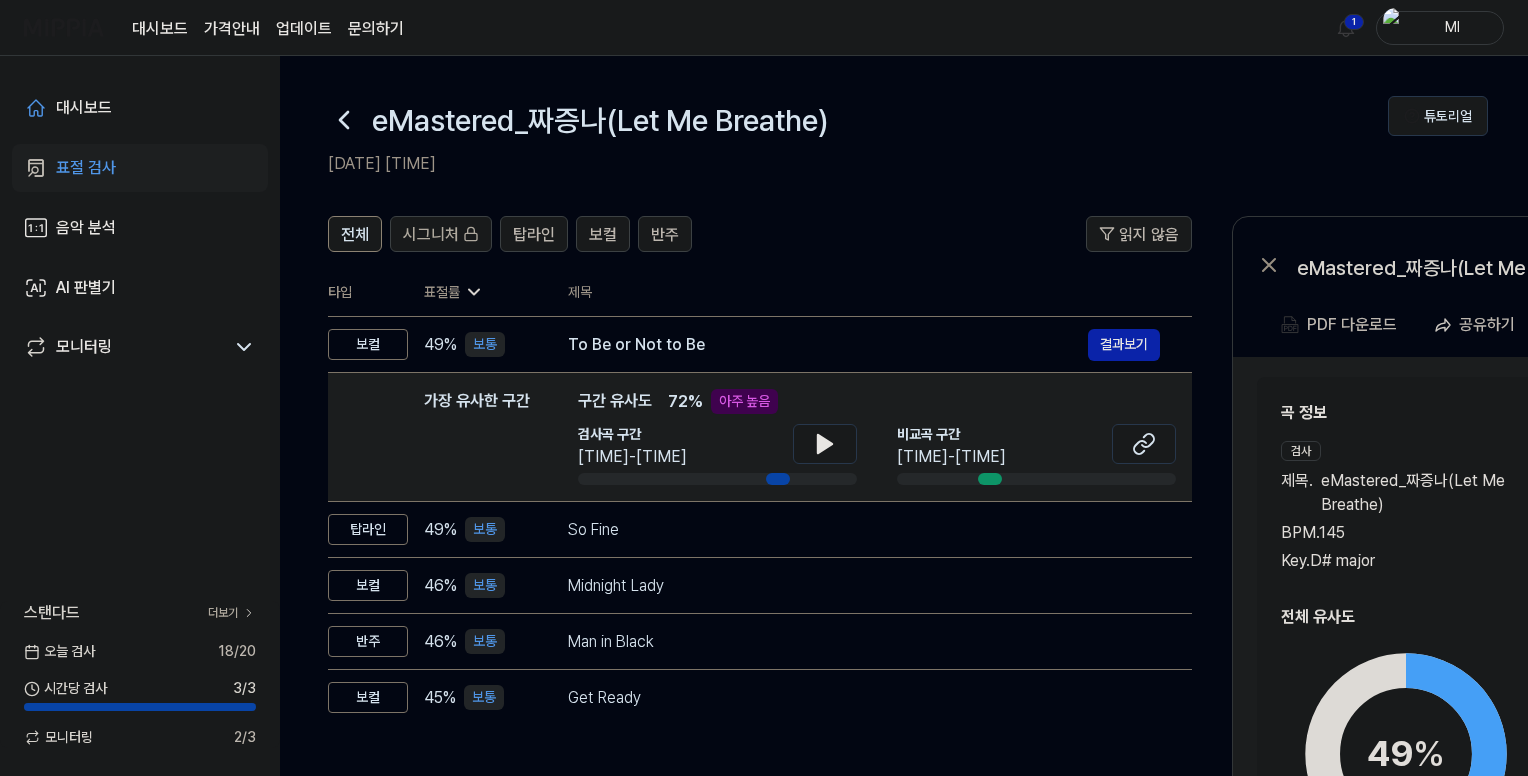 click 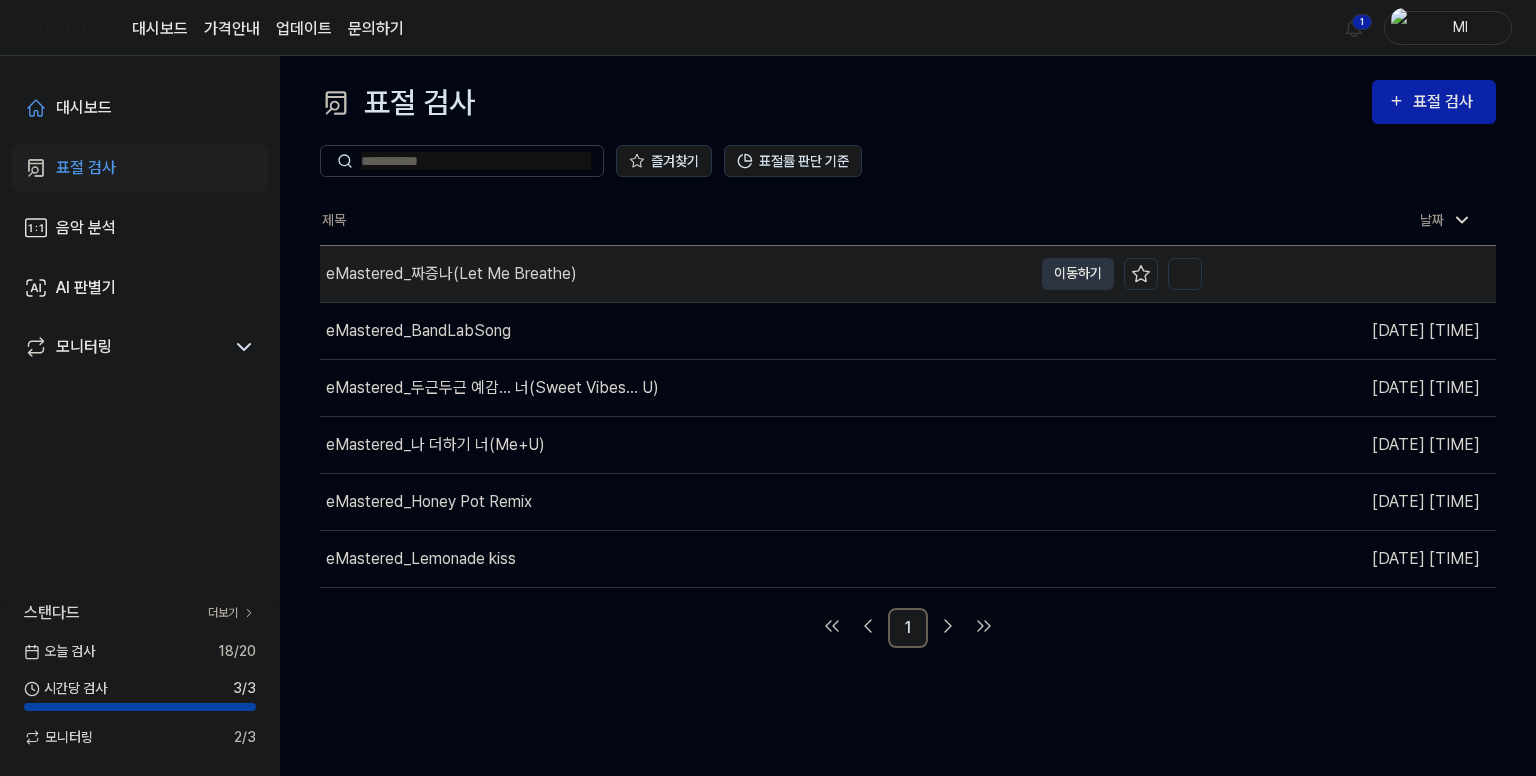 click on "eMastered_짜증나(Let Me Breathe)" at bounding box center [676, 274] 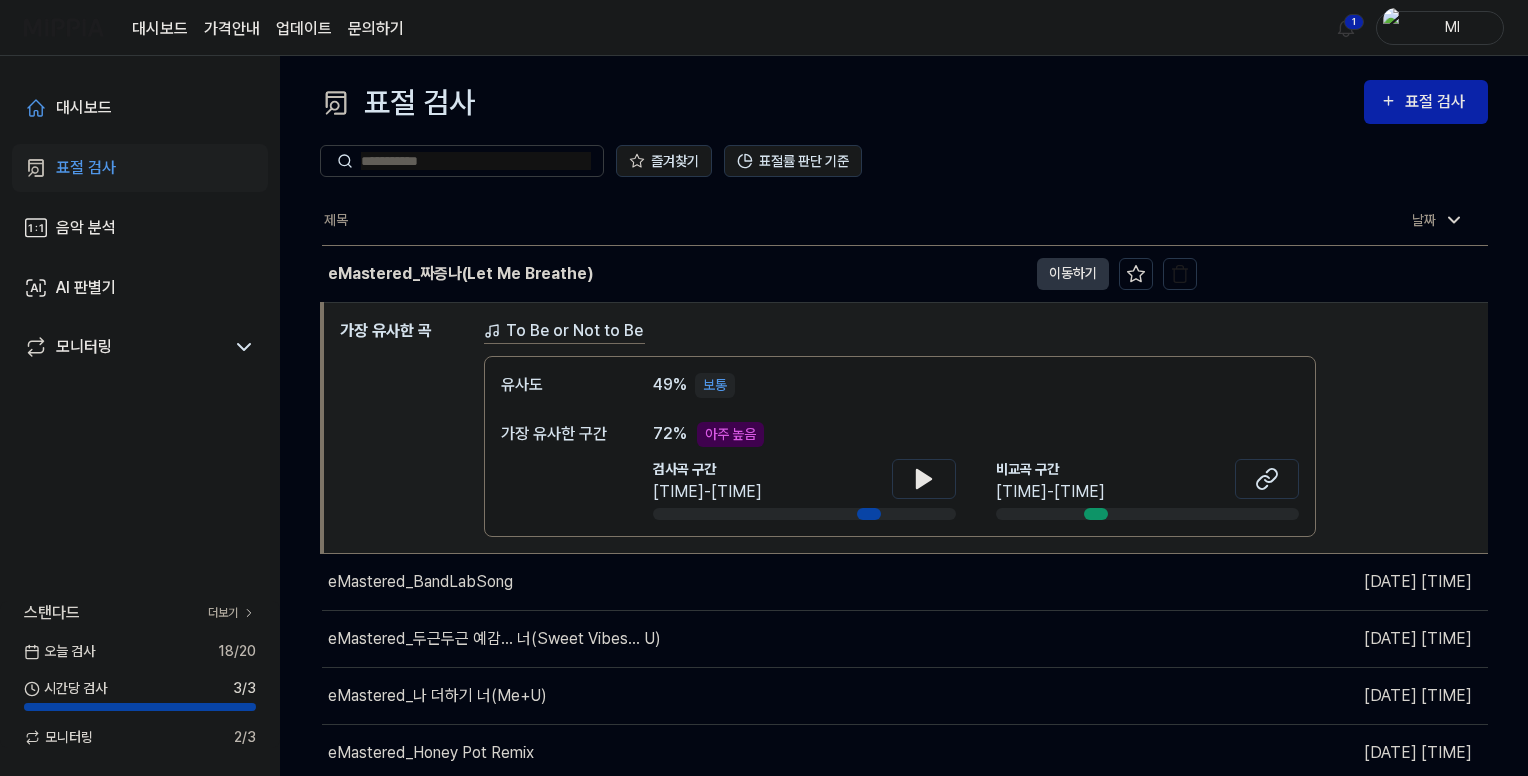 click on "즐겨찾기 표절률 판단 기준" at bounding box center (904, 161) 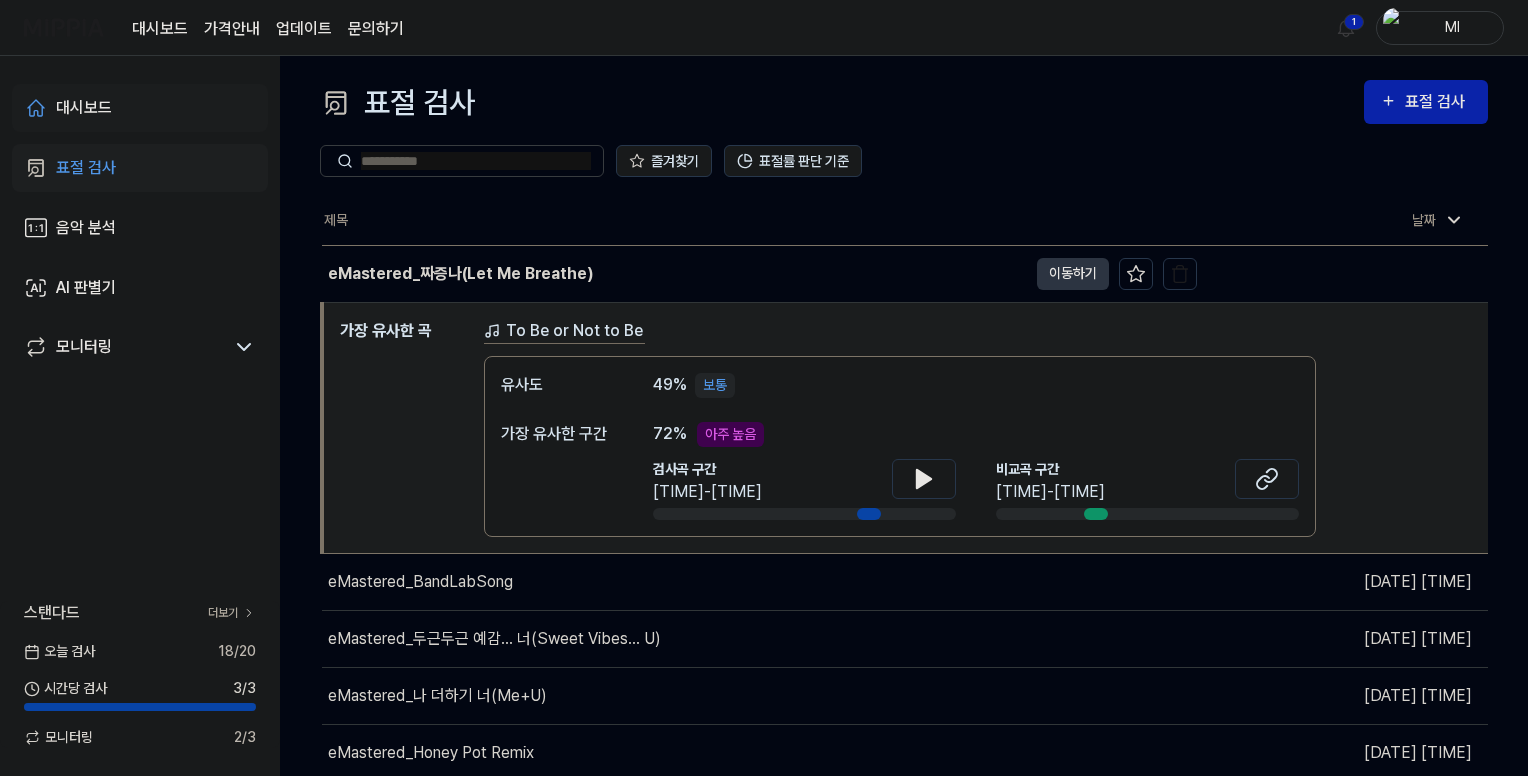 click on "대시보드" at bounding box center [84, 108] 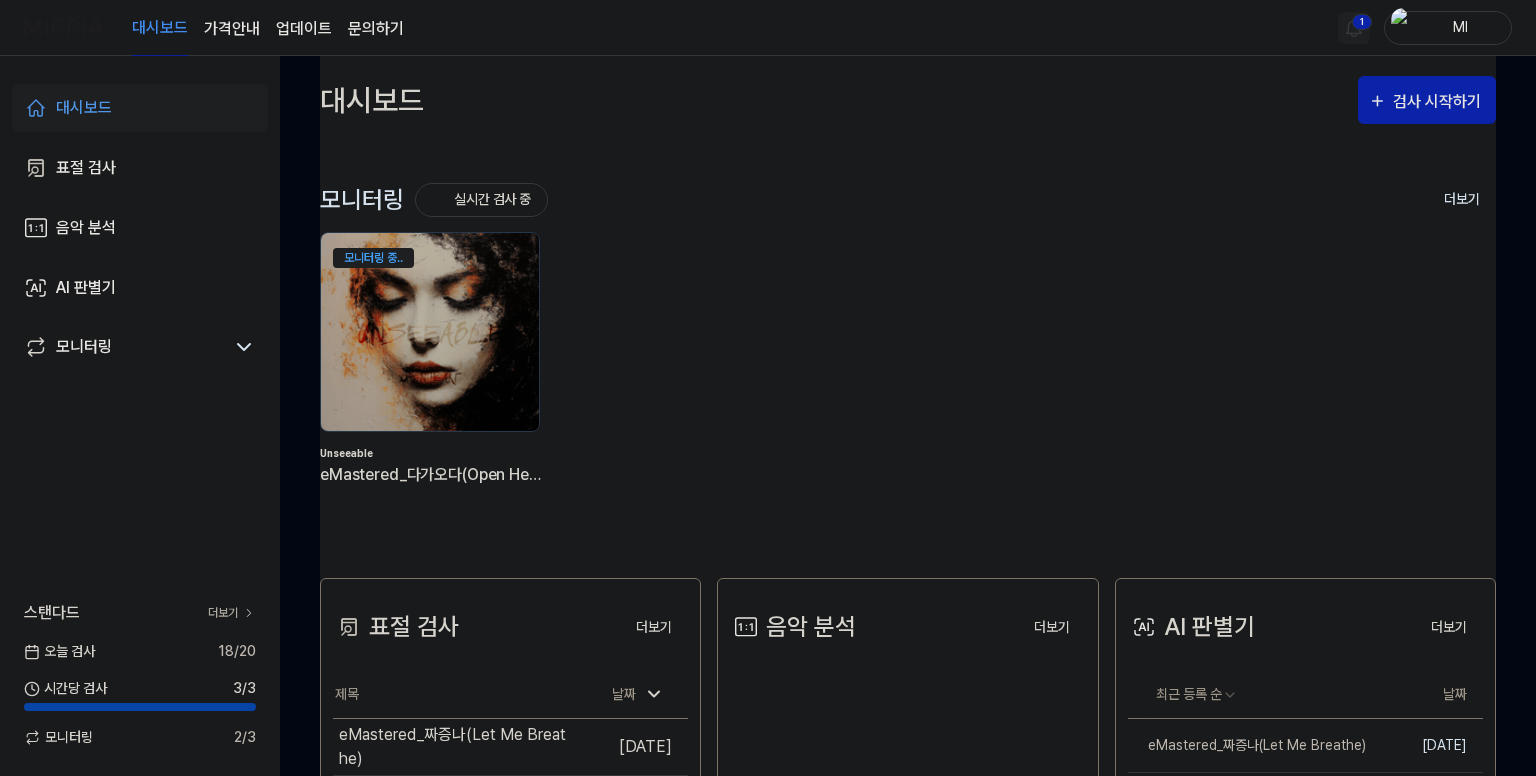 click on "대시보드 가격안내 업데이트 문의하기 1 Ml 대시보드 표절 검사 음악 분석 AI 판별기 모니터링 스탠다드 더보기 오늘 검사 18 / 20 시간당 검사 3 / 3 모니터링 2 / 3 대시보드 검사 시작하기 모니터링 실시간 검사 중 더보기 모니터링 모니터링 중.. Unseeable eMastered_다가오다(Open Heart) 표절 검사 더보기 표절 검사 제목 날짜 eMastered_짜증나(Let Me Breathe) 이동하기 [DATE]. eMastered_BandLabSong 이동하기 [DATE]. eMastered_두근두근 예감... 너(Sweet Vibes... U) 이동하기 [DATE]. eMastered_나 더하기 너(Me+U) 이동하기 [DATE]. eMastered_Honey Pot Remix 이동하기 [DATE]. eMastered_Lemonade kiss 이동하기 [DATE]. 더보기 음악 분석 더보기 음악 분석 검사 결과가 없습니다.
앨범 발매 전 표절 검사 해보세요. 음악 분석 더보기 AI 판별기 더보기 AI 판별기 최근 등록 순 날짜 eMastered_짜증나(Let Me Breathe) 삭제" at bounding box center [768, 388] 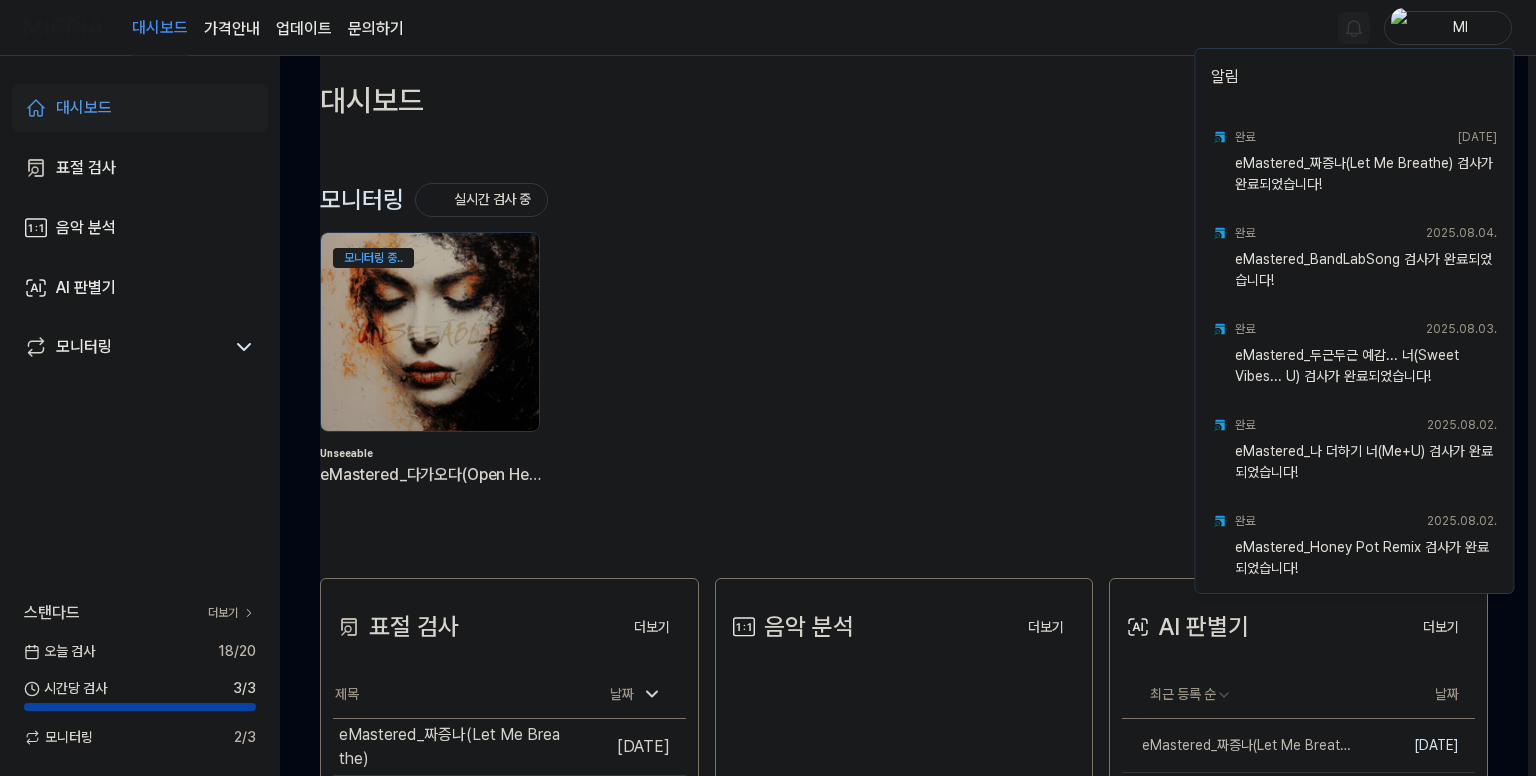 click on "대시보드 가격안내 업데이트 문의하기 Ml 대시보드 표절 검사 음악 분석 AI 판별기 모니터링 스탠다드 더보기 오늘 검사 18 / 20 시간당 검사 3 / 3 모니터링 2 / 3 대시보드 검사 시작하기 모니터링 실시간 검사 중 더보기 모니터링 모니터링 중.. Unseeable eMastered_다가오다(Open Heart) 표절 검사 더보기 표절 검사 제목 날짜 eMastered_짜증나(Let Me Breathe) 이동하기 [DATE]. eMastered_BandLabSong 이동하기 [DATE]. eMastered_두근두근 예감... 너(Sweet Vibes... U) 이동하기 [DATE]. eMastered_나 더하기 너(Me+U) 이동하기 [DATE]. eMastered_Honey Pot Remix 이동하기 [DATE]. eMastered_Lemonade kiss 이동하기 [DATE]. 더보기 음악 분석 더보기 음악 분석 검사 결과가 없습니다.
앨범 발매 전 표절 검사 해보세요. 음악 분석 더보기 AI 판별기 더보기 AI 판별기 최근 등록 순 날짜 eMastered_짜증나(Let Me Breathe) 삭제" at bounding box center (768, 388) 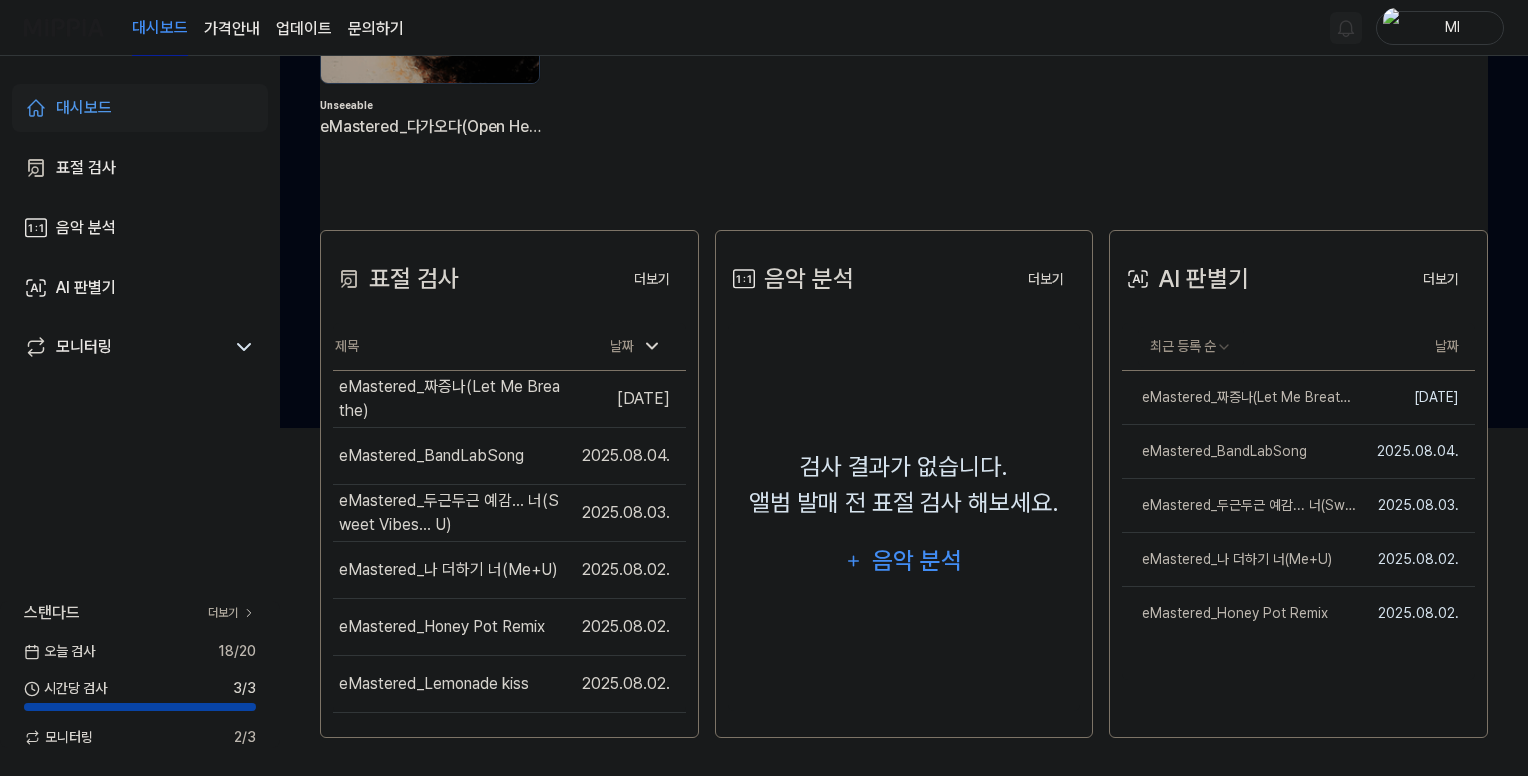 scroll, scrollTop: 248, scrollLeft: 0, axis: vertical 